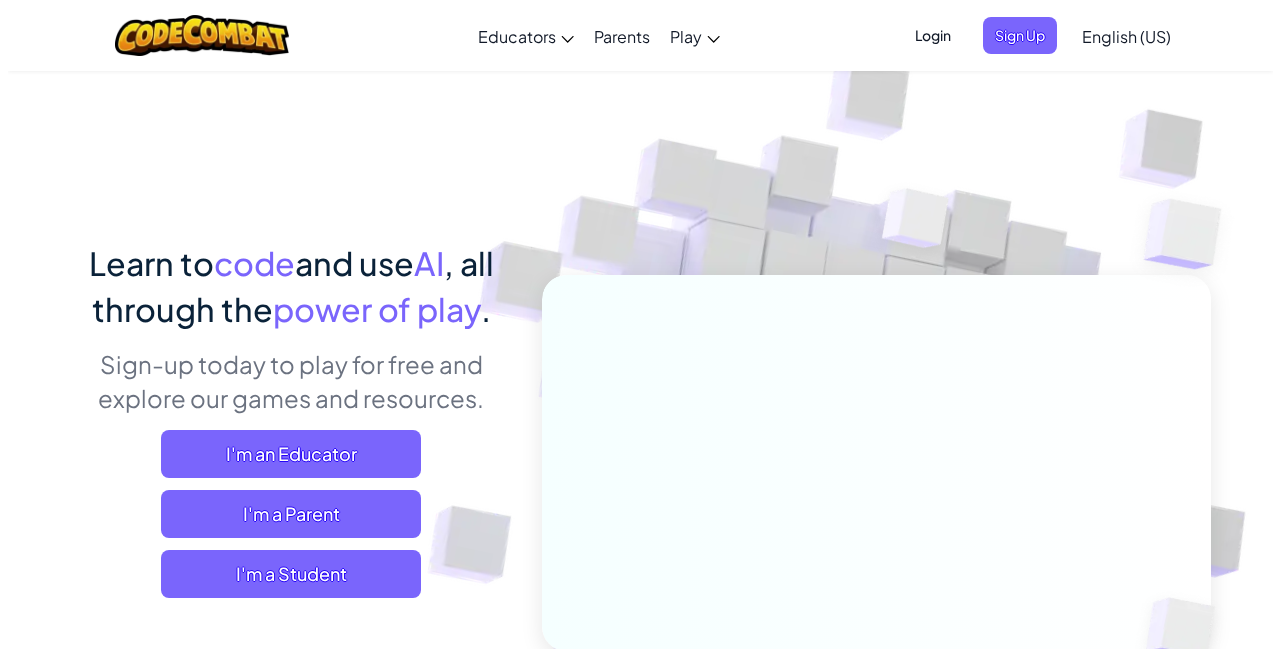 scroll, scrollTop: 100, scrollLeft: 0, axis: vertical 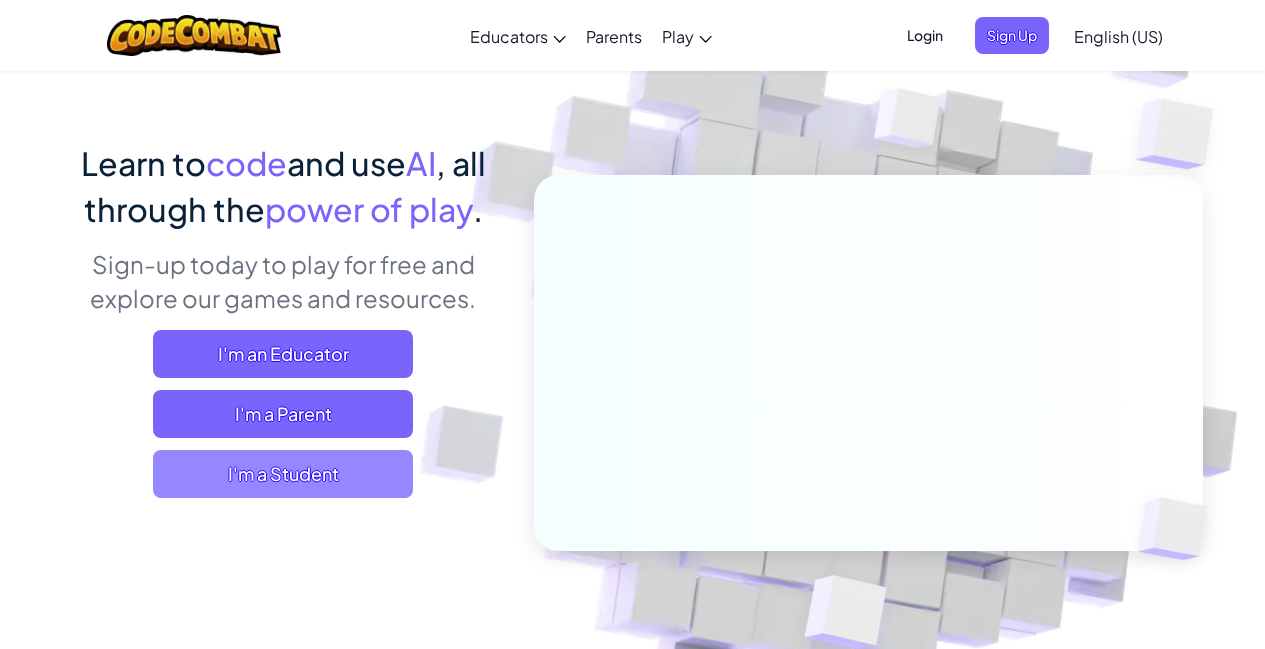 click on "I'm a Student" at bounding box center [283, 474] 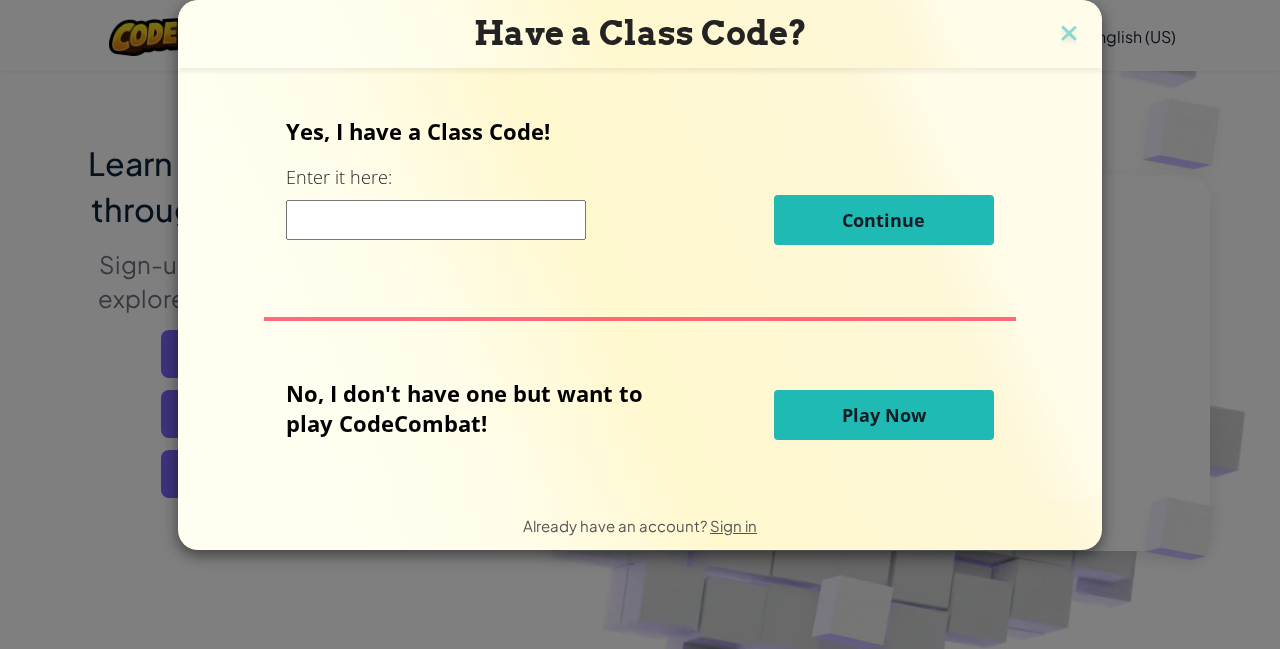 click at bounding box center (436, 220) 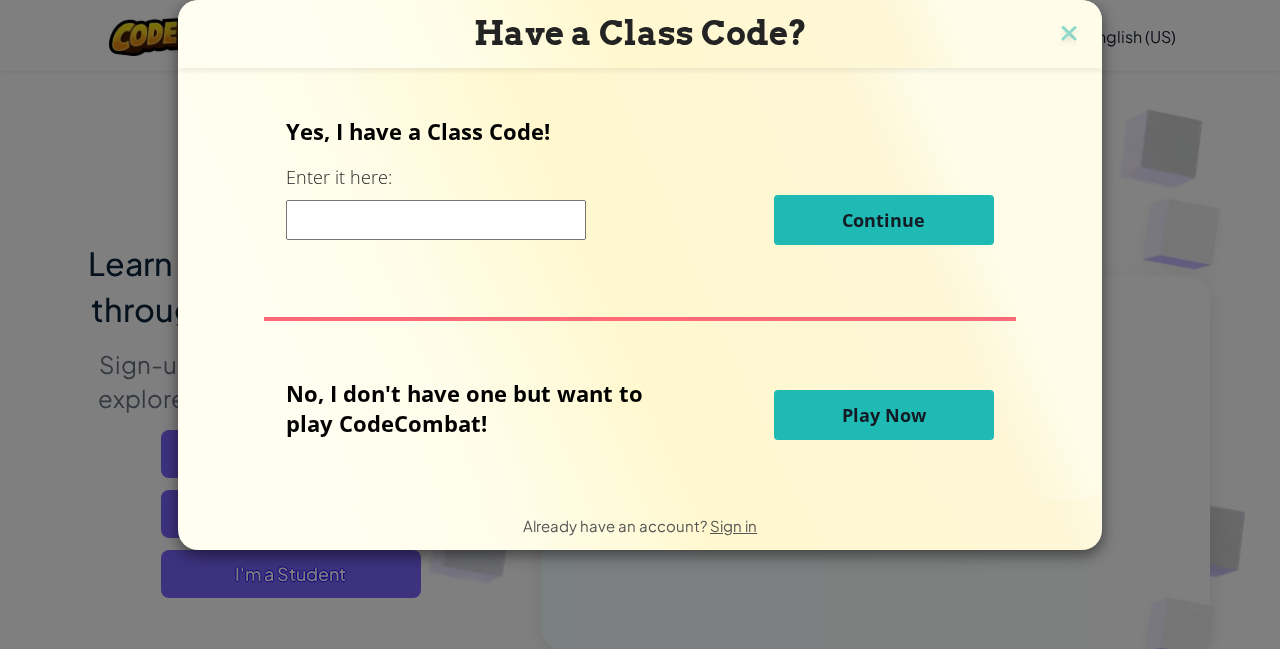 click on "Play Now" at bounding box center [884, 415] 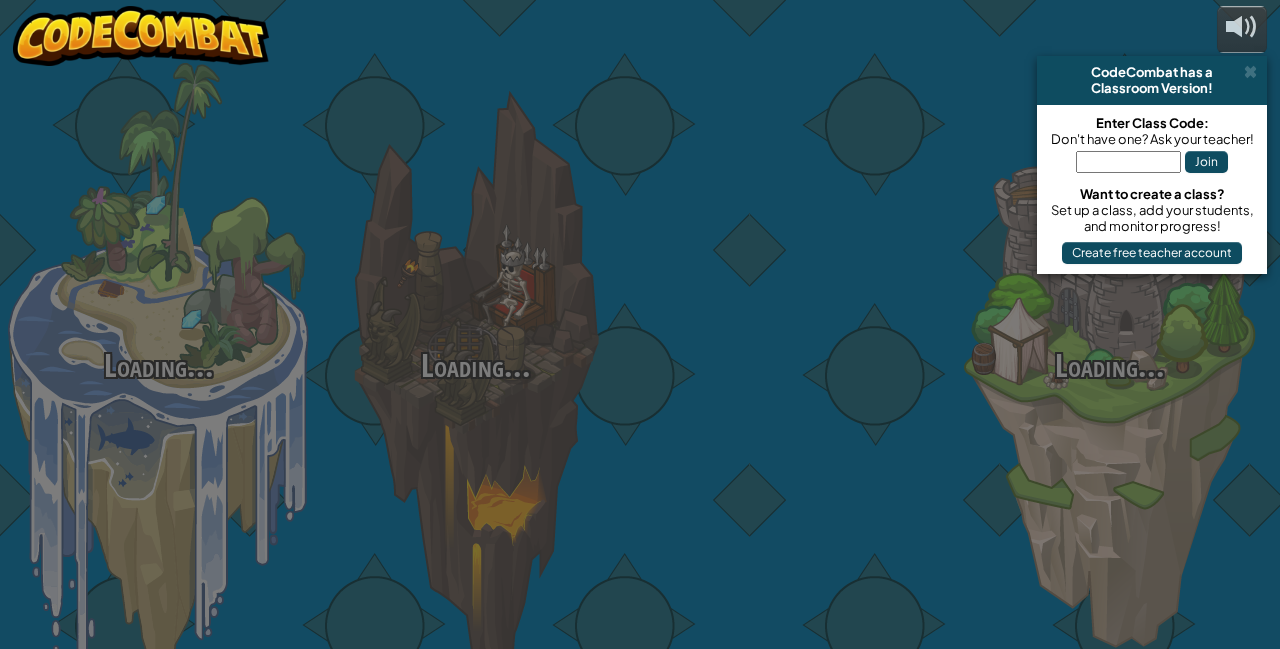 click at bounding box center (792, 317) 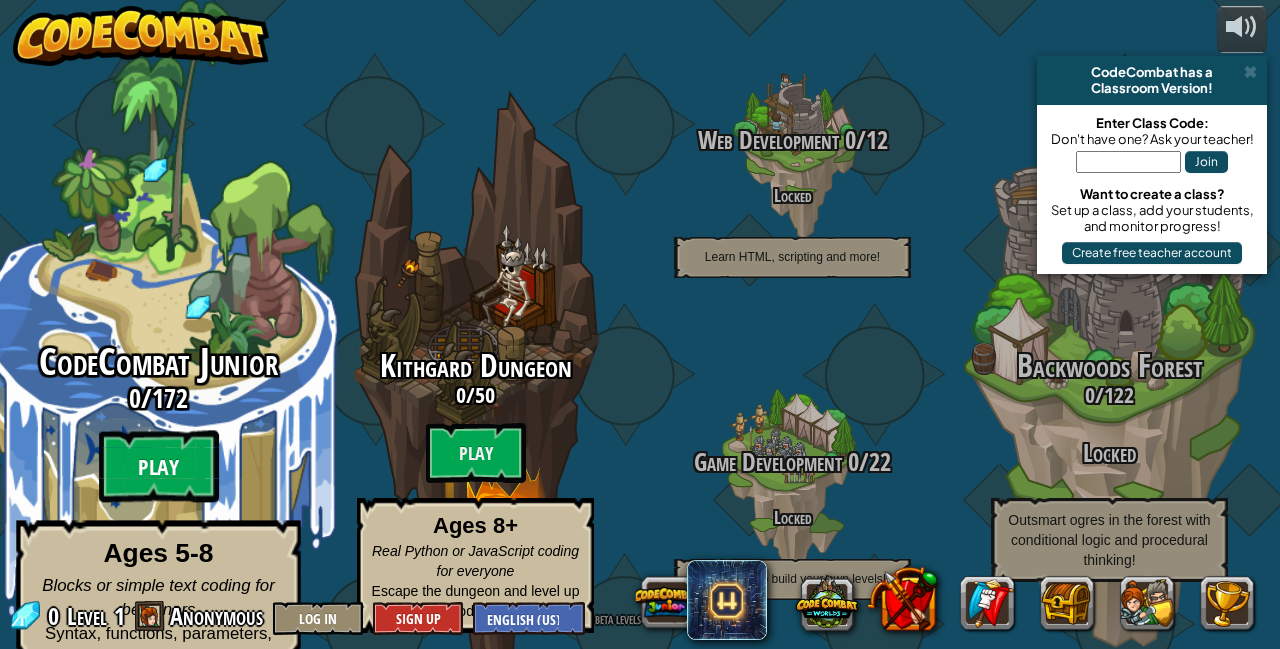 click on "Play" at bounding box center (159, 467) 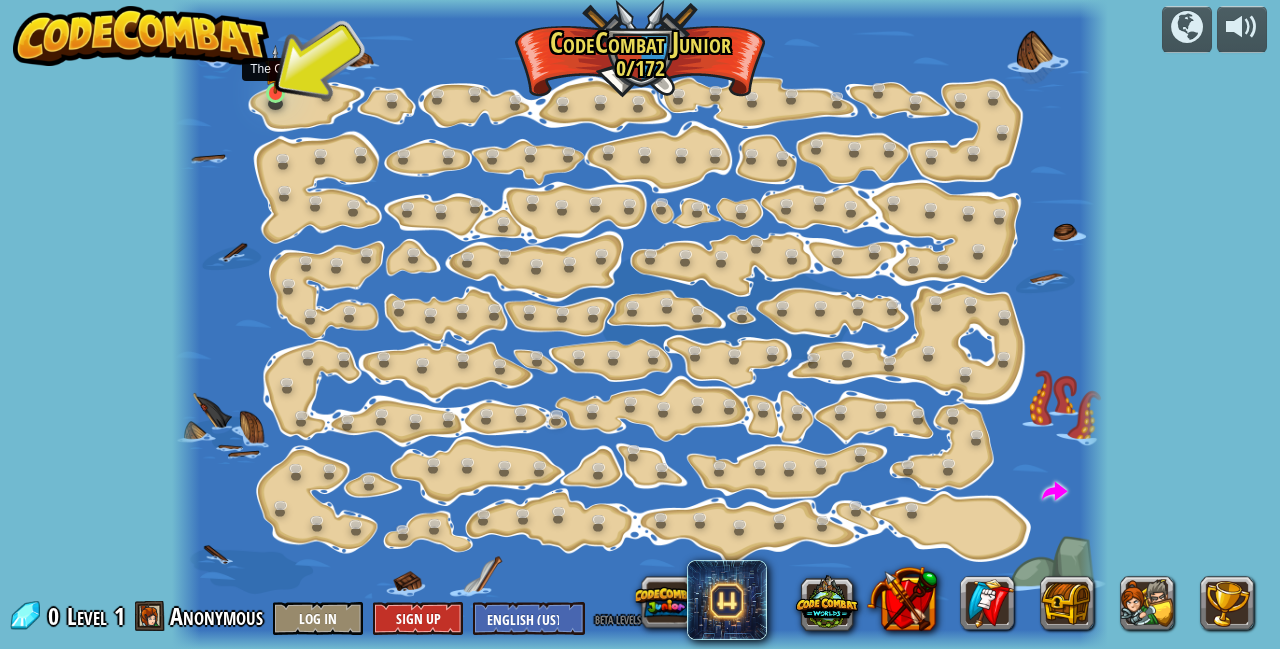 click at bounding box center (276, 70) 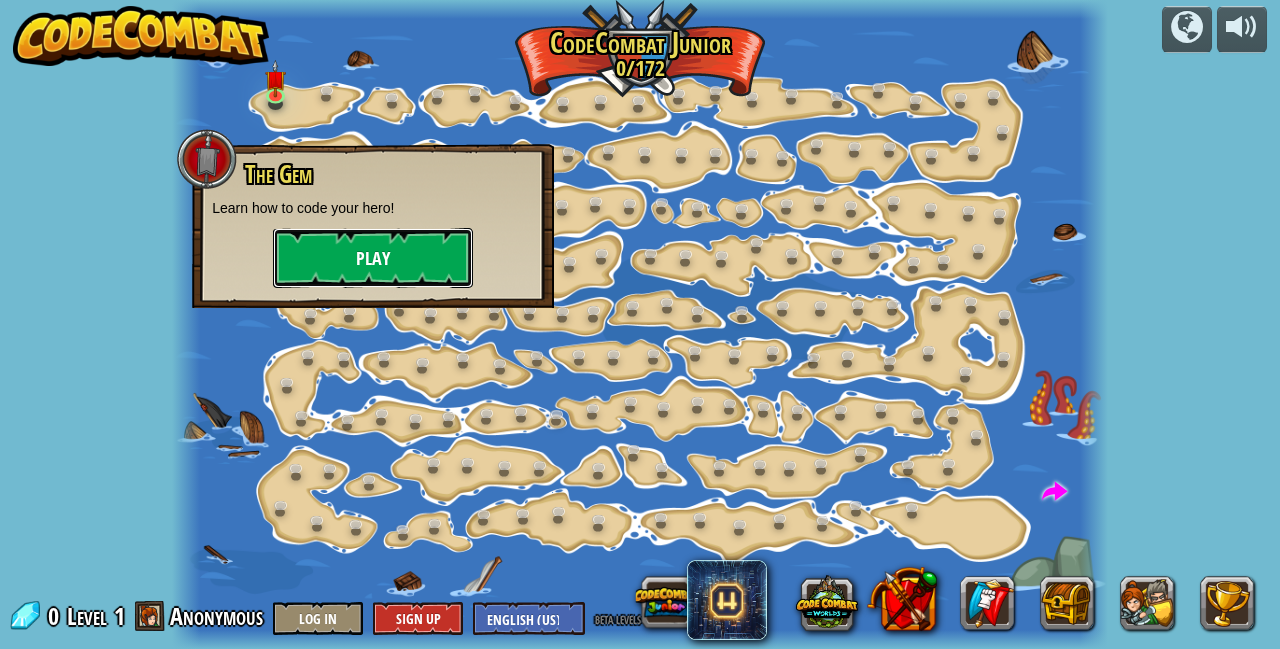 click on "Play" at bounding box center [373, 258] 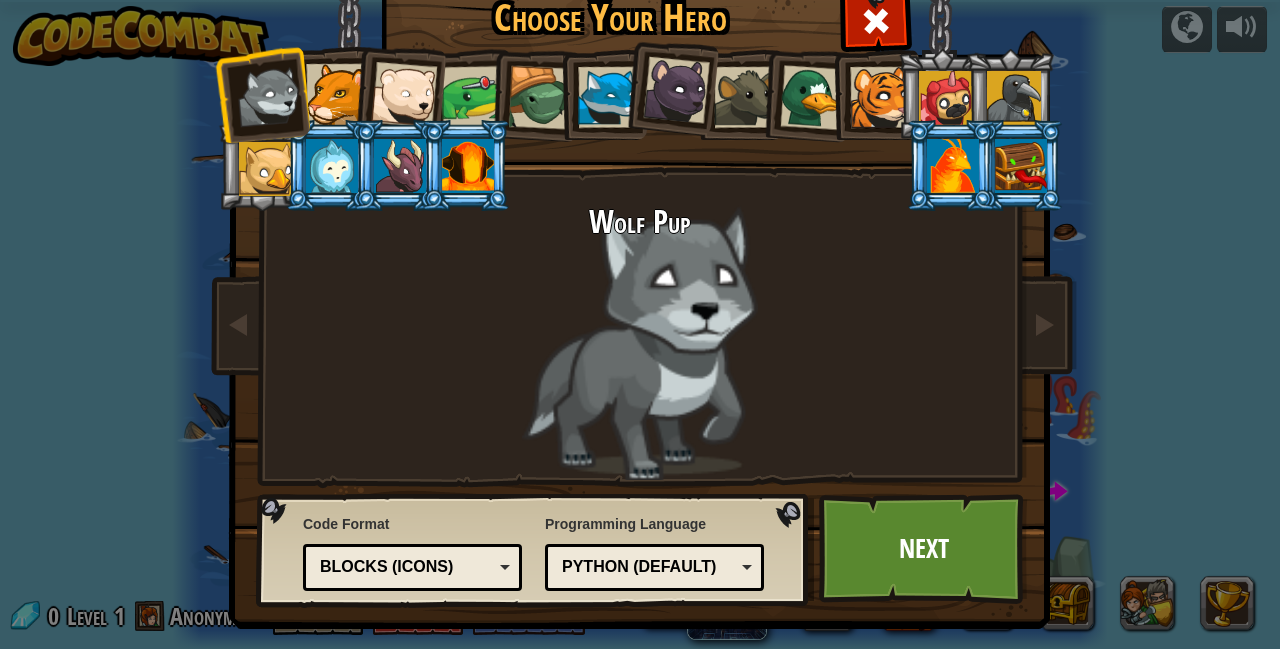 click at bounding box center (608, 97) 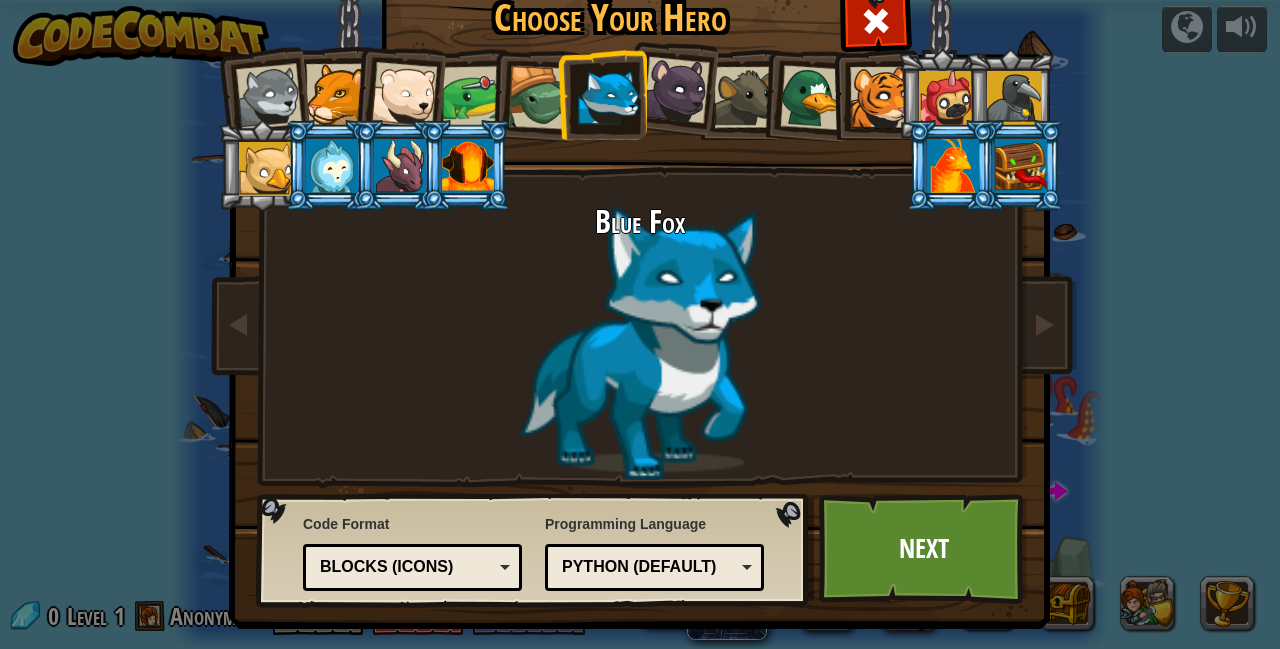 click on "Blocks (Icons)" at bounding box center [406, 567] 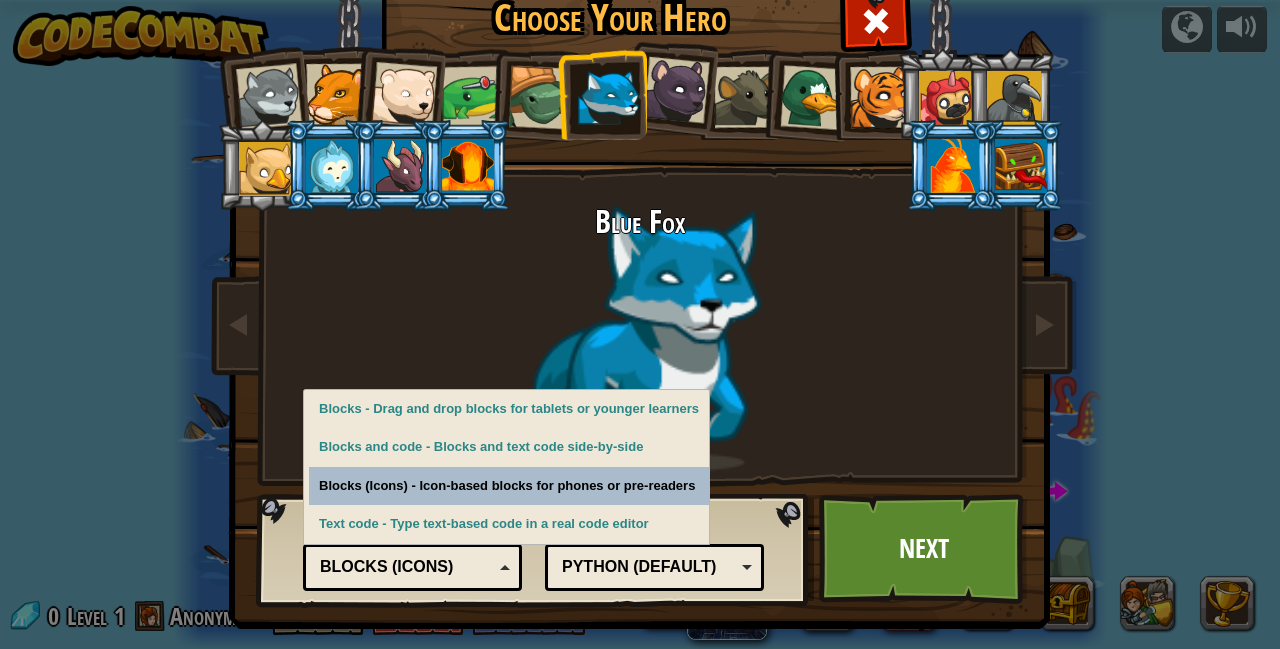 click on "Blocks (Icons) - Icon-based blocks for phones or pre-readers" at bounding box center (509, 486) 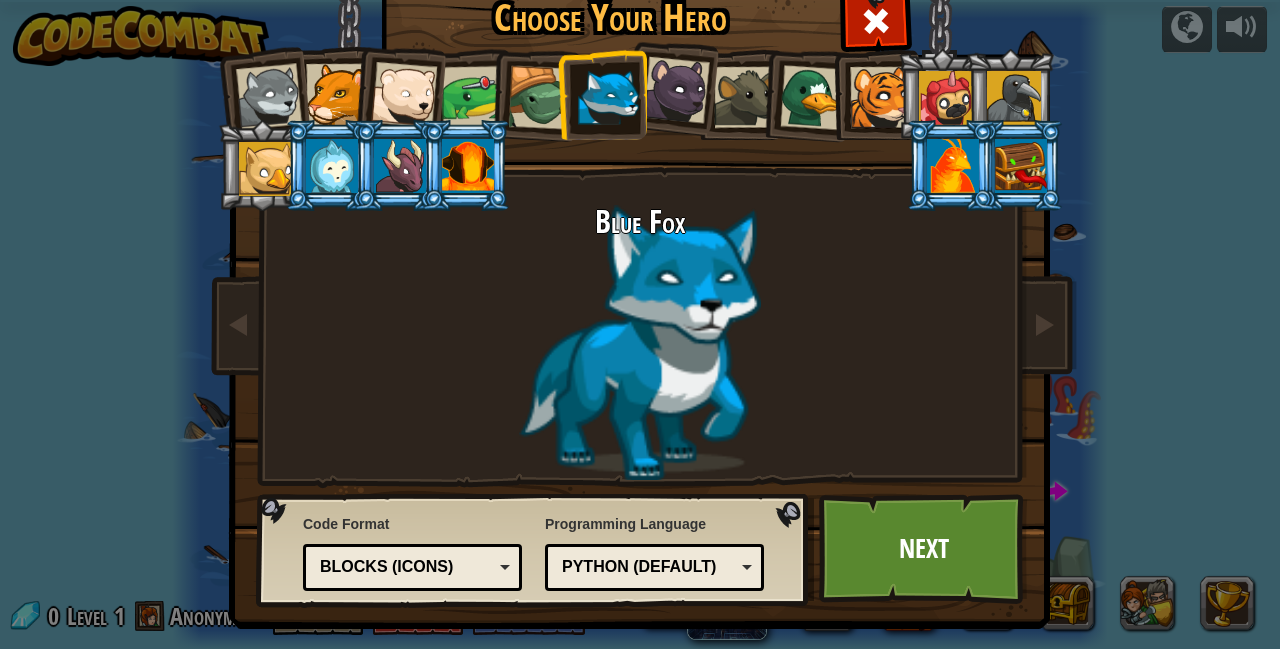 click on "Python (Default)" at bounding box center (648, 567) 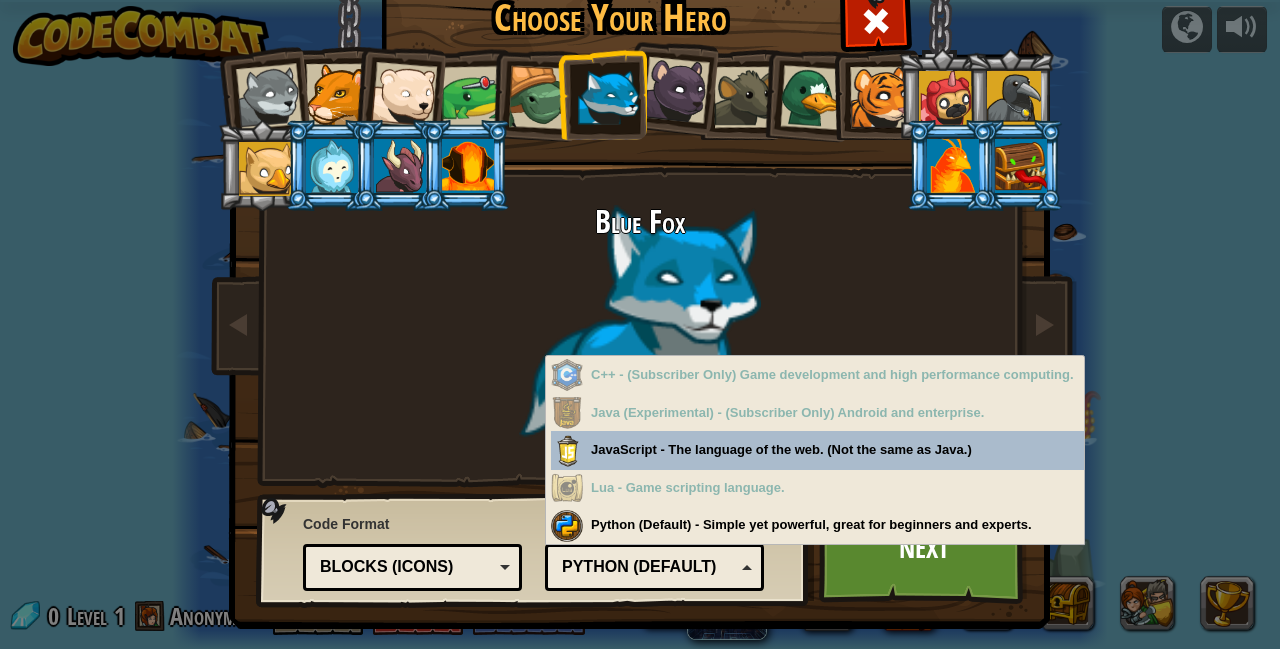 click on "Python (Default)" at bounding box center [648, 567] 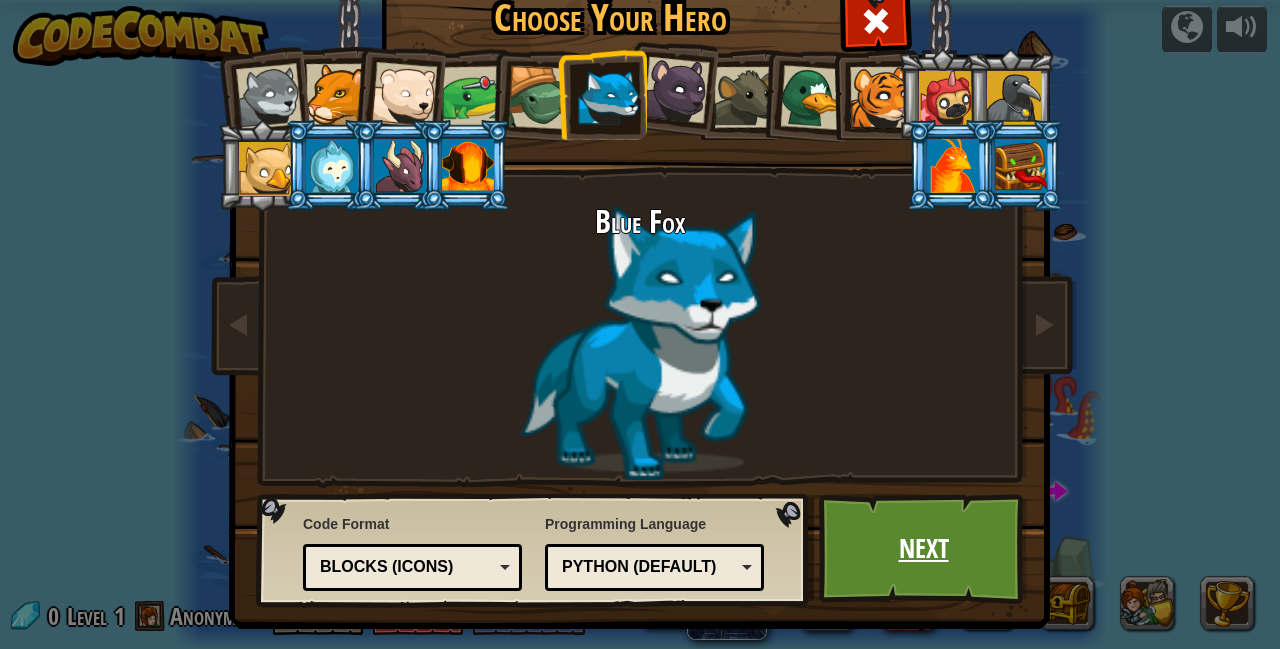 click on "Next" at bounding box center [923, 549] 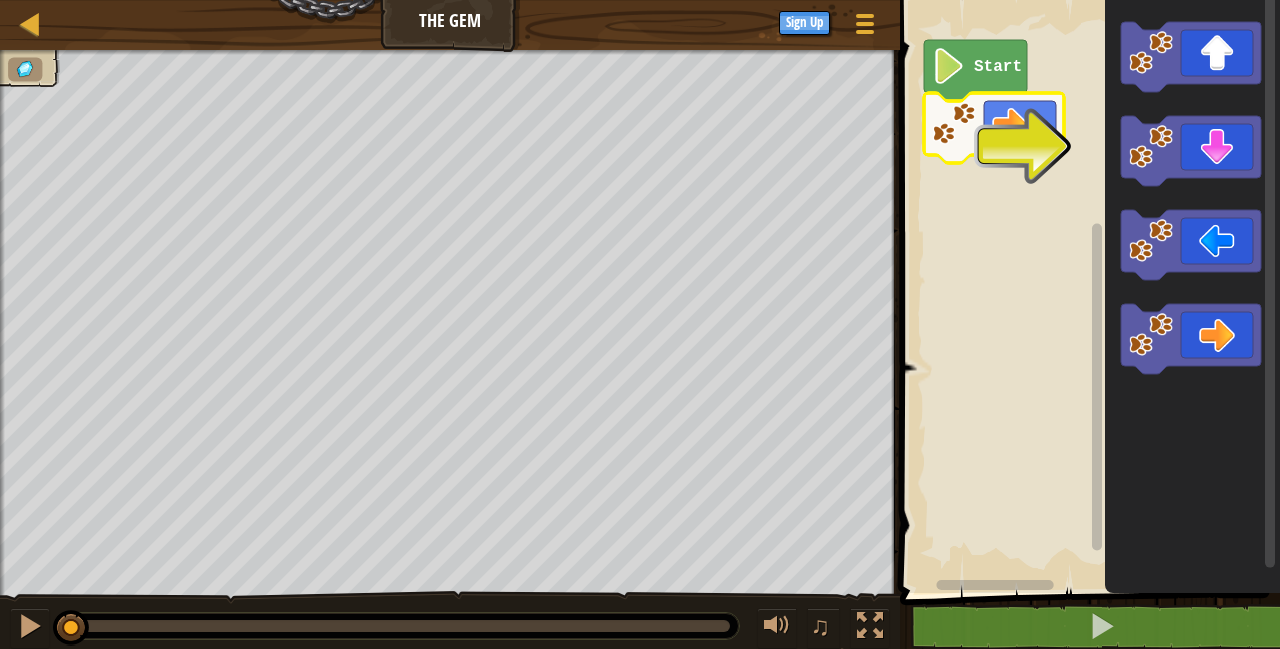 click 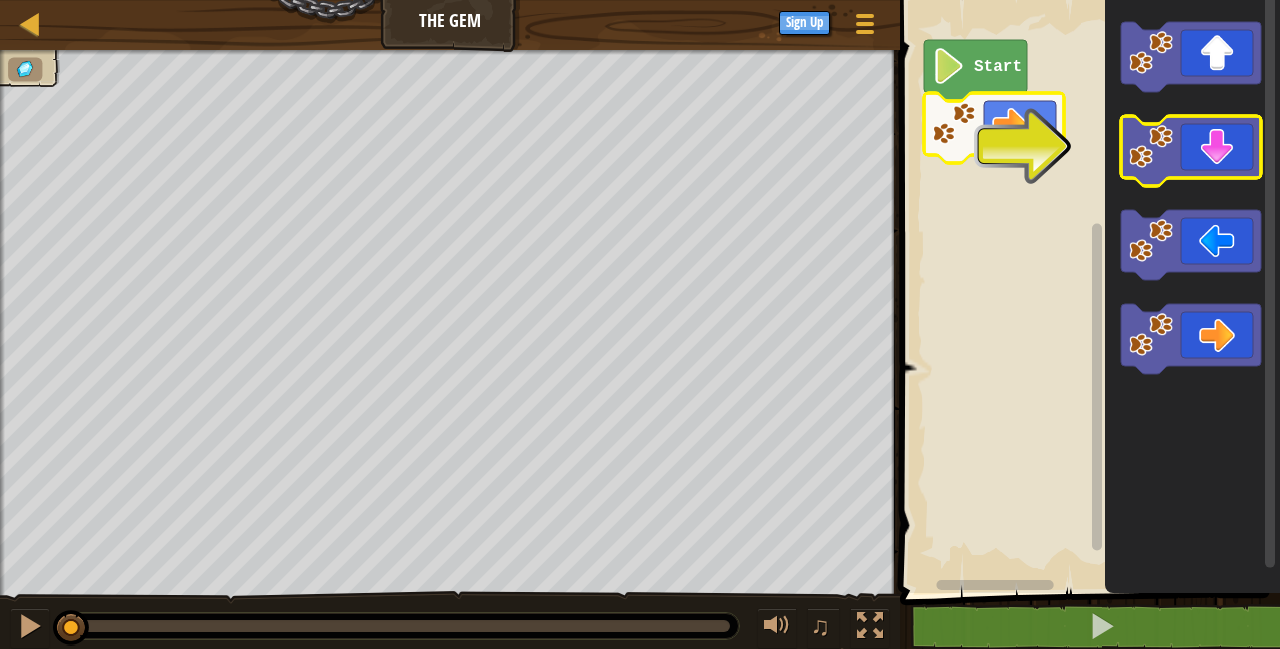 click 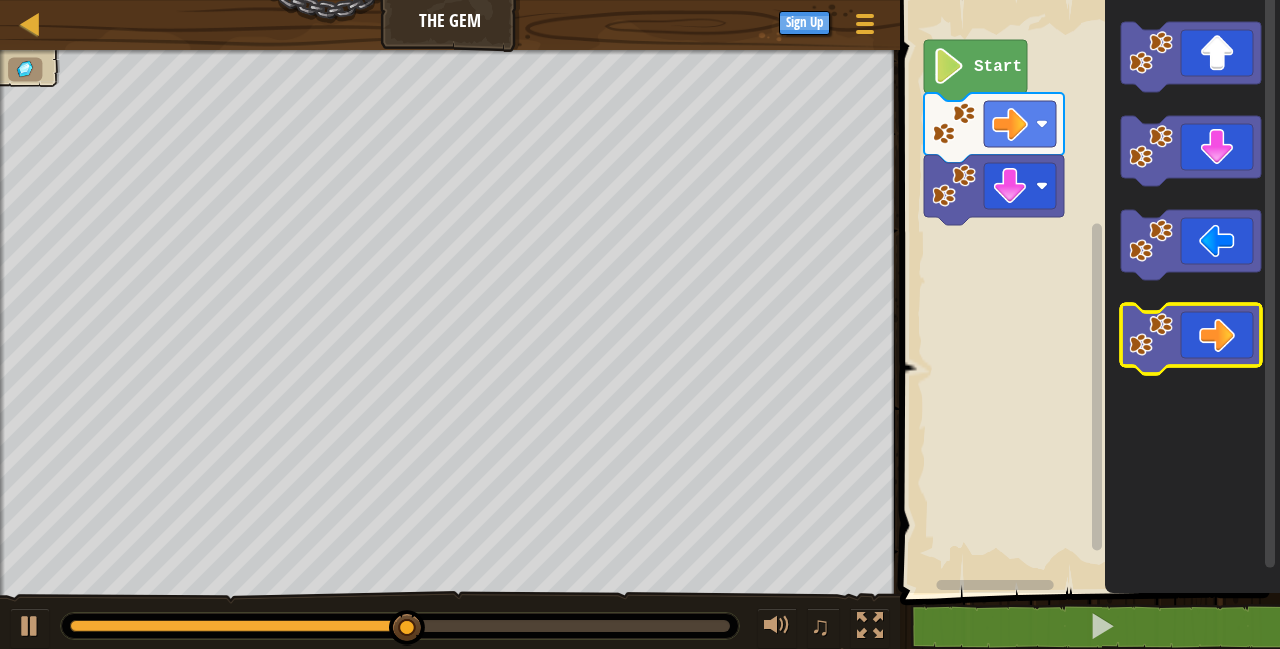 click 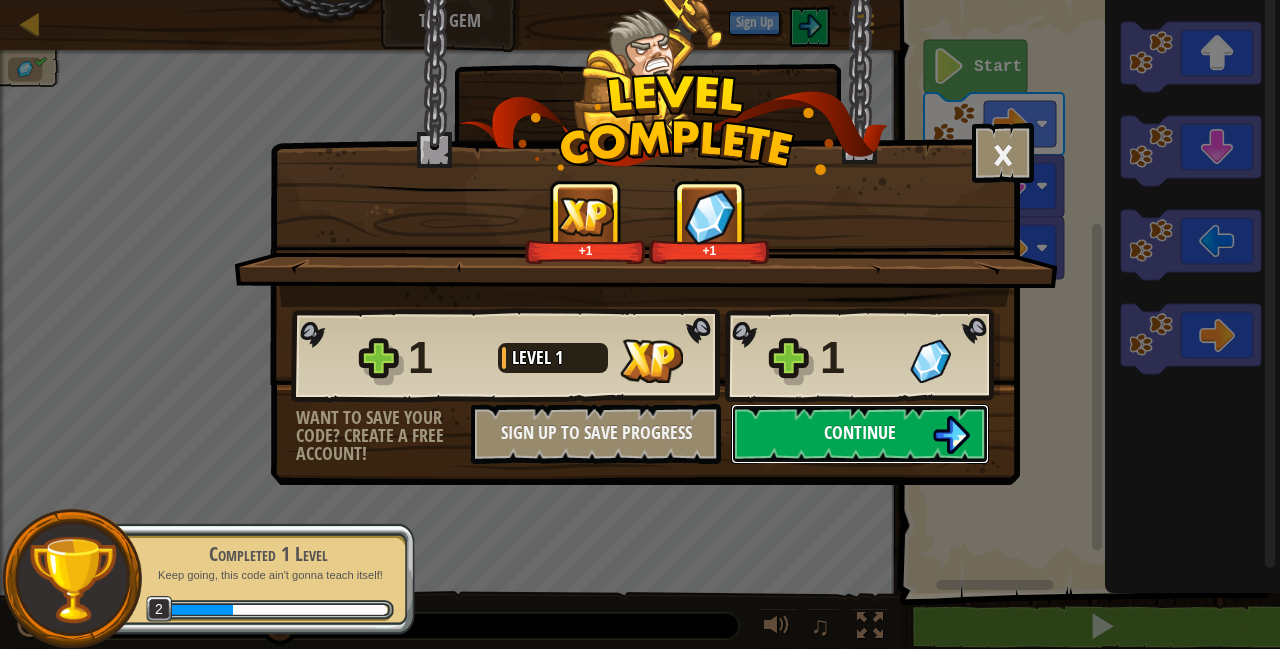 click on "Continue" at bounding box center [860, 434] 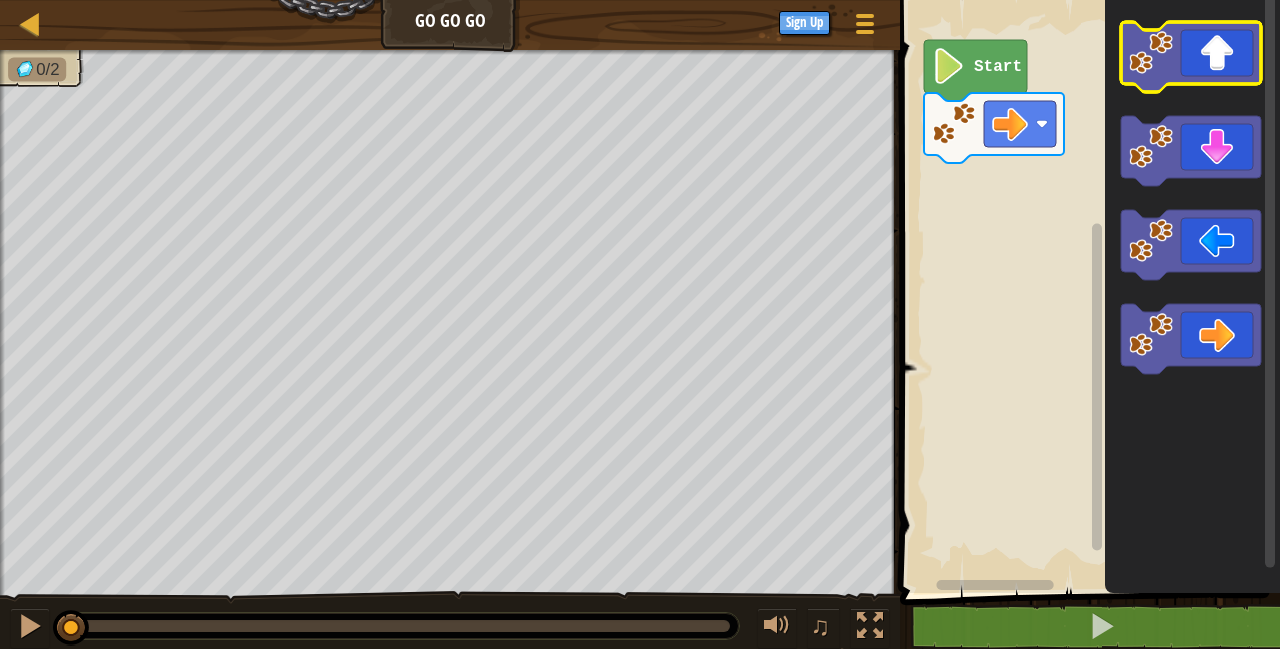 click 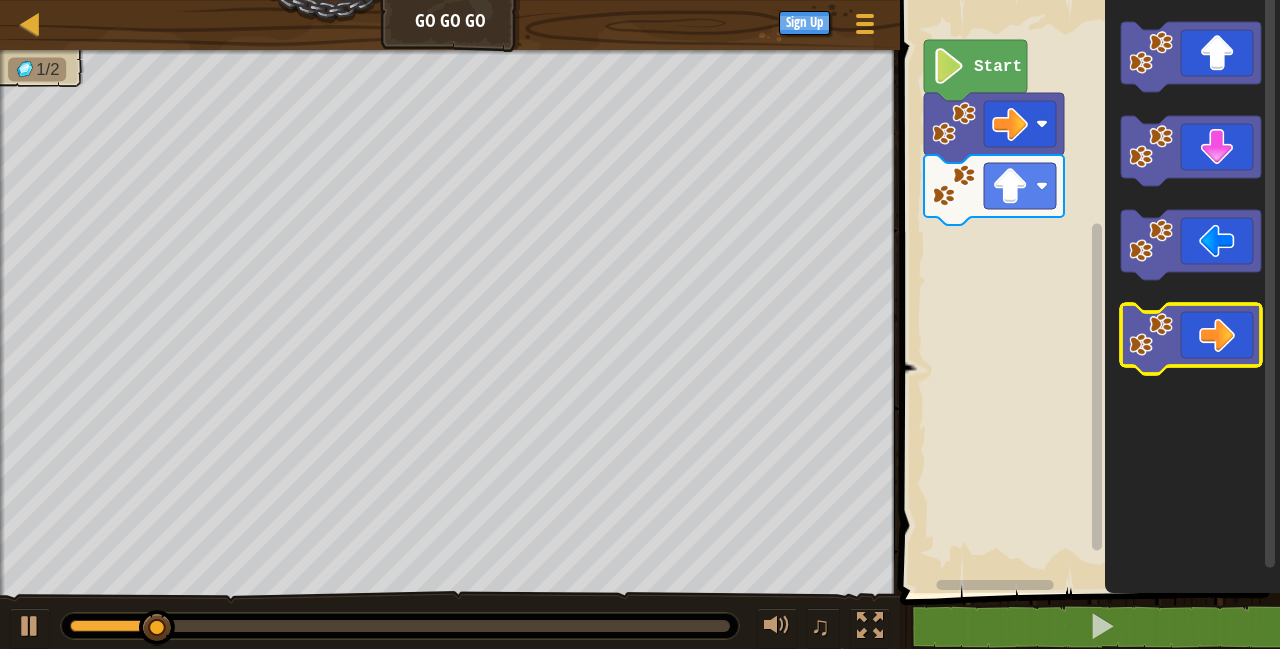 click 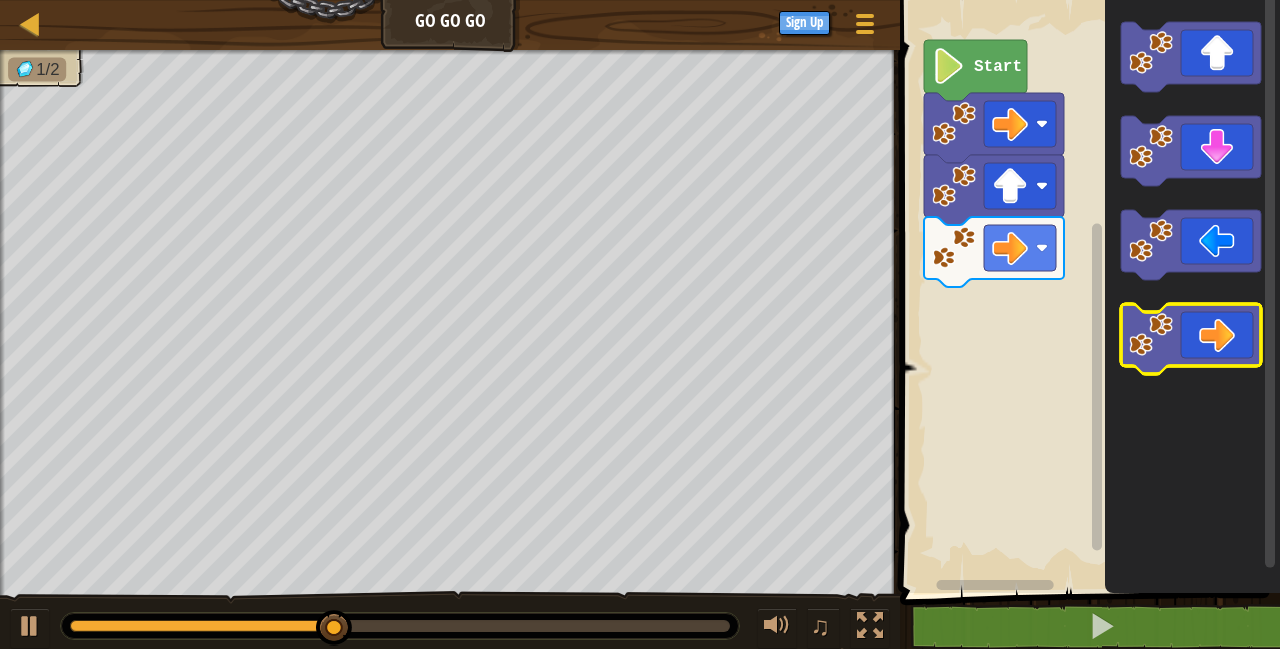 click 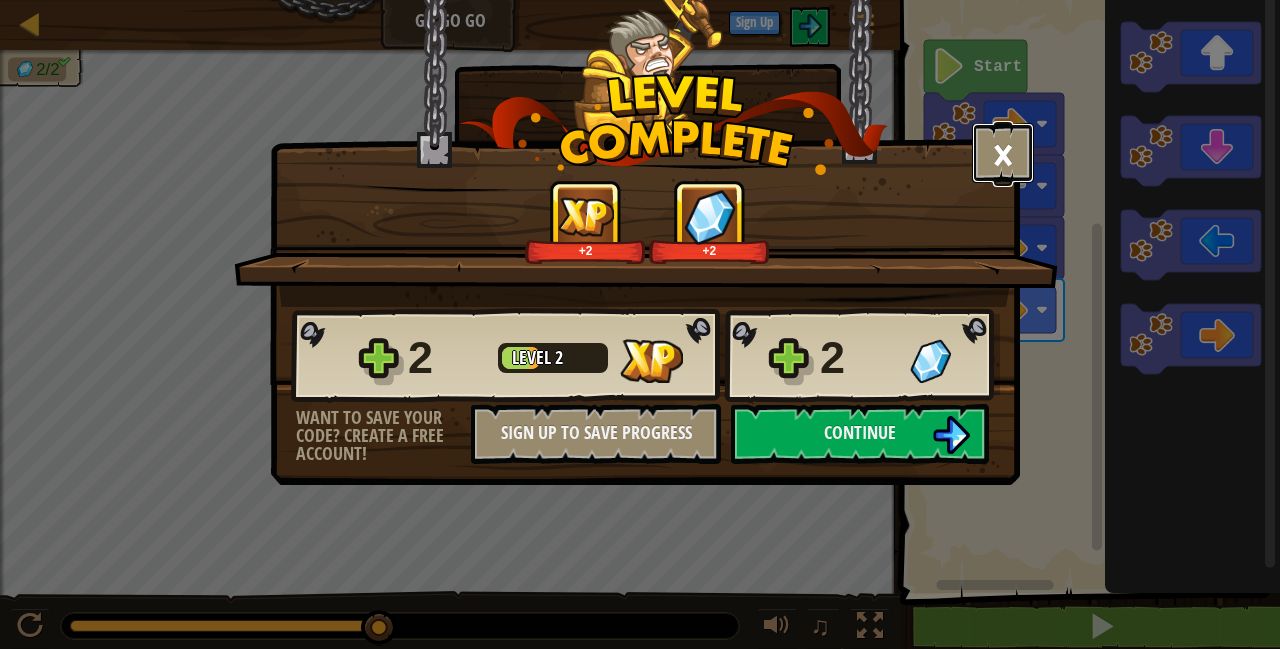 click on "×" at bounding box center (1003, 153) 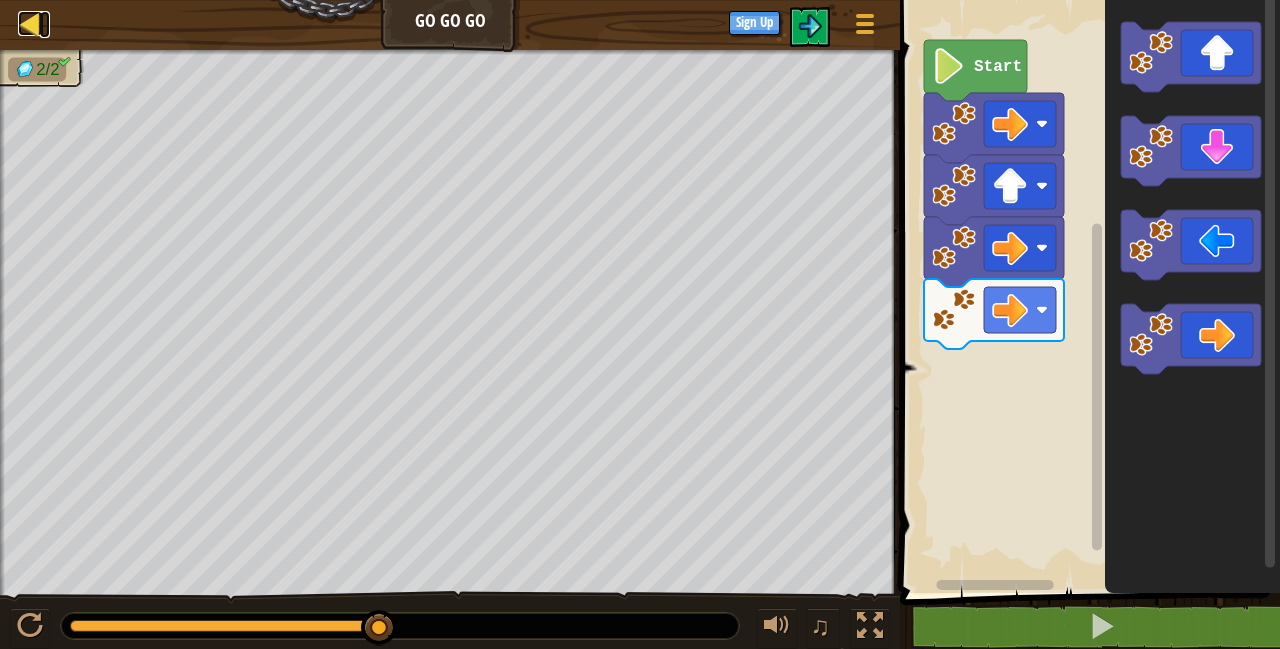 click at bounding box center (30, 23) 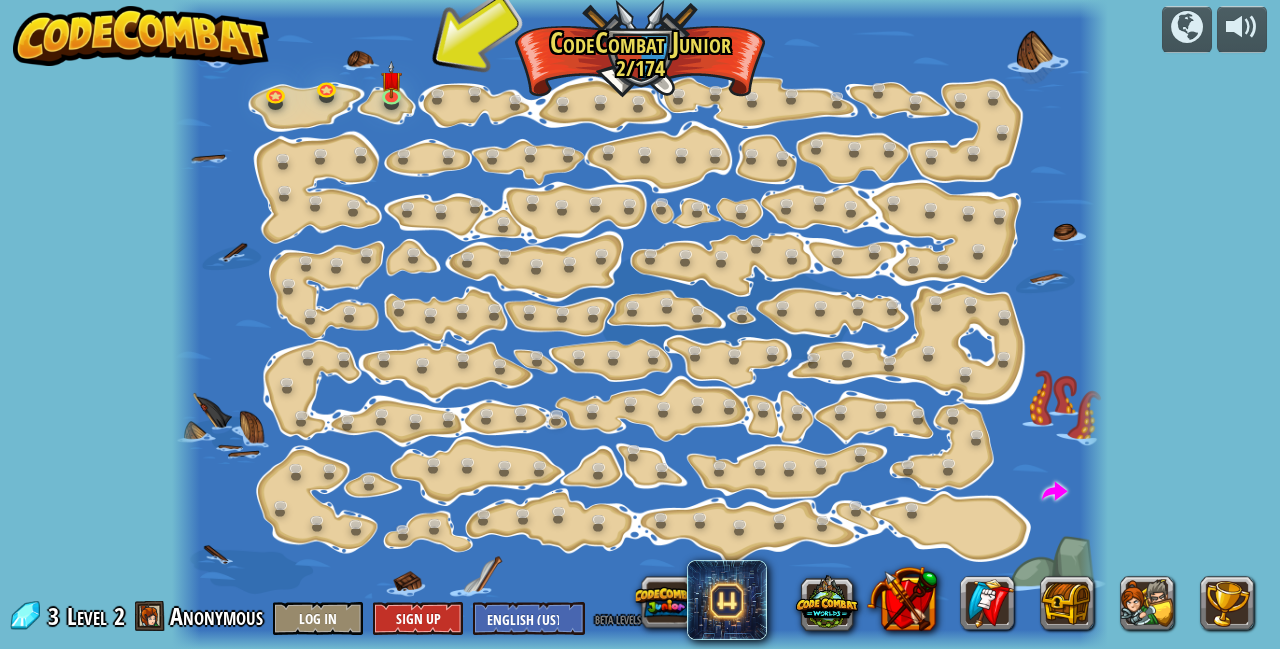 click at bounding box center (141, 36) 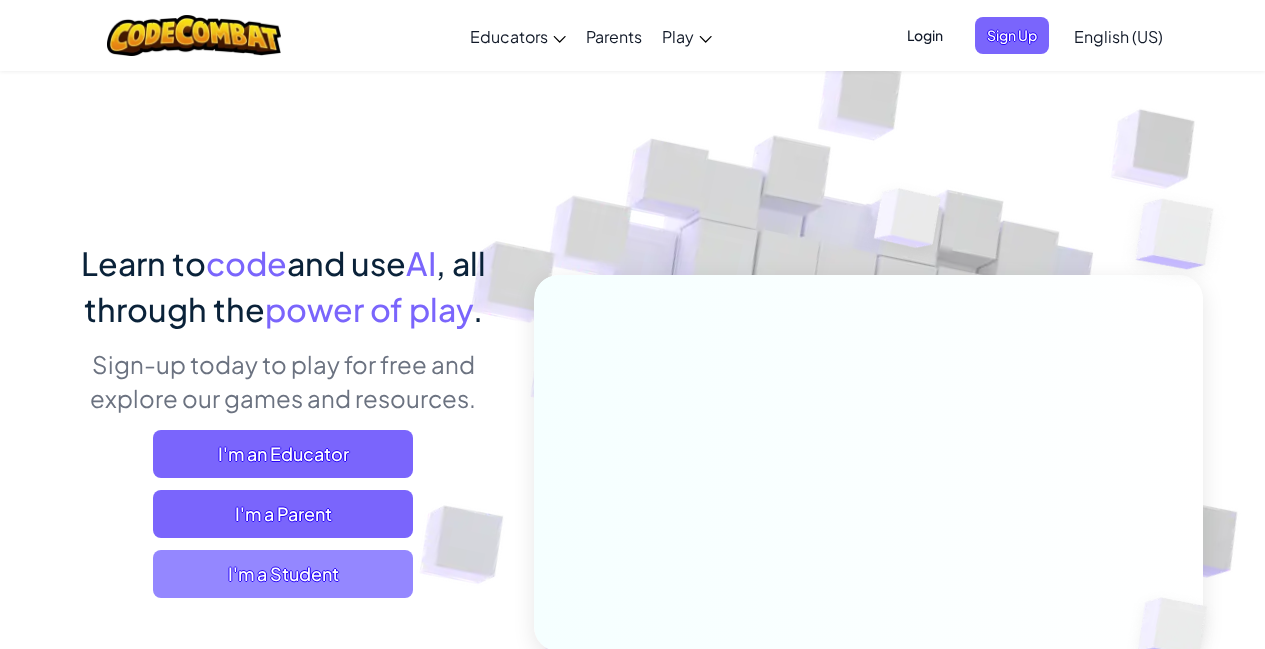 click on "I'm a Student" at bounding box center (283, 574) 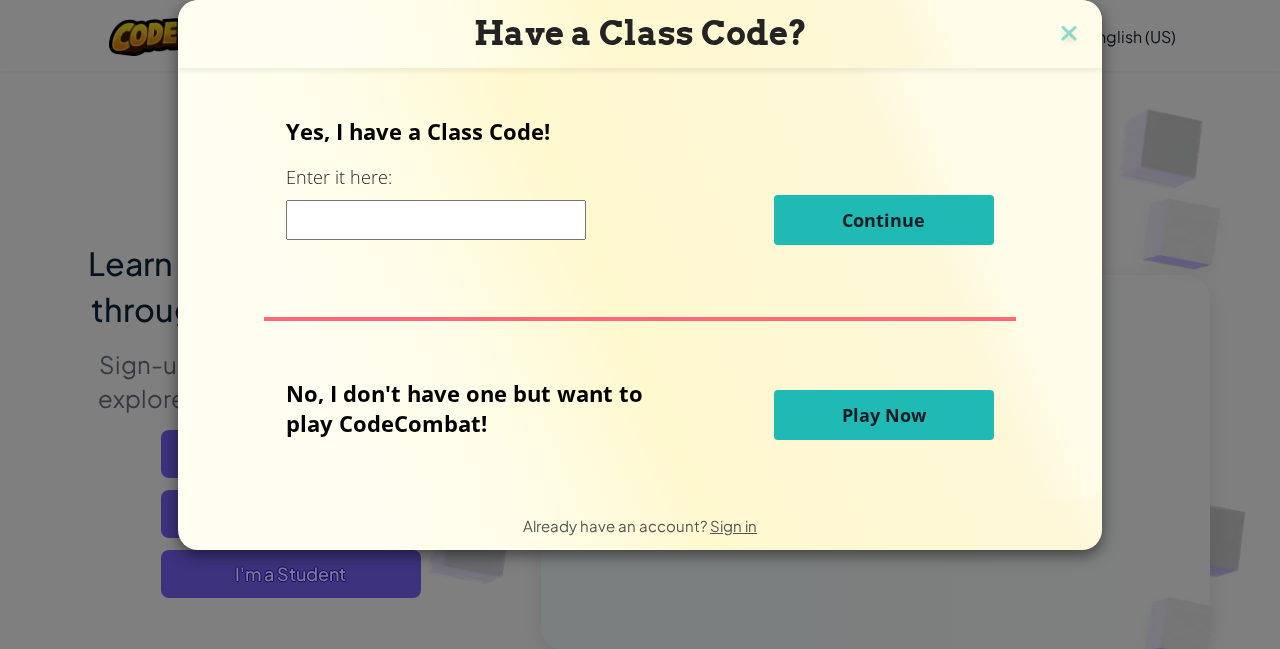 click on "Play Now" at bounding box center [884, 415] 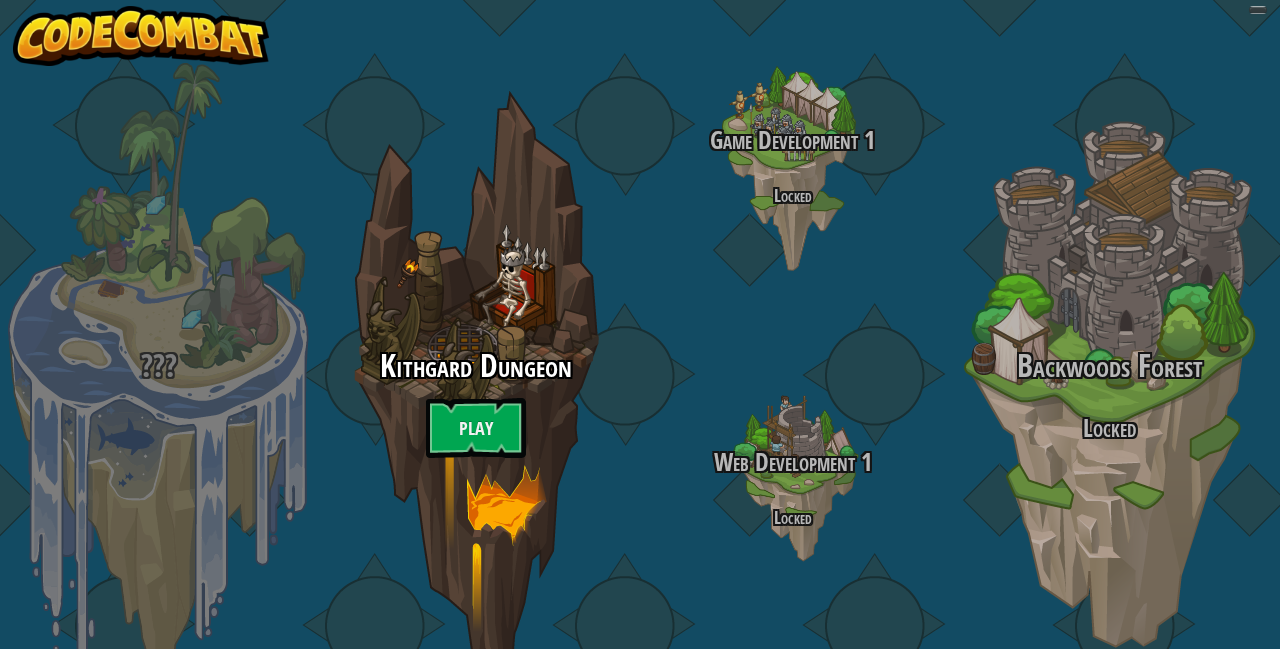 scroll, scrollTop: 0, scrollLeft: 0, axis: both 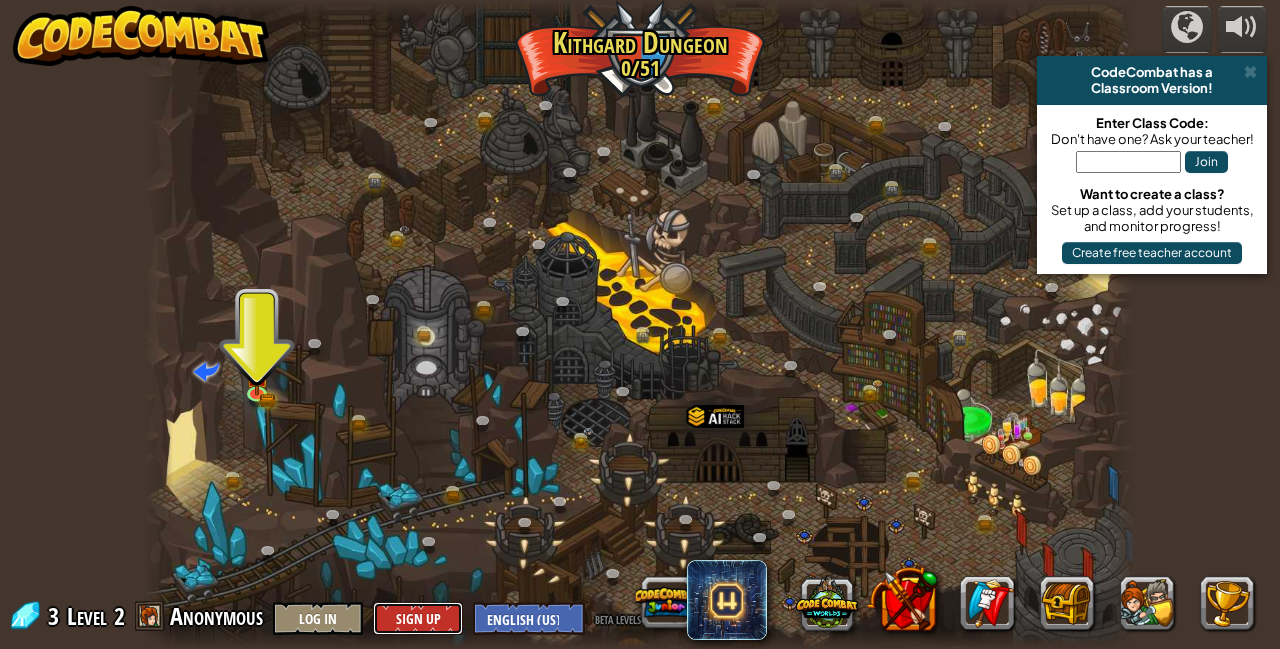 click on "Sign Up" at bounding box center [418, 618] 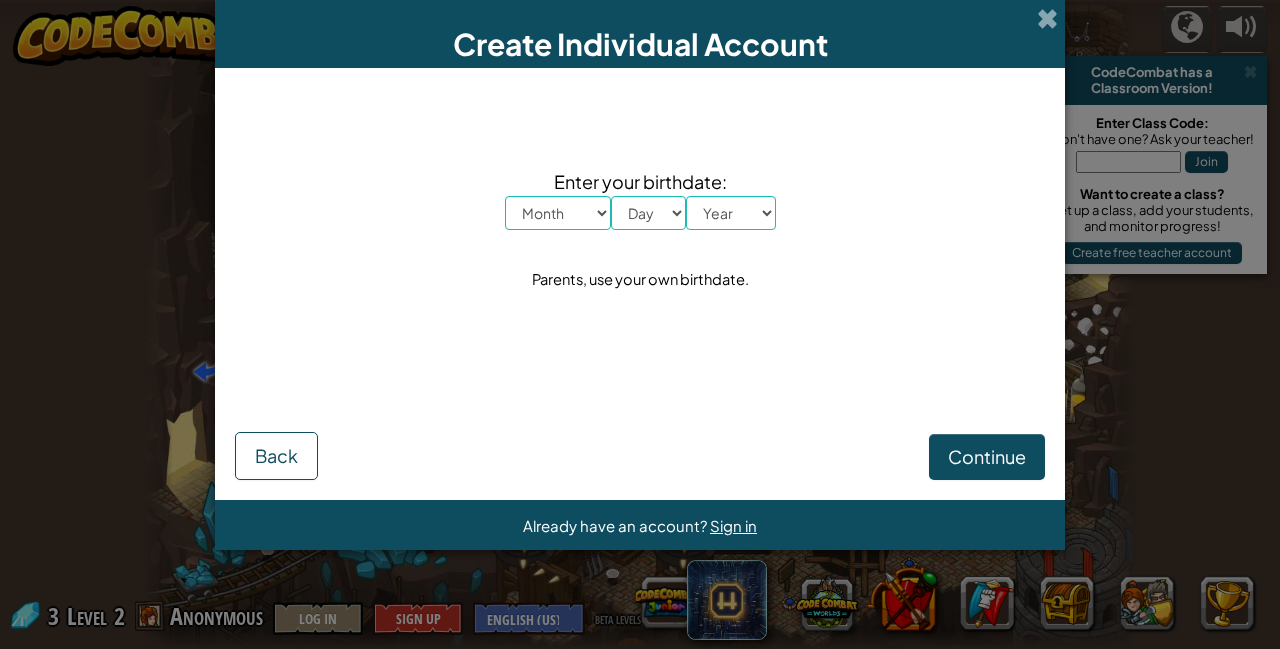 click on "Month January February March April May June July August September October November December" at bounding box center (558, 213) 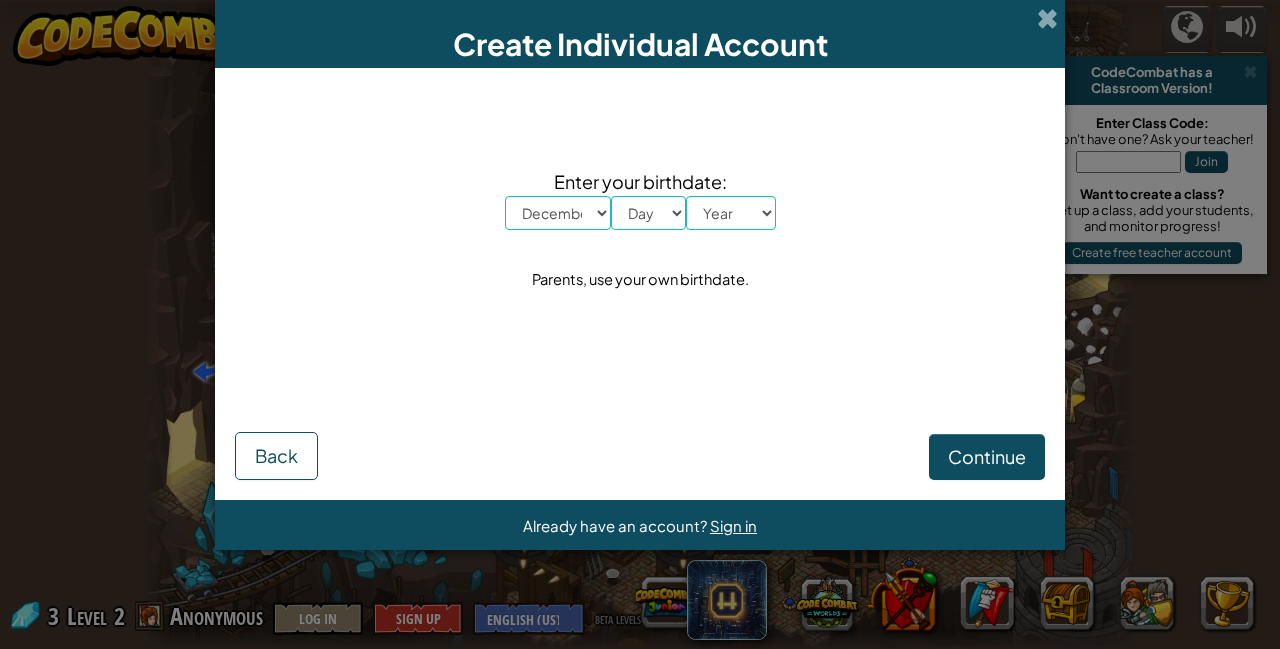 click on "Month January February March April May June July August September October November December" at bounding box center (558, 213) 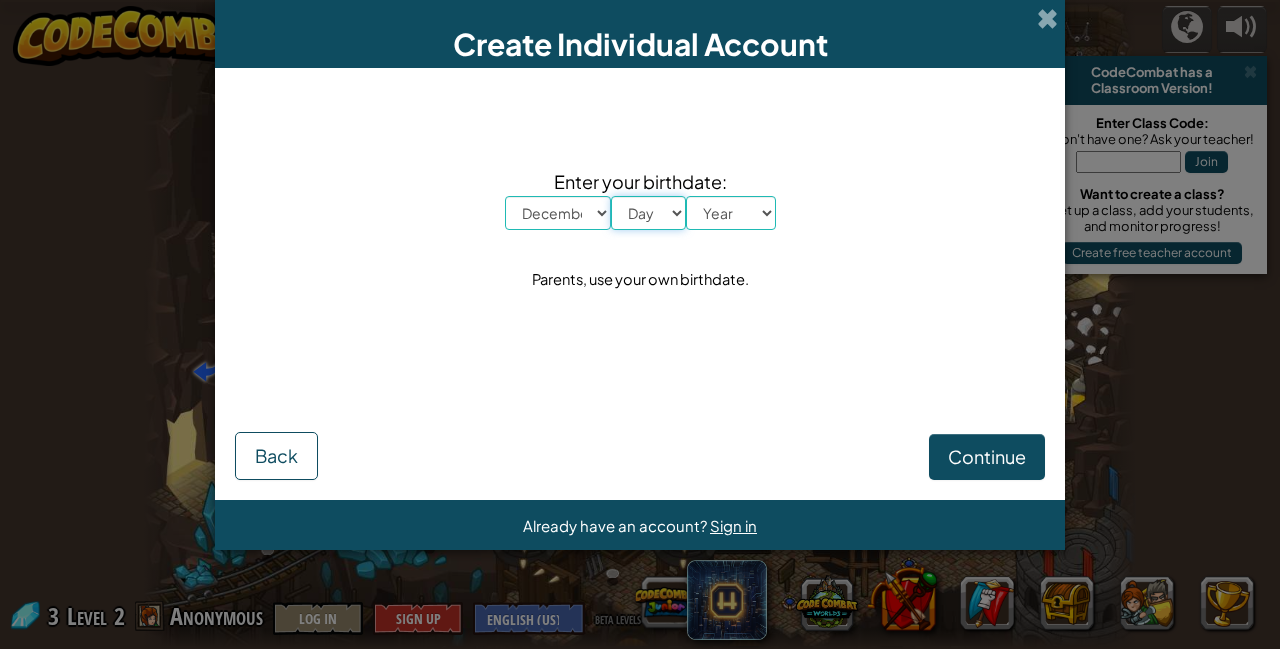 click on "Day 1 2 3 4 5 6 7 8 9 10 11 12 13 14 15 16 17 18 19 20 21 22 23 24 25 26 27 28 29 30 31" at bounding box center (648, 213) 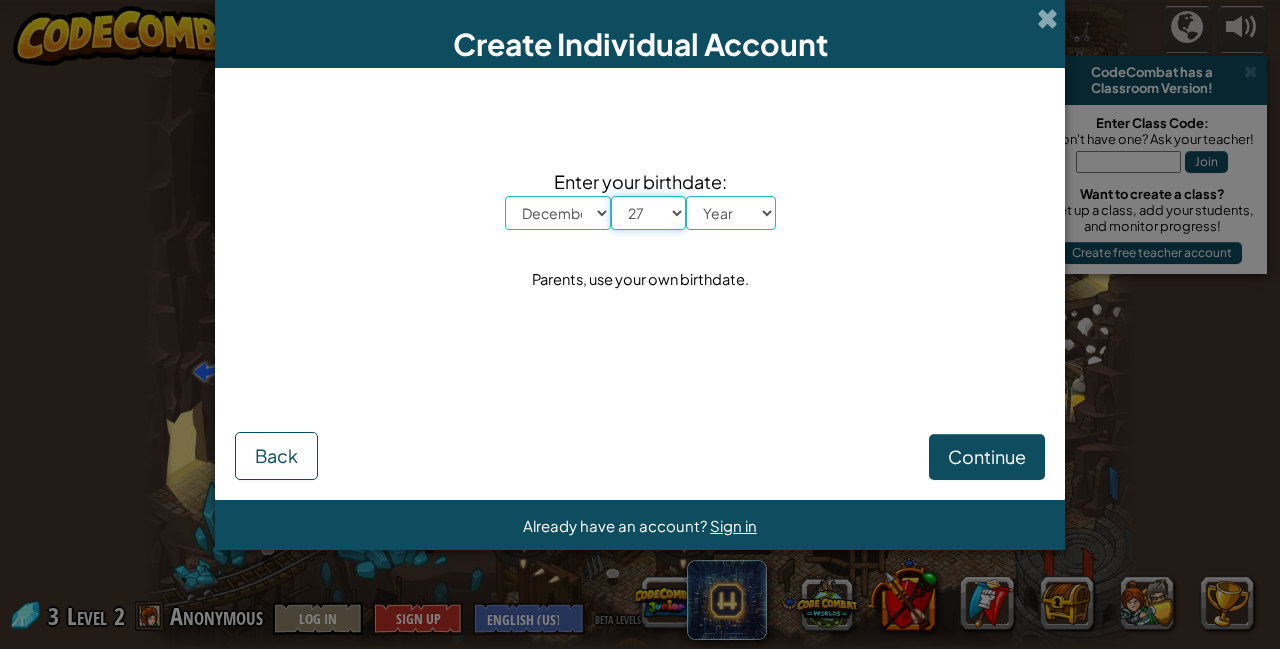 click on "Day 1 2 3 4 5 6 7 8 9 10 11 12 13 14 15 16 17 18 19 20 21 22 23 24 25 26 27 28 29 30 31" at bounding box center [648, 213] 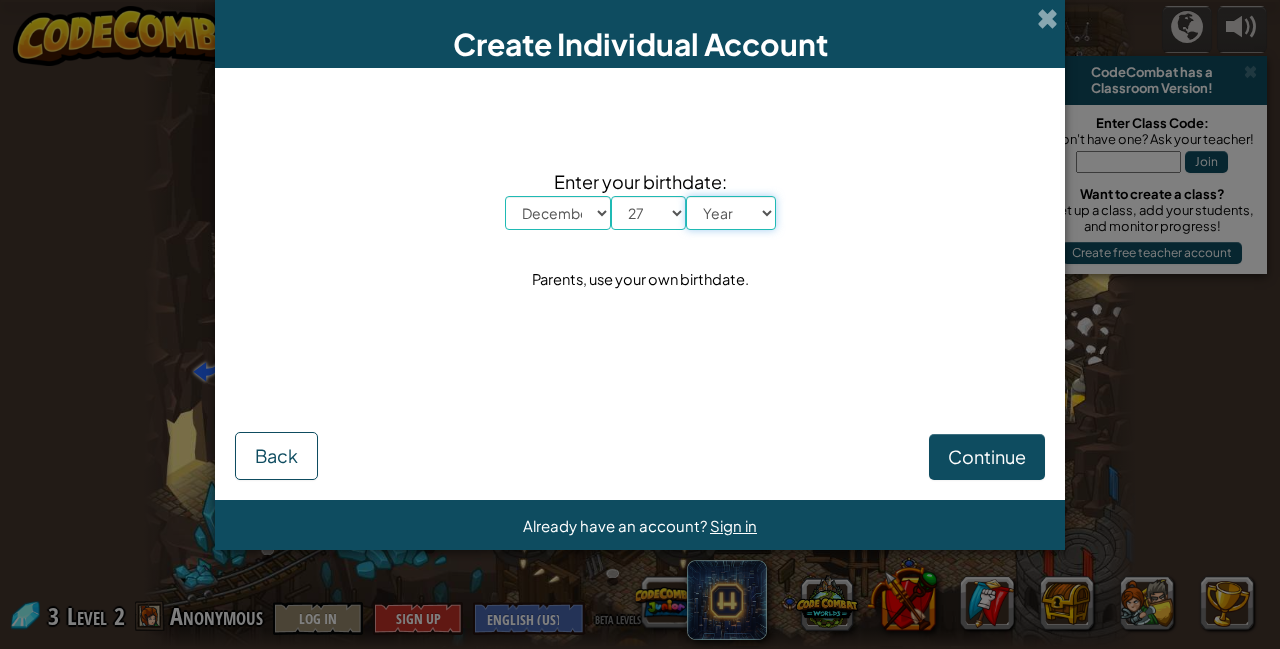 click on "Year 2025 2024 2023 2022 2021 2020 2019 2018 2017 2016 2015 2014 2013 2012 2011 2010 2009 2008 2007 2006 2005 2004 2003 2002 2001 2000 1999 1998 1997 1996 1995 1994 1993 1992 1991 1990 1989 1988 1987 1986 1985 1984 1983 1982 1981 1980 1979 1978 1977 1976 1975 1974 1973 1972 1971 1970 1969 1968 1967 1966 1965 1964 1963 1962 1961 1960 1959 1958 1957 1956 1955 1954 1953 1952 1951 1950 1949 1948 1947 1946 1945 1944 1943 1942 1941 1940 1939 1938 1937 1936 1935 1934 1933 1932 1931 1930 1929 1928 1927 1926" at bounding box center [731, 213] 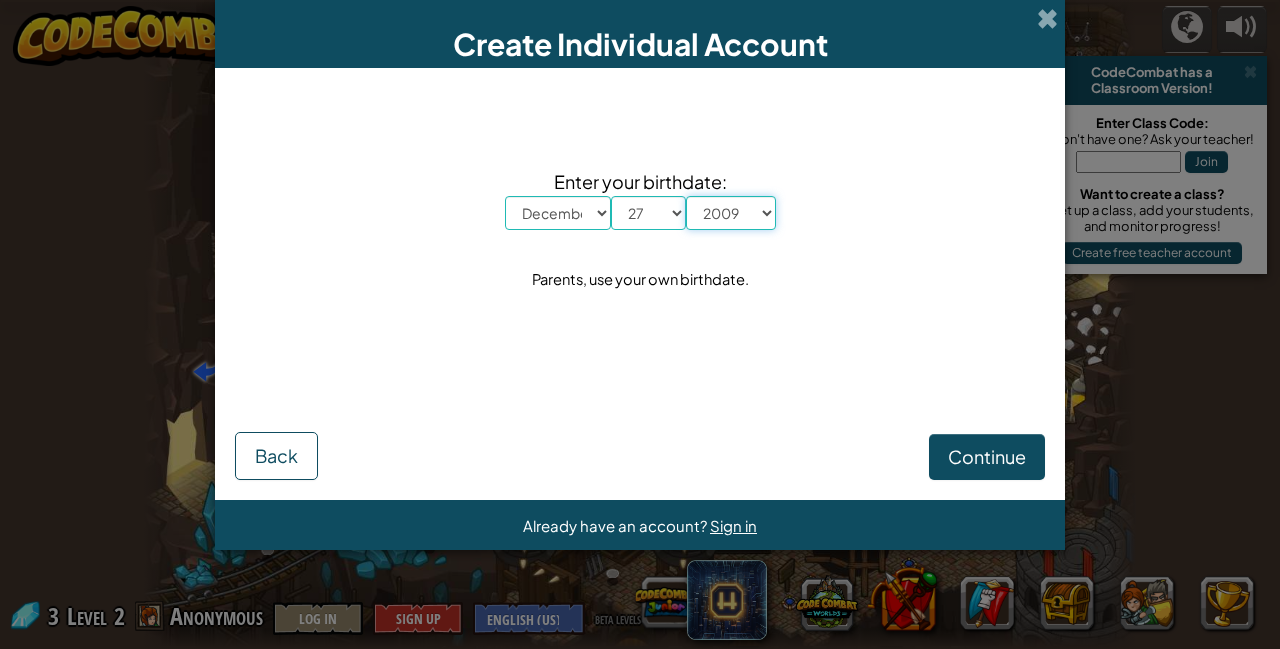 click on "Year 2025 2024 2023 2022 2021 2020 2019 2018 2017 2016 2015 2014 2013 2012 2011 2010 2009 2008 2007 2006 2005 2004 2003 2002 2001 2000 1999 1998 1997 1996 1995 1994 1993 1992 1991 1990 1989 1988 1987 1986 1985 1984 1983 1982 1981 1980 1979 1978 1977 1976 1975 1974 1973 1972 1971 1970 1969 1968 1967 1966 1965 1964 1963 1962 1961 1960 1959 1958 1957 1956 1955 1954 1953 1952 1951 1950 1949 1948 1947 1946 1945 1944 1943 1942 1941 1940 1939 1938 1937 1936 1935 1934 1933 1932 1931 1930 1929 1928 1927 1926" at bounding box center (731, 213) 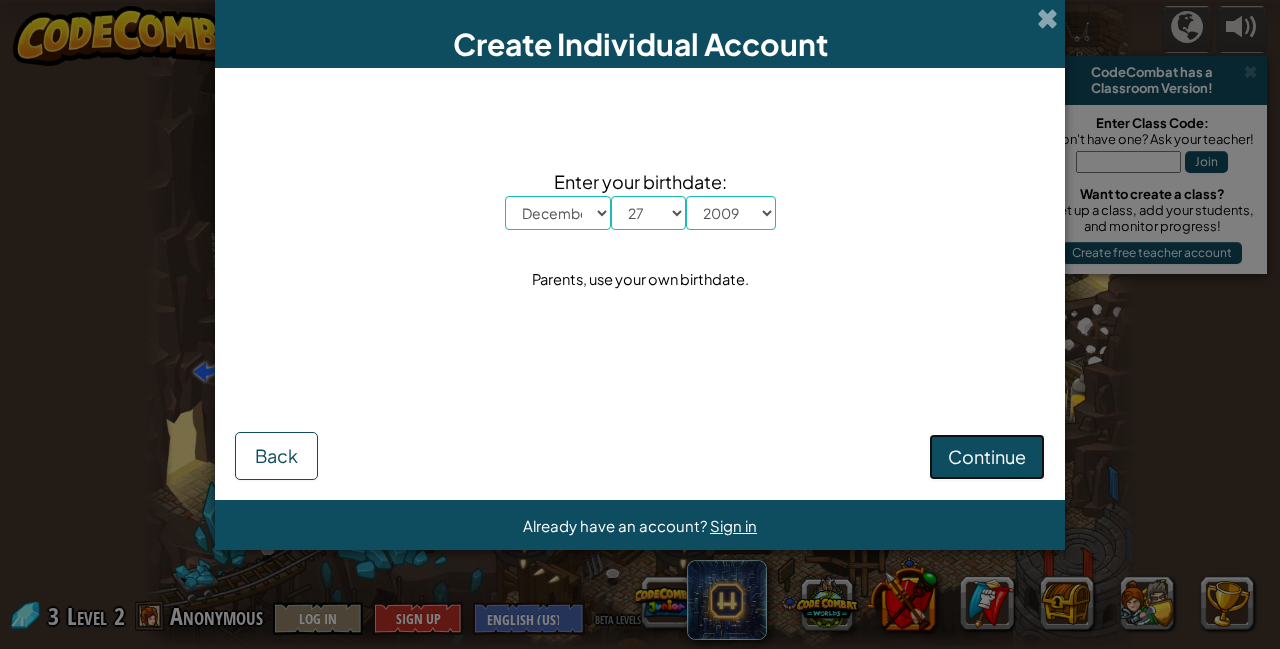 click on "Continue" at bounding box center [987, 456] 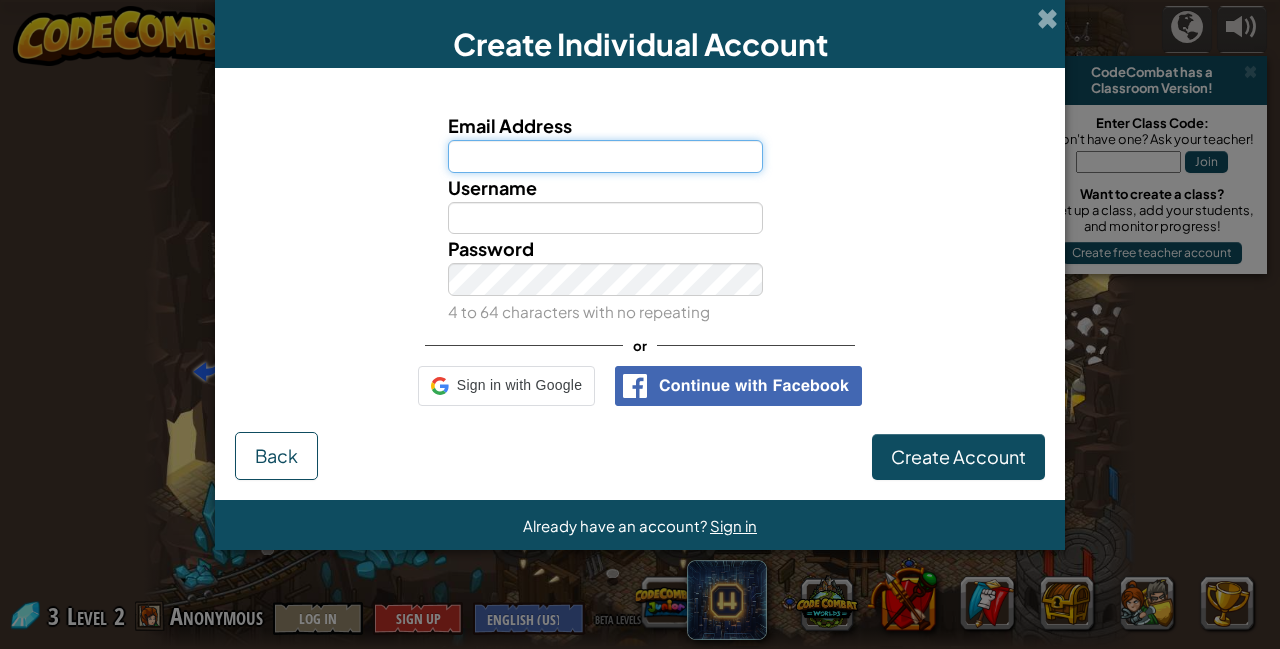 click on "Email Address" at bounding box center (606, 156) 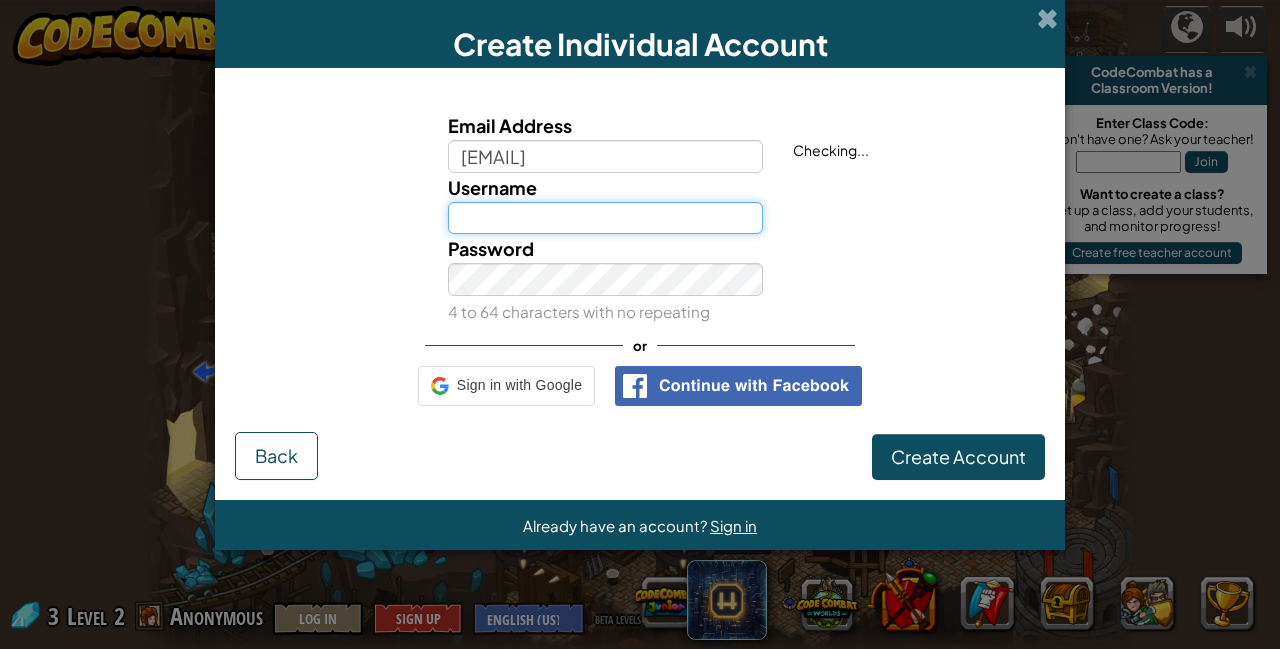 click on "Username" at bounding box center [606, 218] 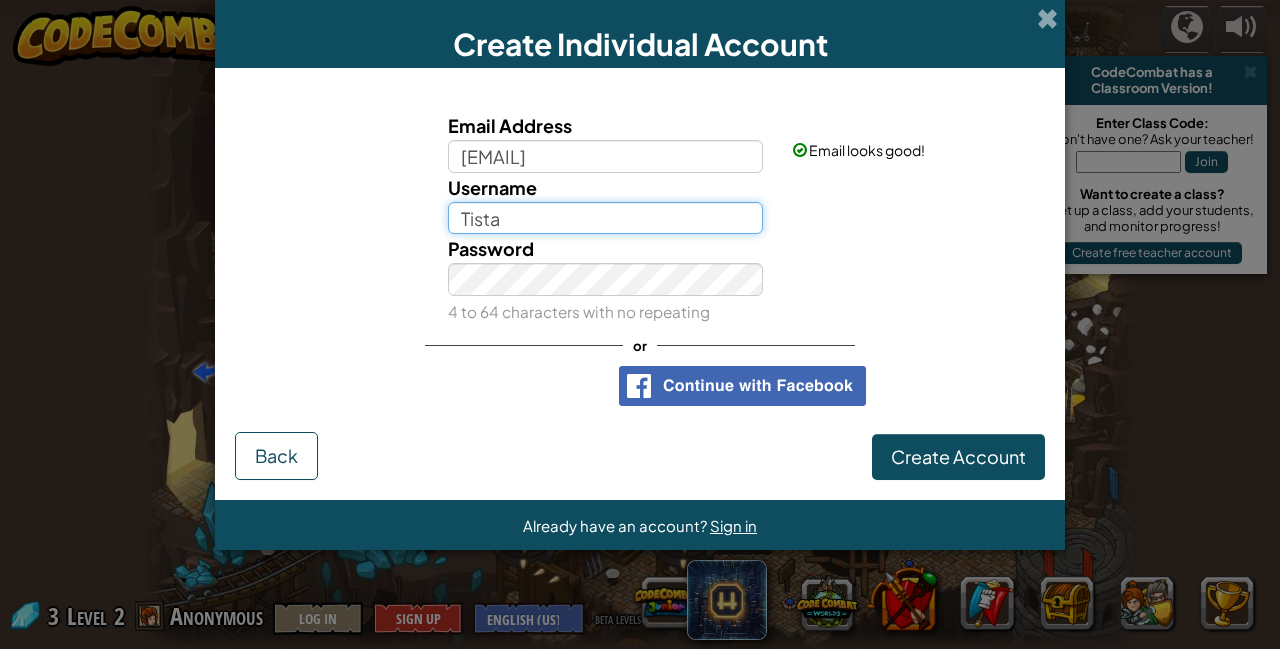 type on "Tista" 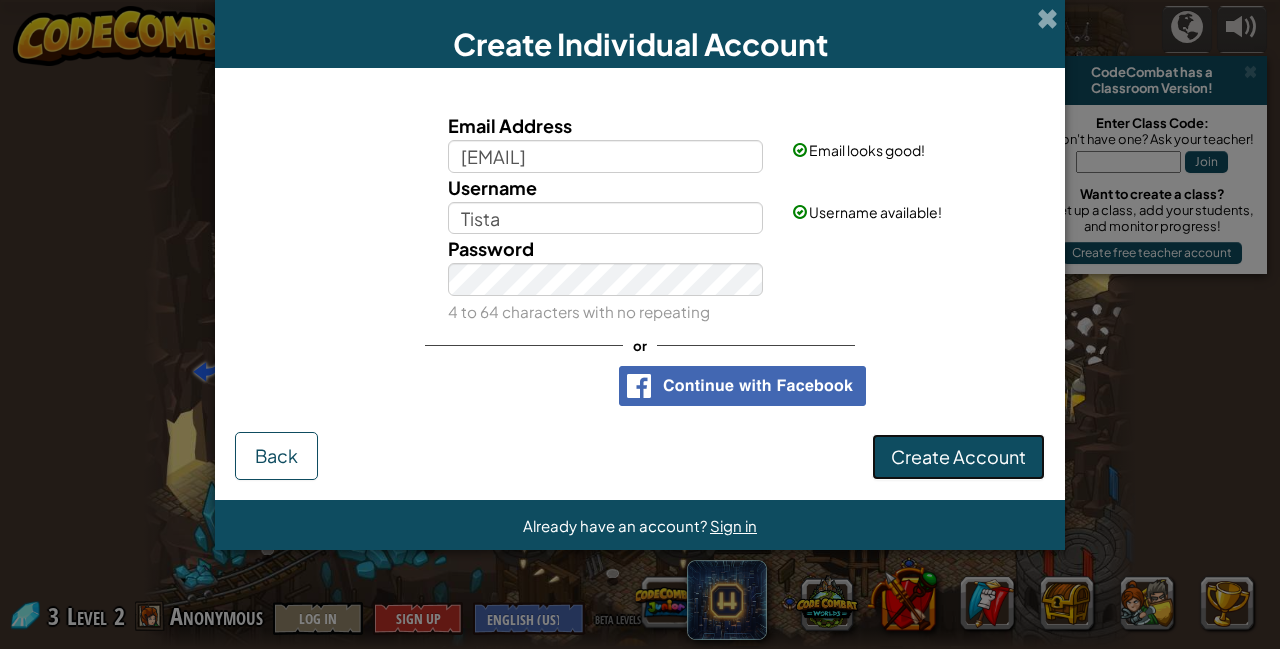 click on "Create Account" at bounding box center (958, 456) 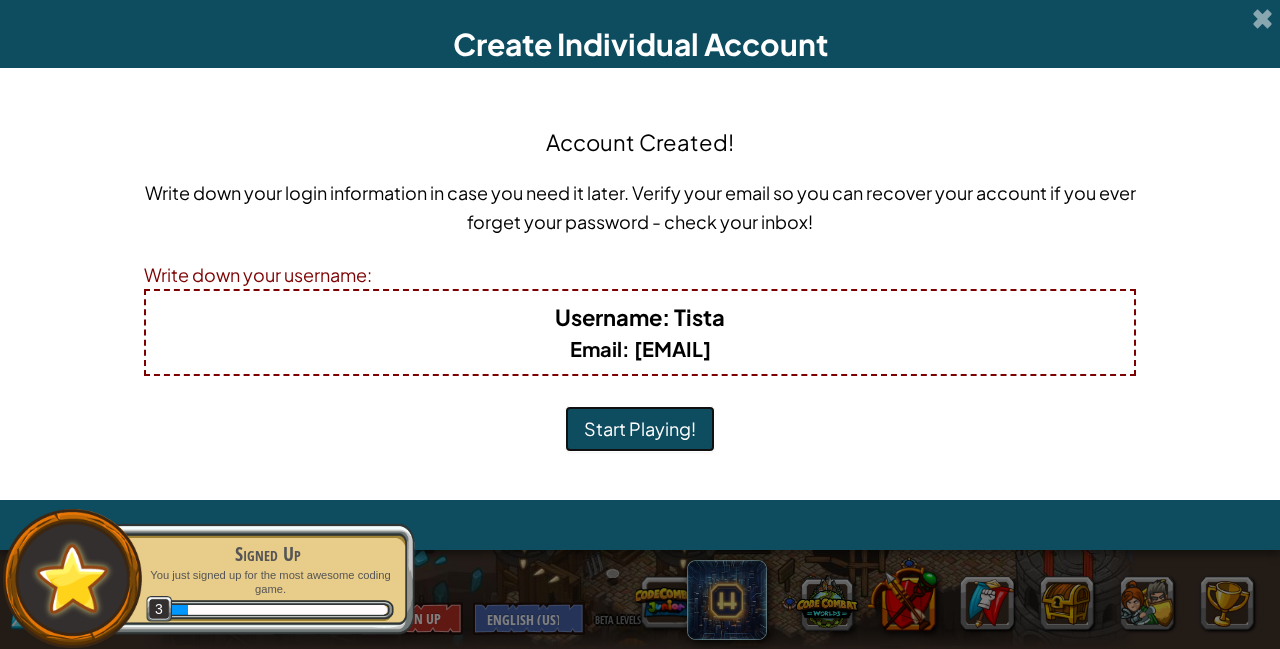 click on "Start Playing!" at bounding box center (640, 429) 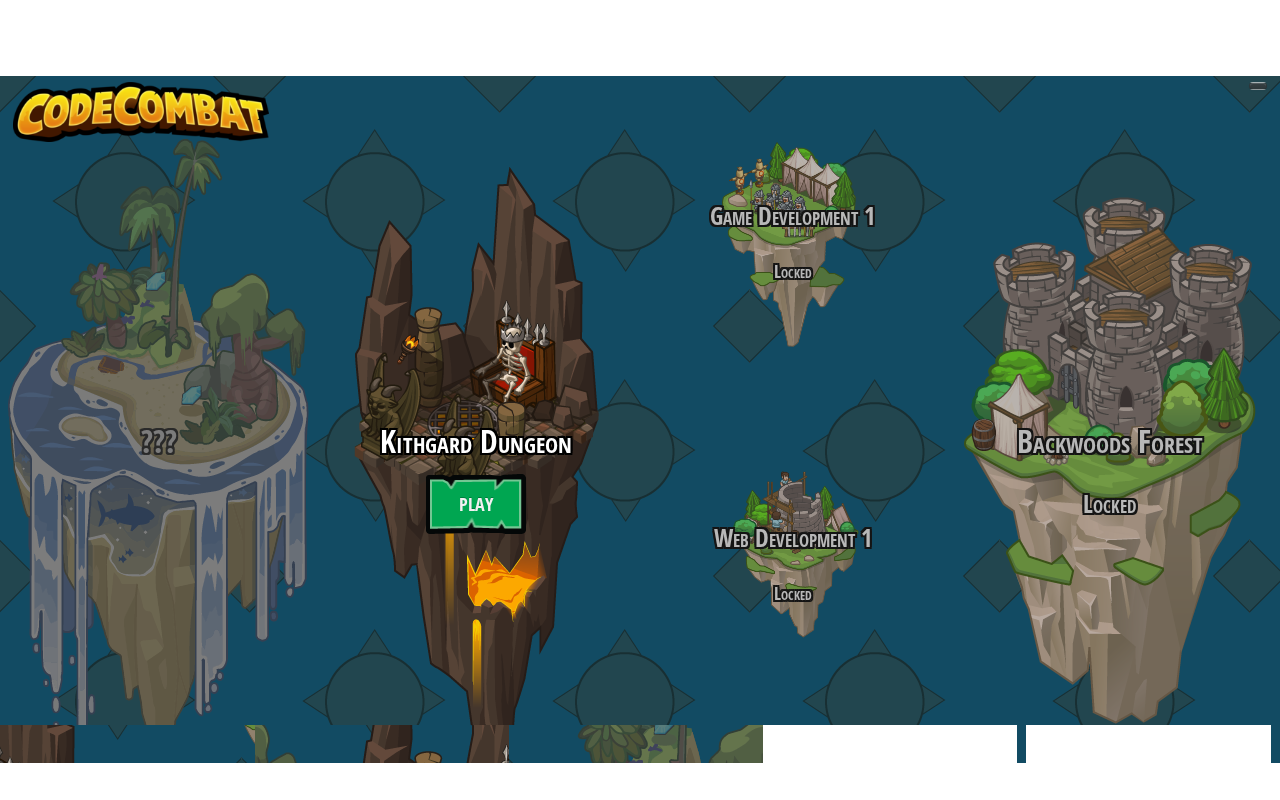 scroll, scrollTop: 0, scrollLeft: 0, axis: both 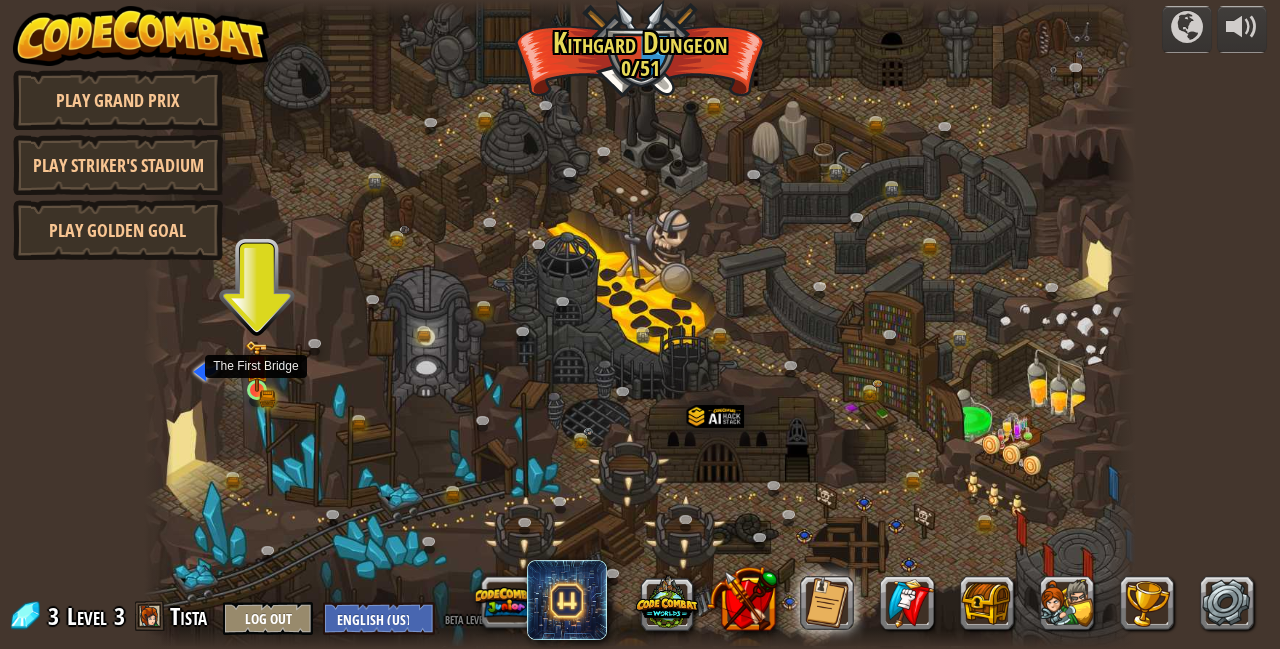 click at bounding box center [257, 366] 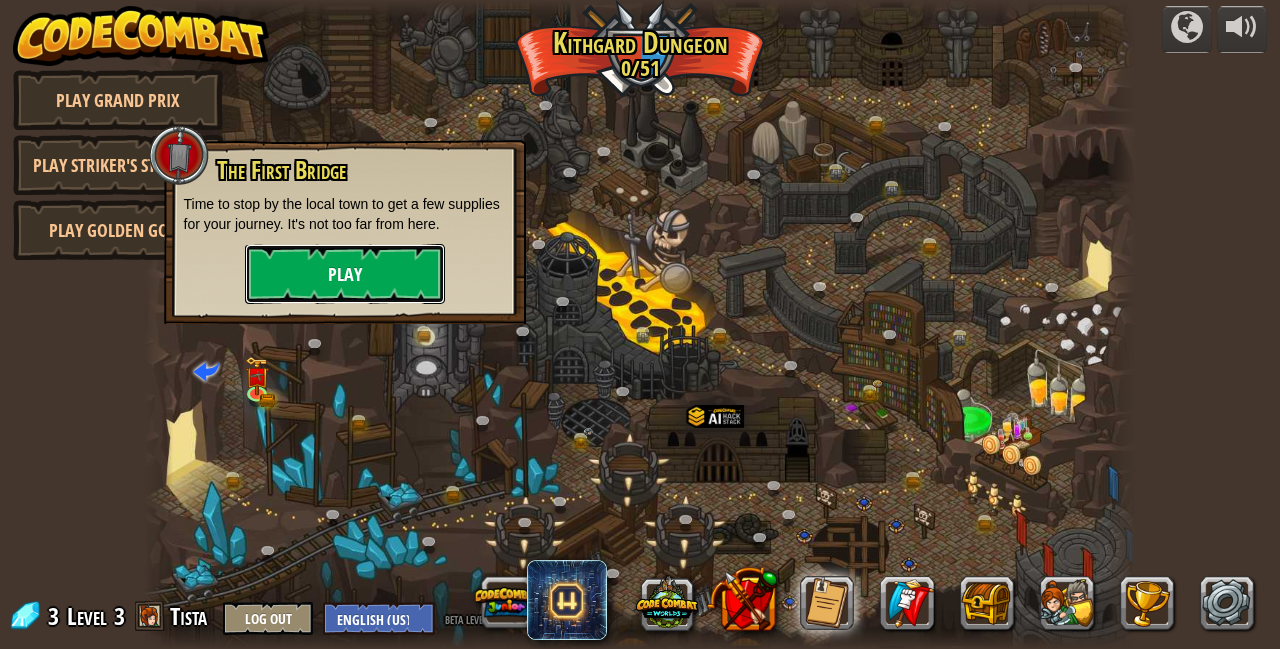 click on "Play" at bounding box center [345, 274] 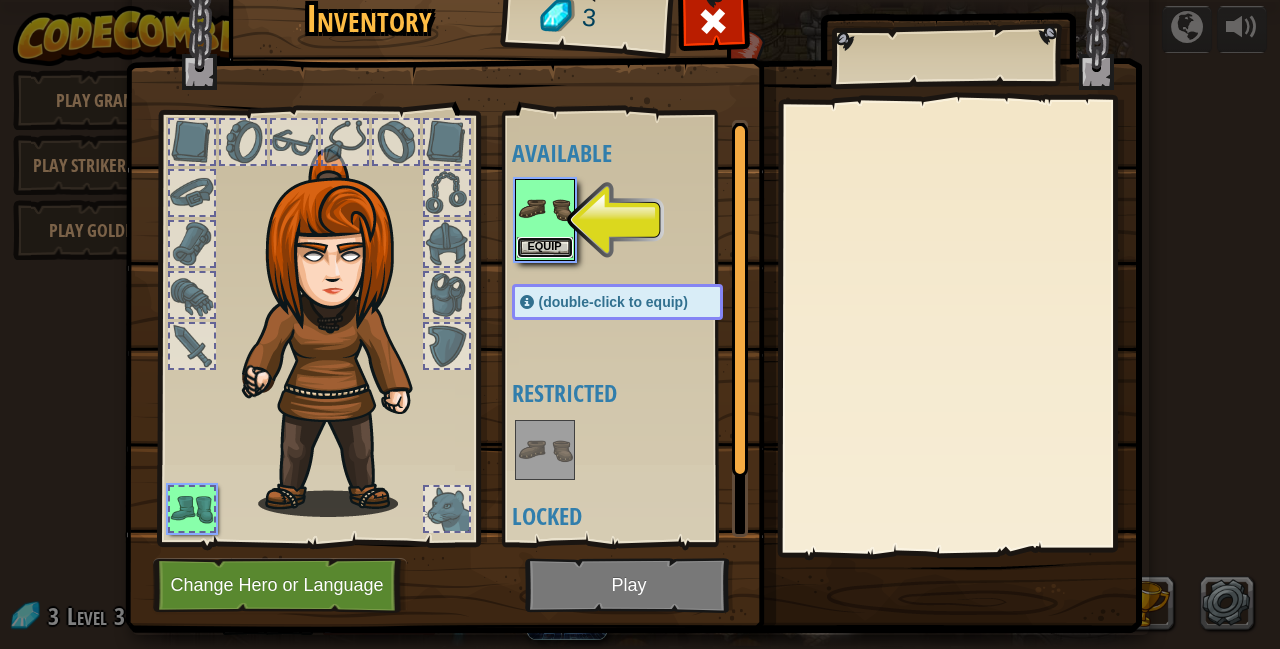 click on "Equip" at bounding box center [545, 247] 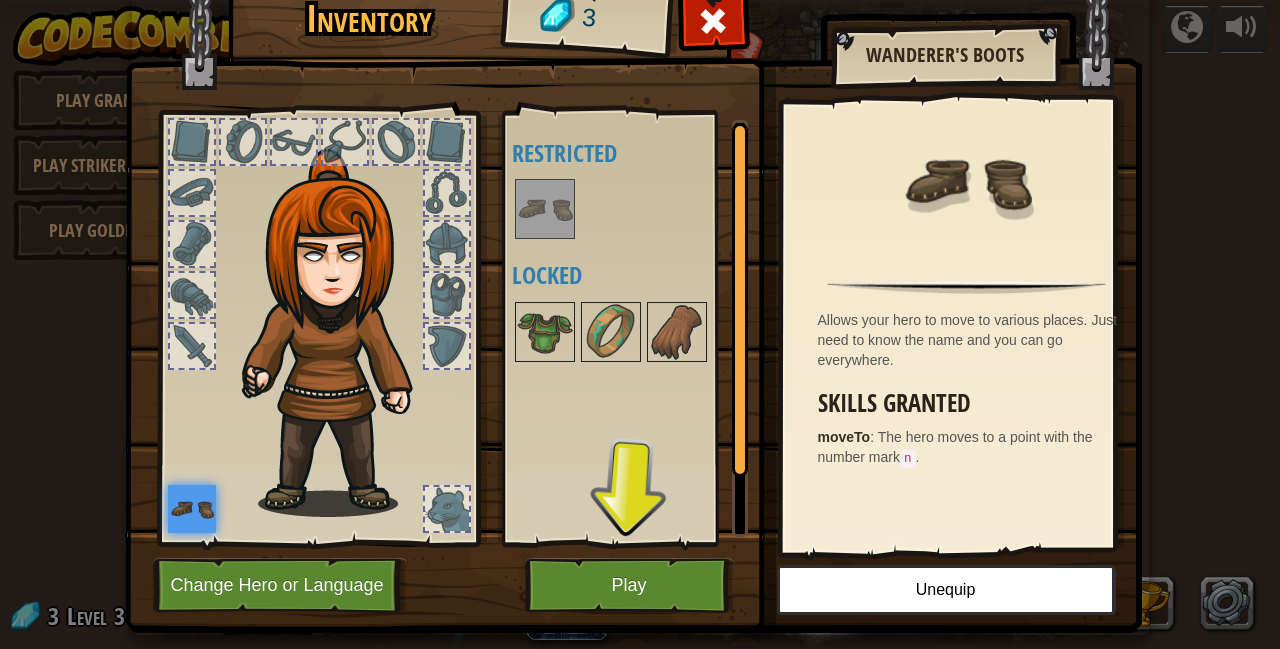 click at bounding box center [396, 142] 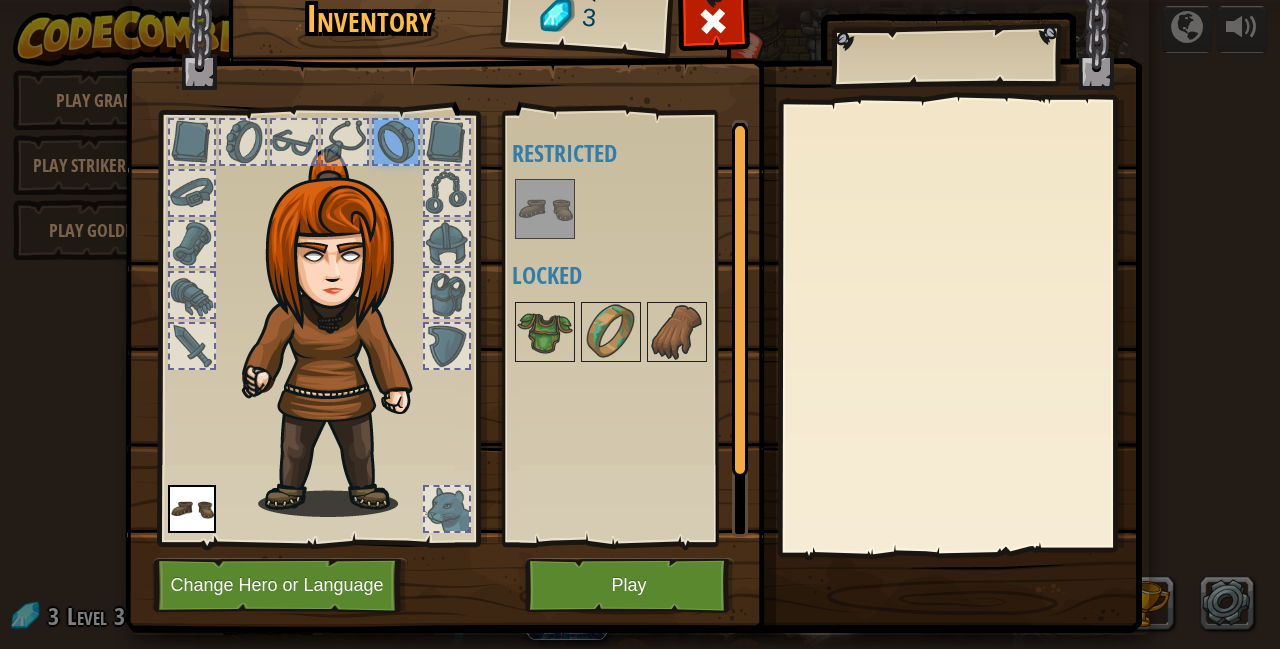 click at bounding box center [447, 142] 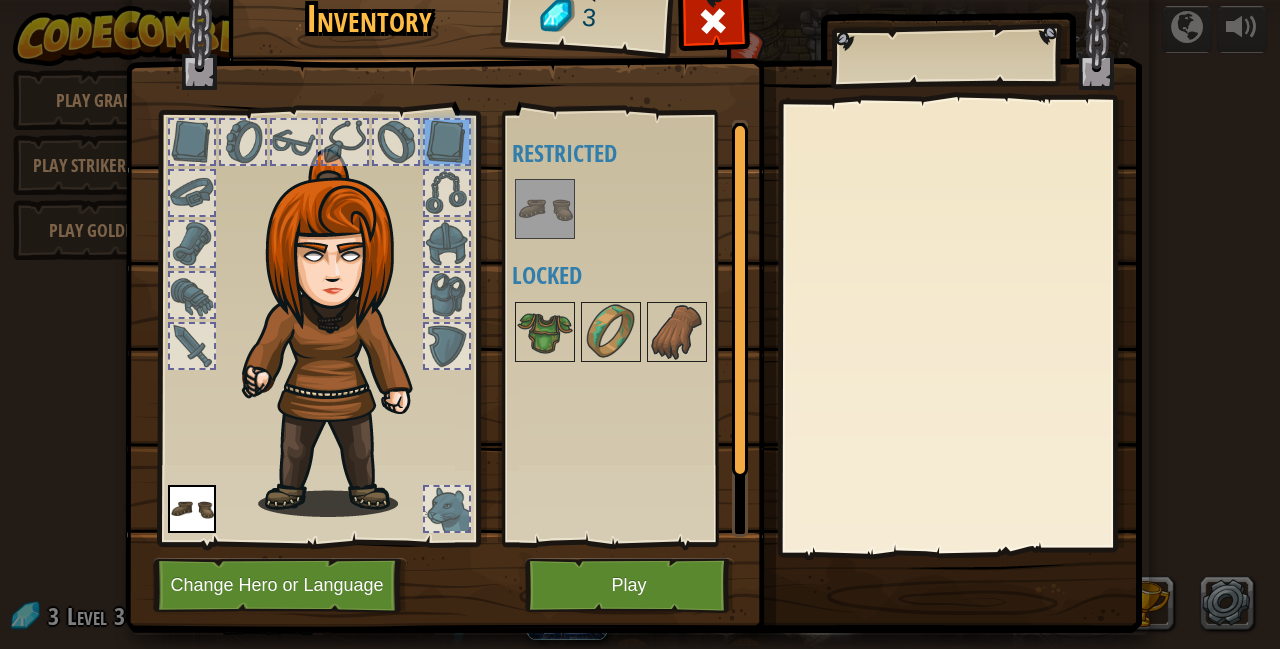 click at bounding box center (447, 193) 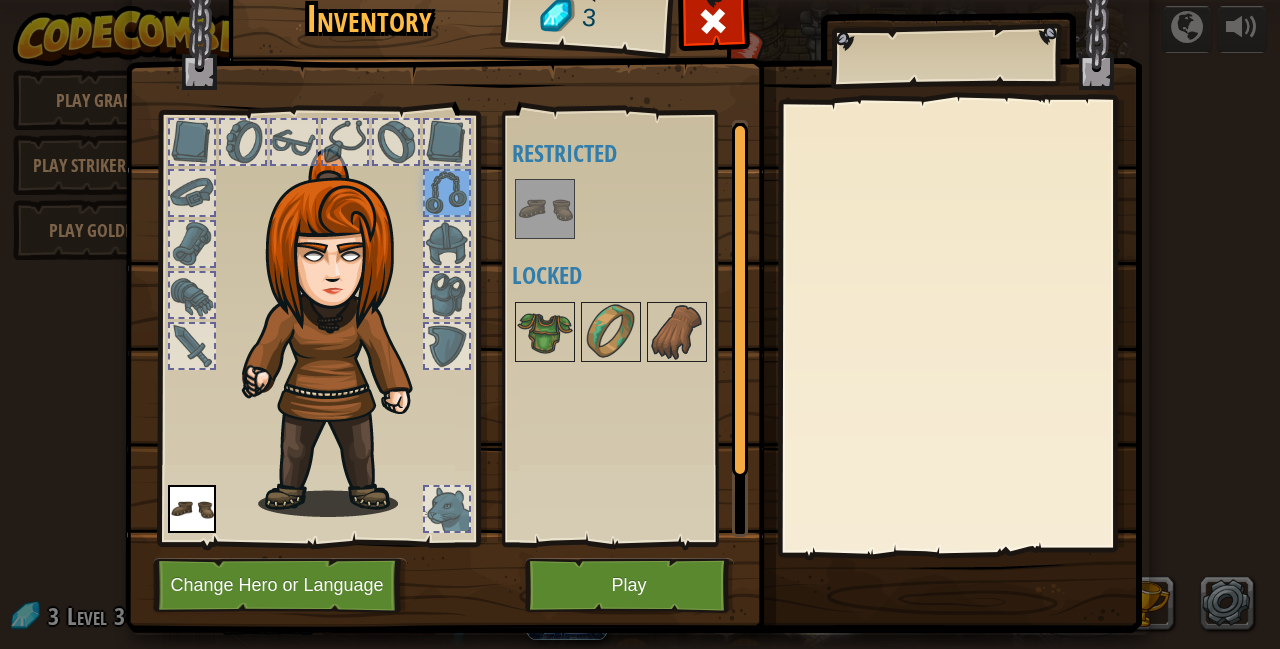 click at bounding box center (447, 244) 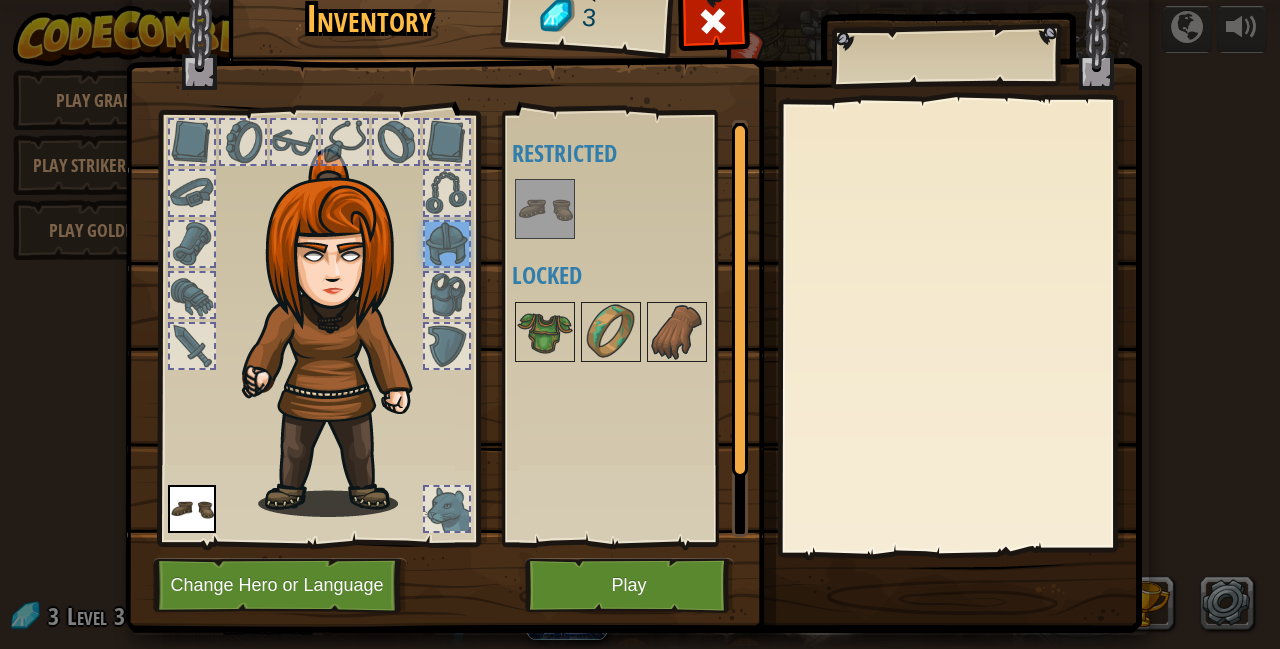 click at bounding box center (447, 295) 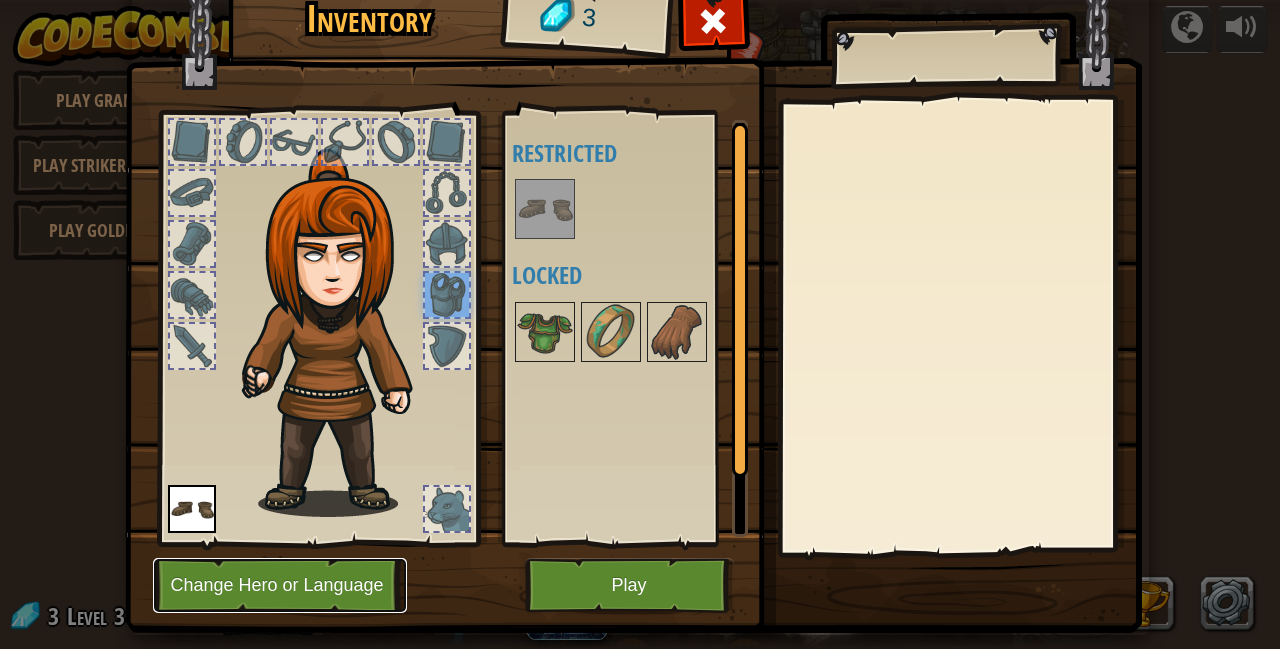 click on "Change Hero or Language" at bounding box center (280, 585) 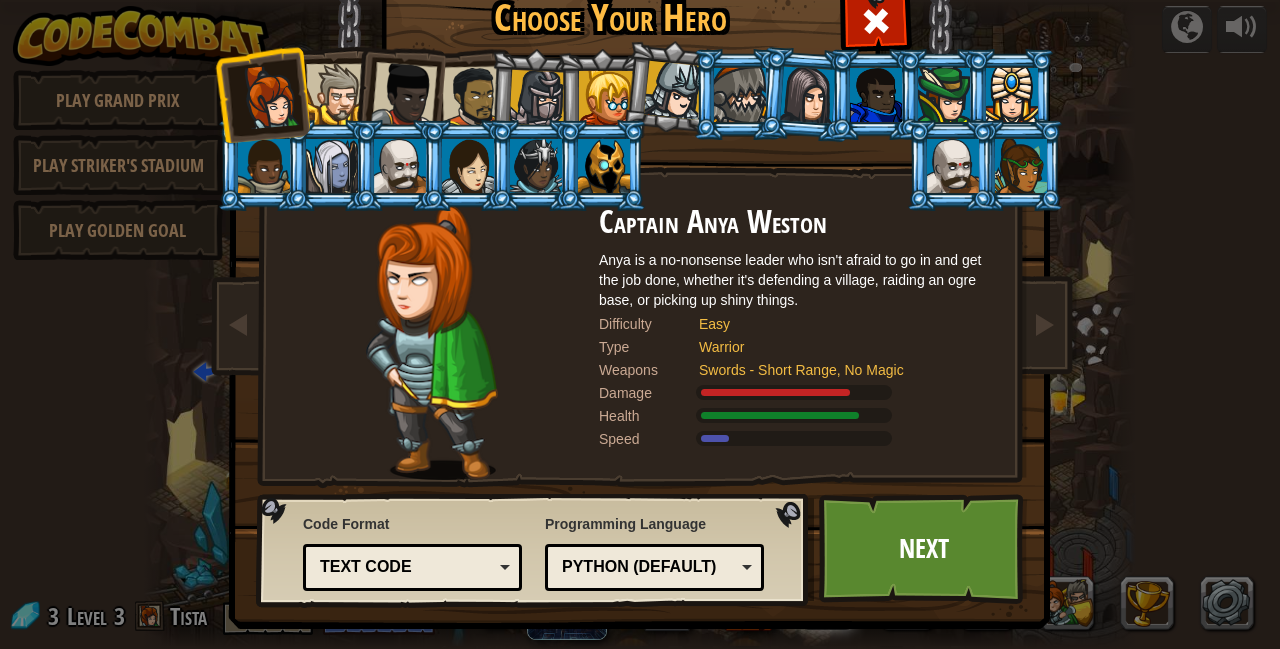 click at bounding box center (1021, 166) 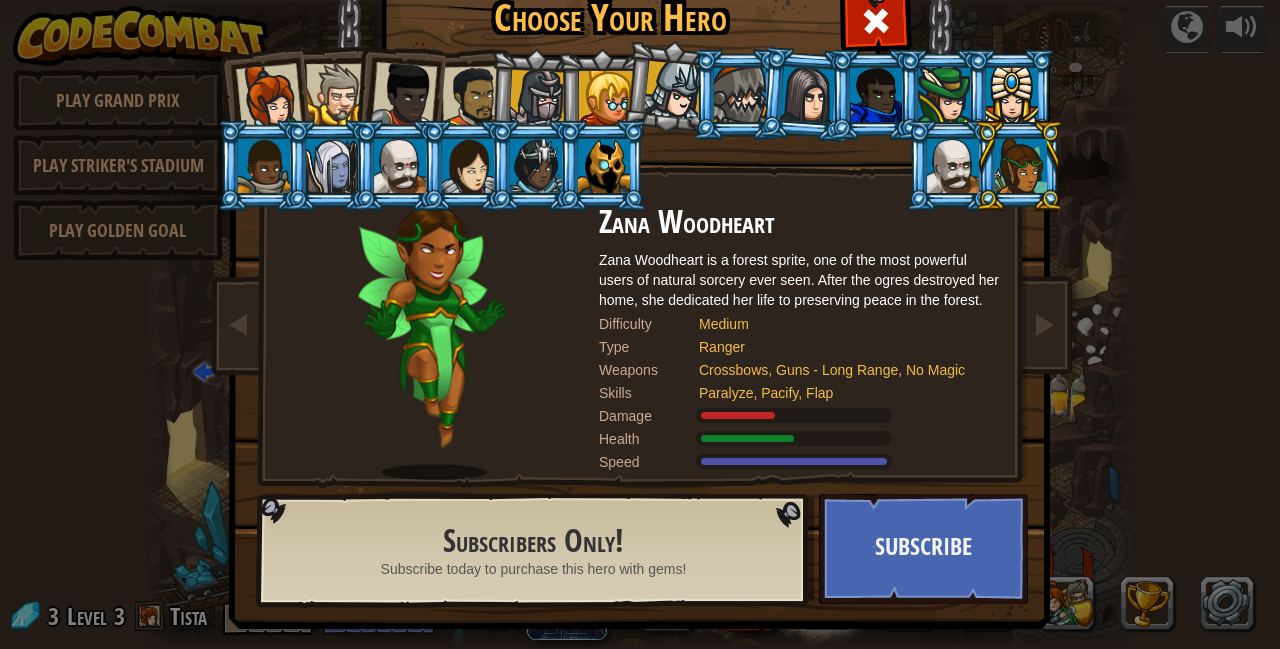 click at bounding box center [606, 98] 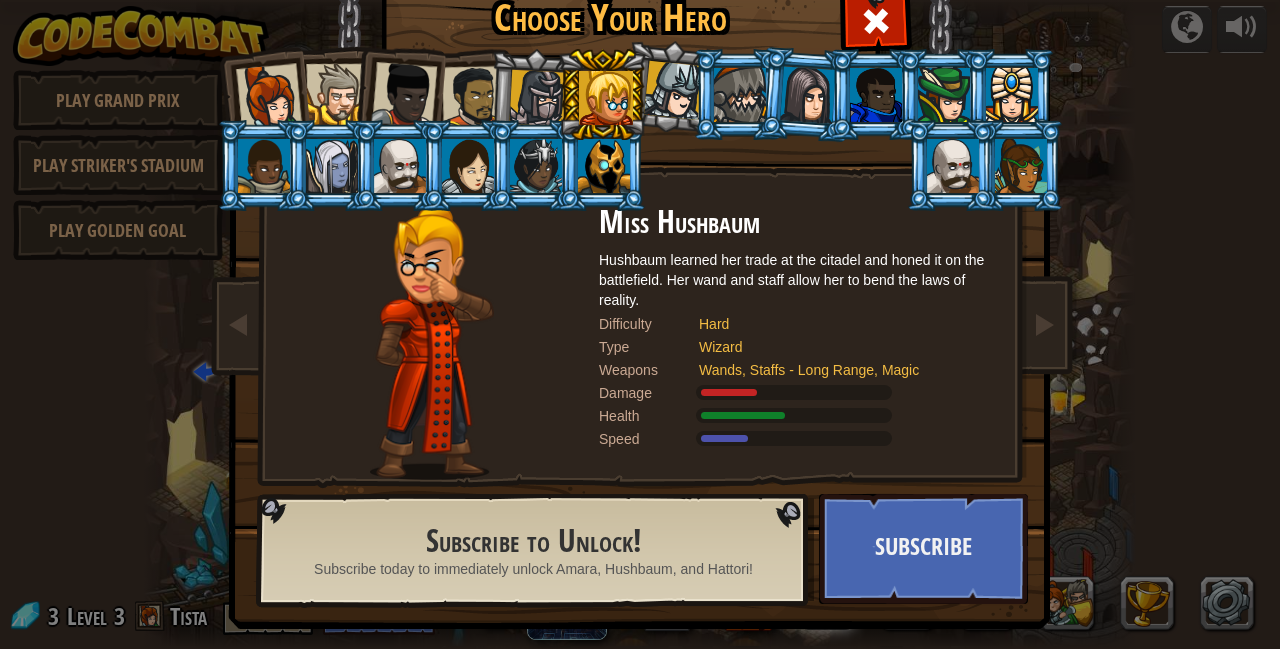 click at bounding box center [537, 98] 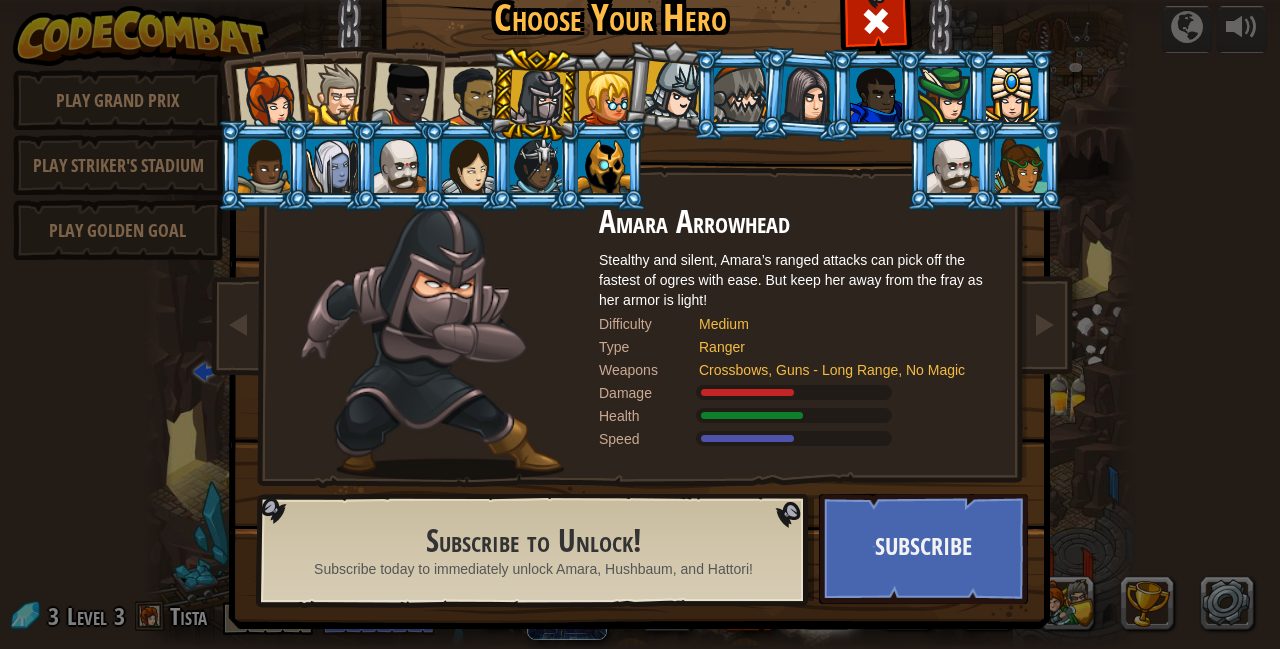 click at bounding box center (534, 95) 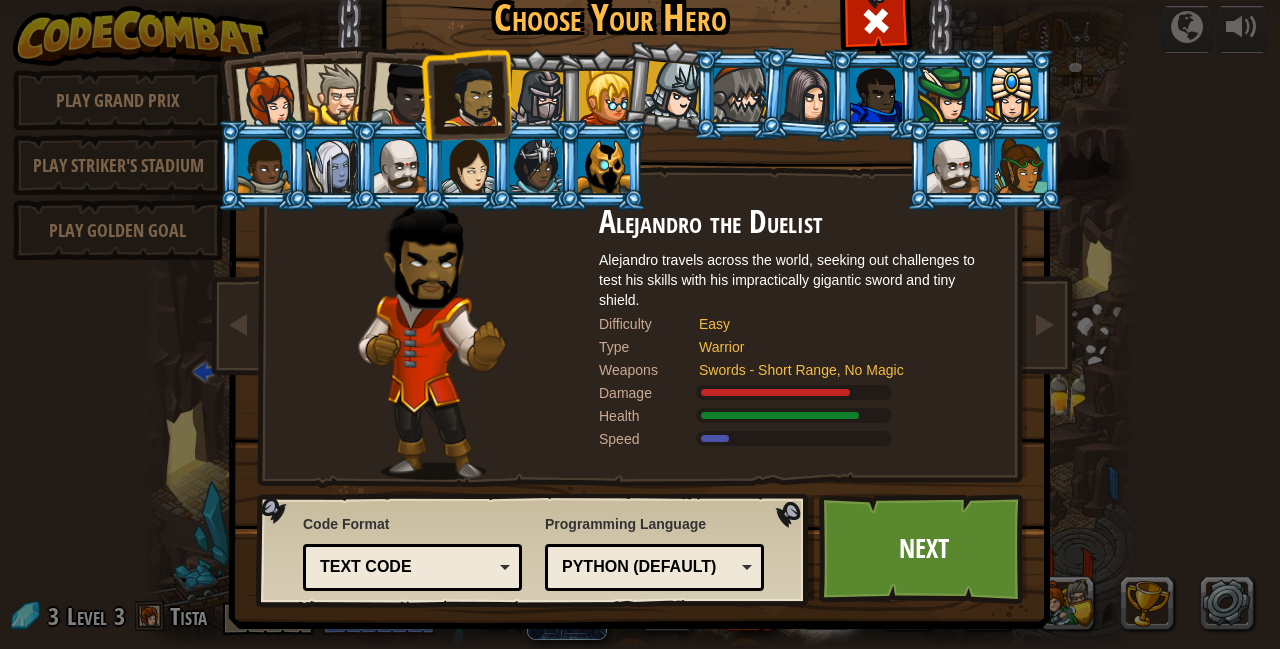 click at bounding box center (404, 95) 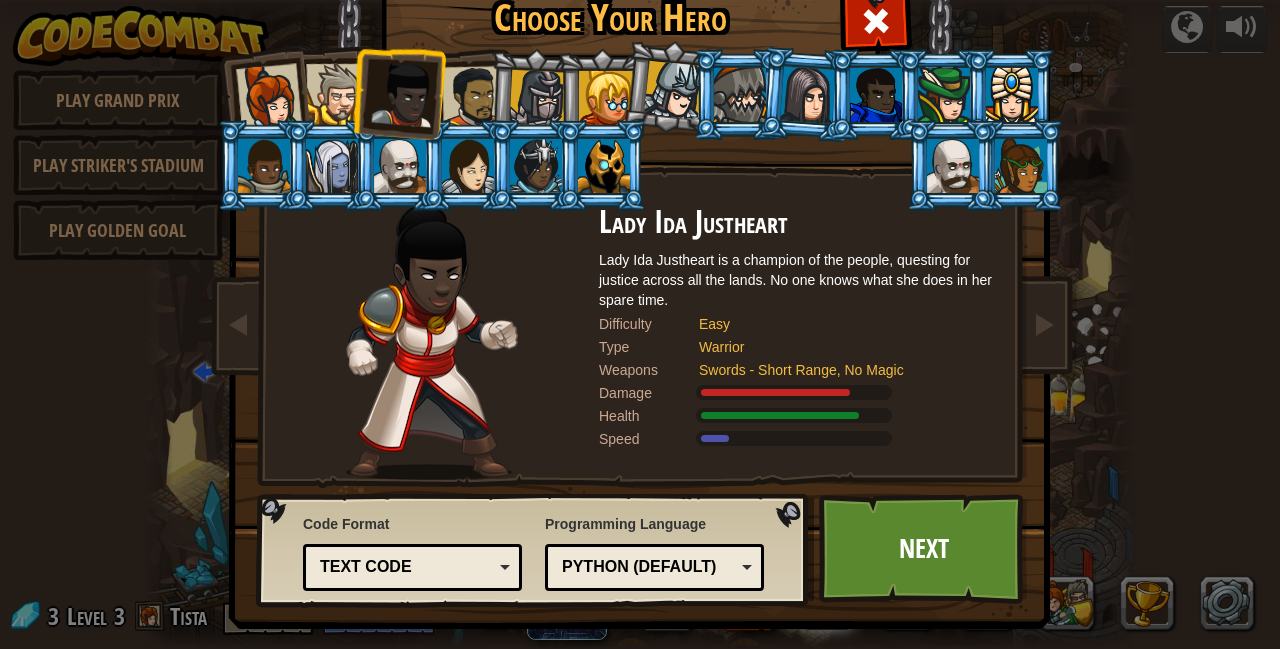click at bounding box center (606, 98) 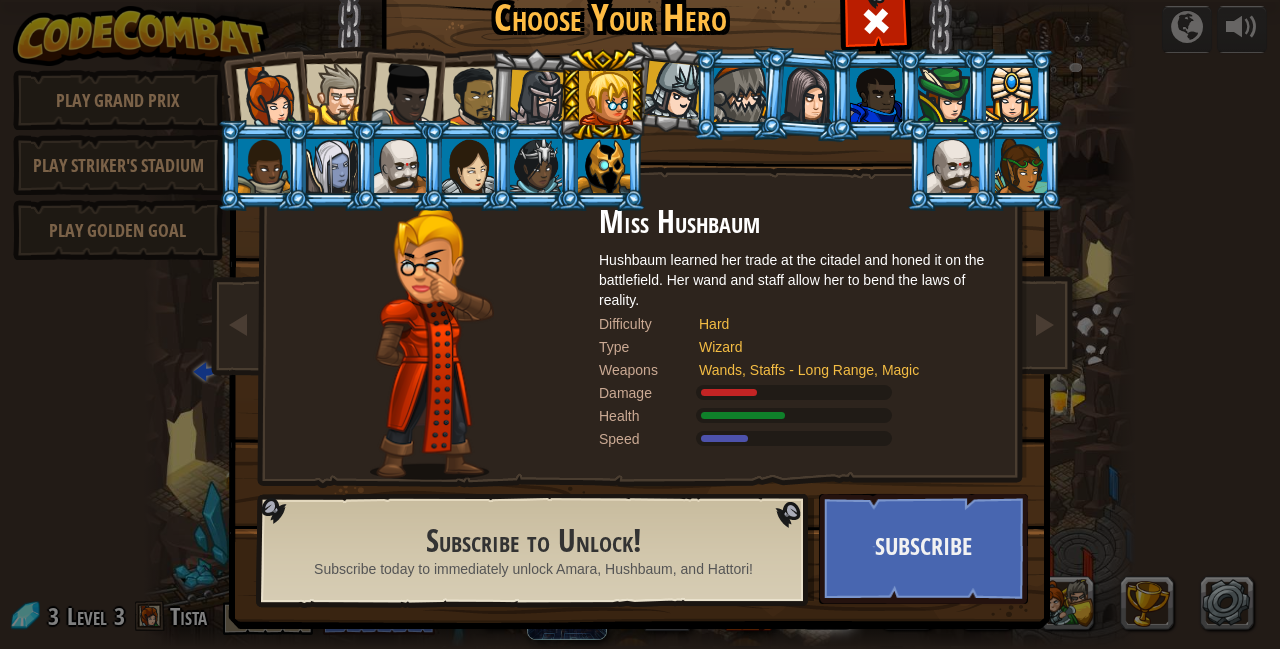 click at bounding box center (269, 97) 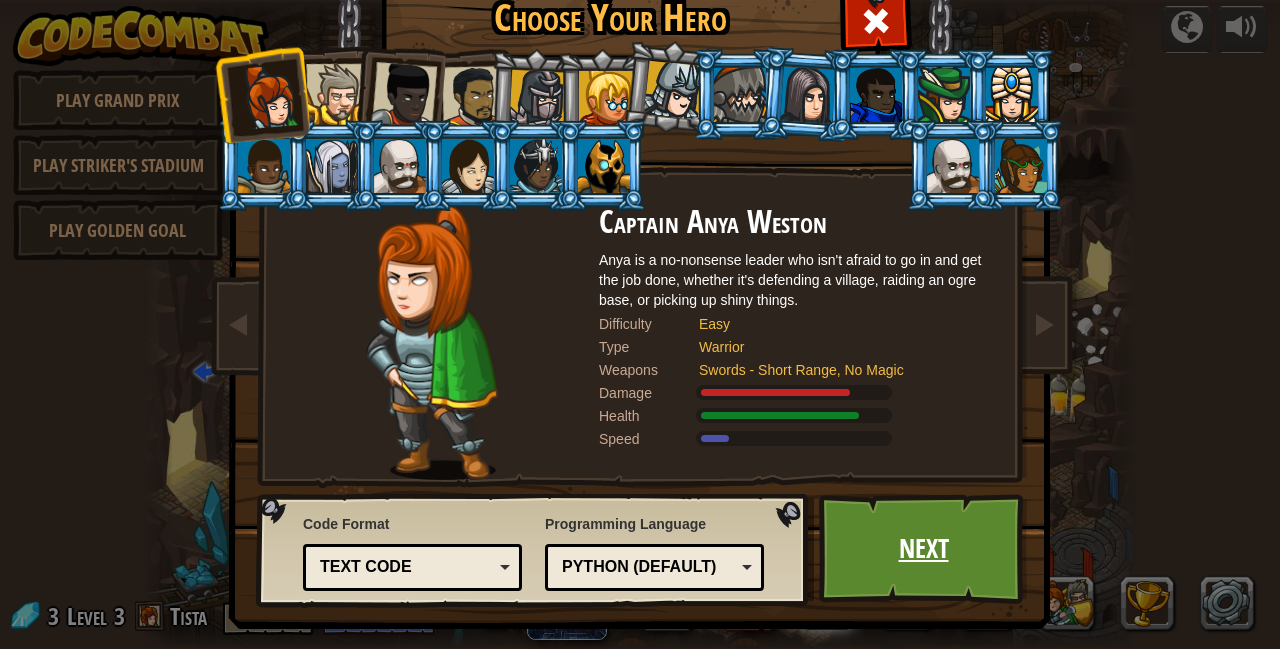 click on "Next" at bounding box center [923, 549] 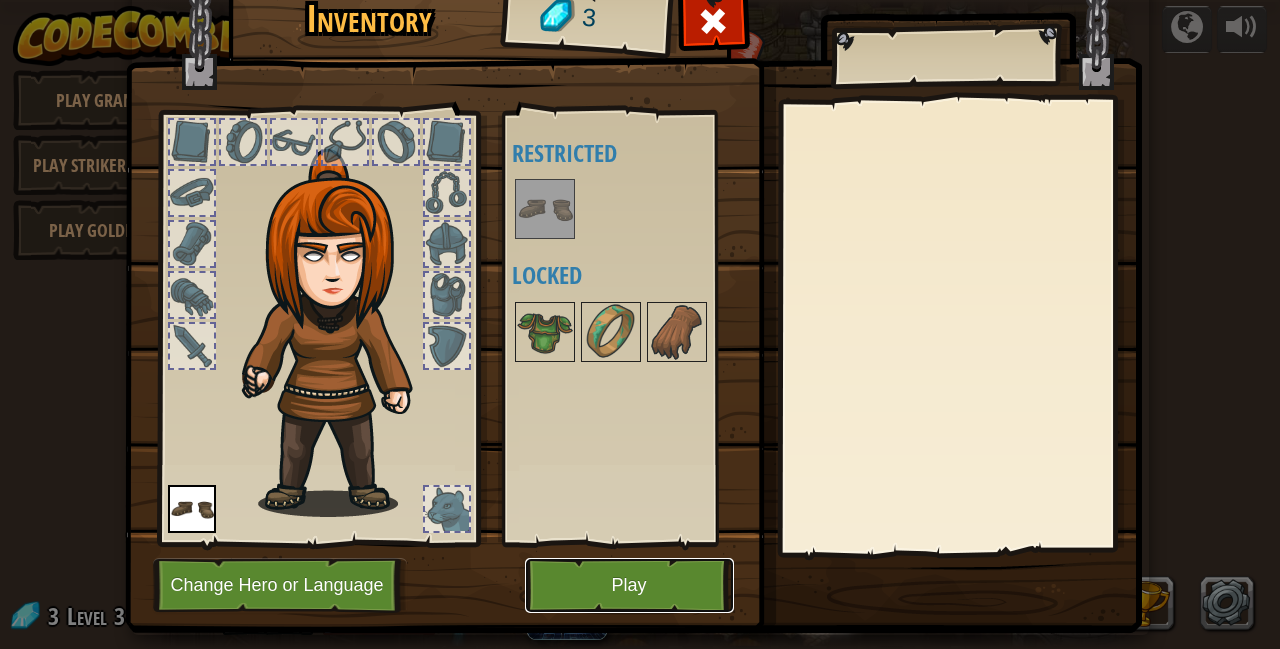 click on "Play" at bounding box center [629, 585] 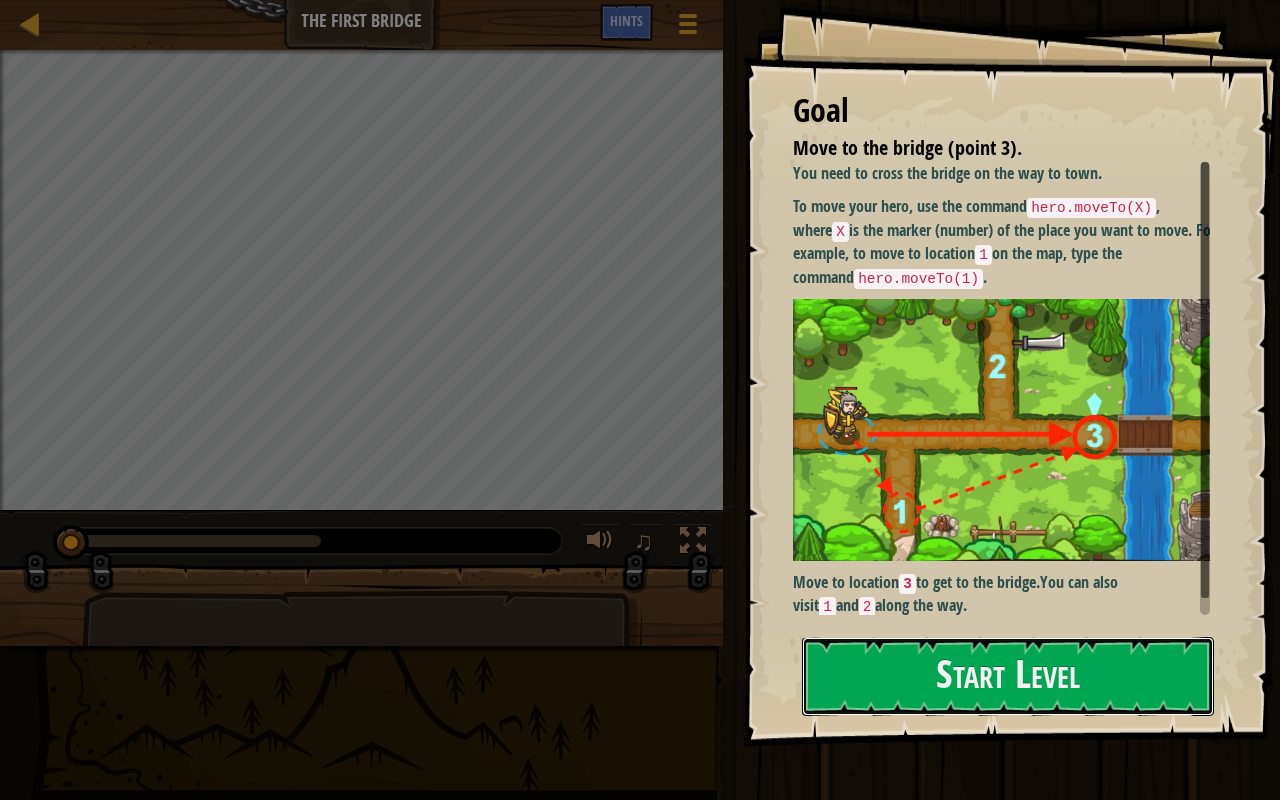 click on "Start Level" at bounding box center [1008, 676] 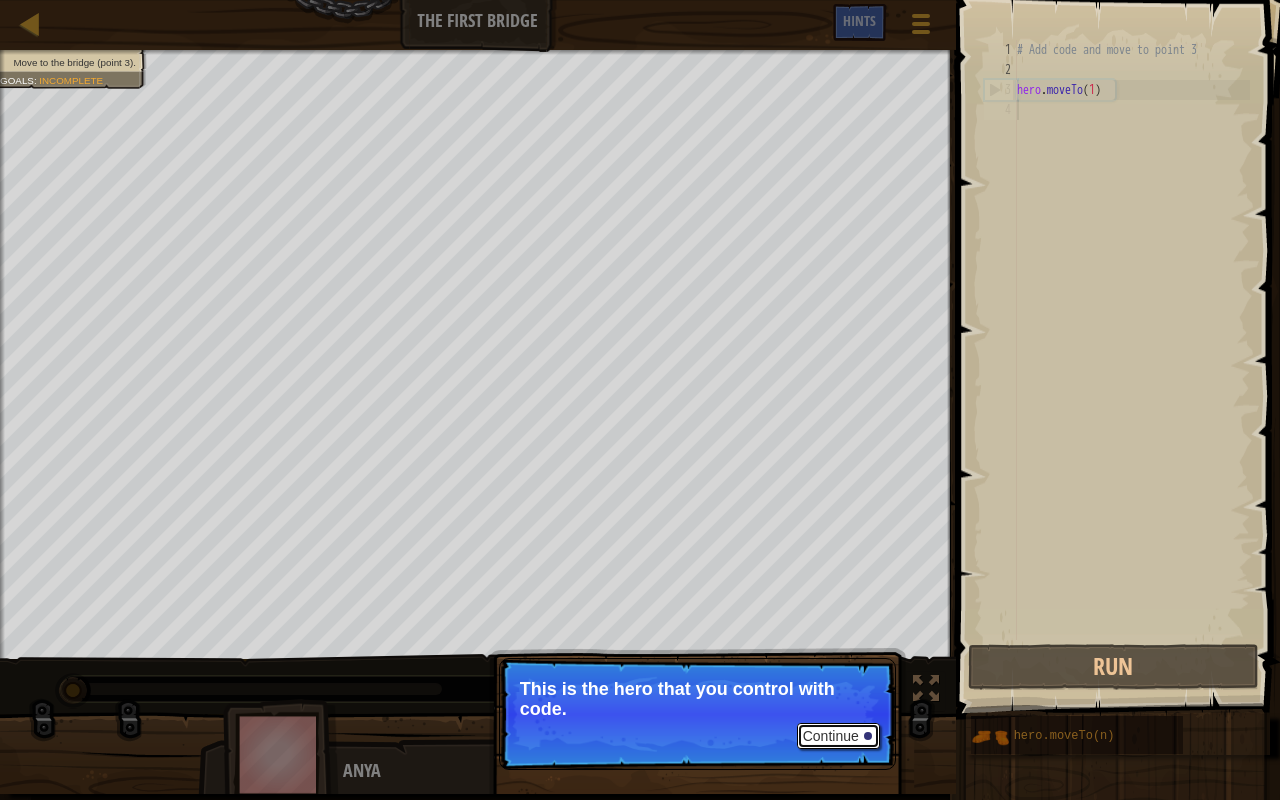 click on "Continue" at bounding box center [838, 736] 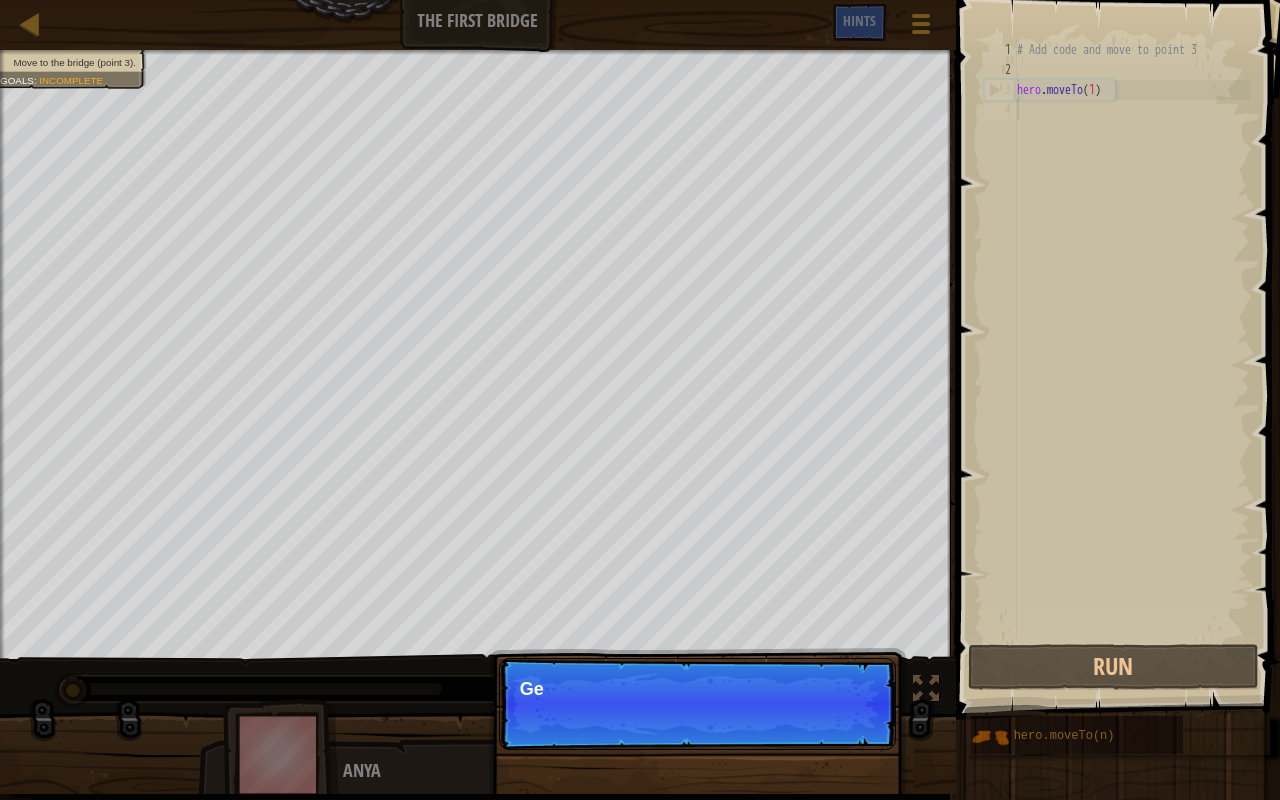 scroll, scrollTop: 9, scrollLeft: 0, axis: vertical 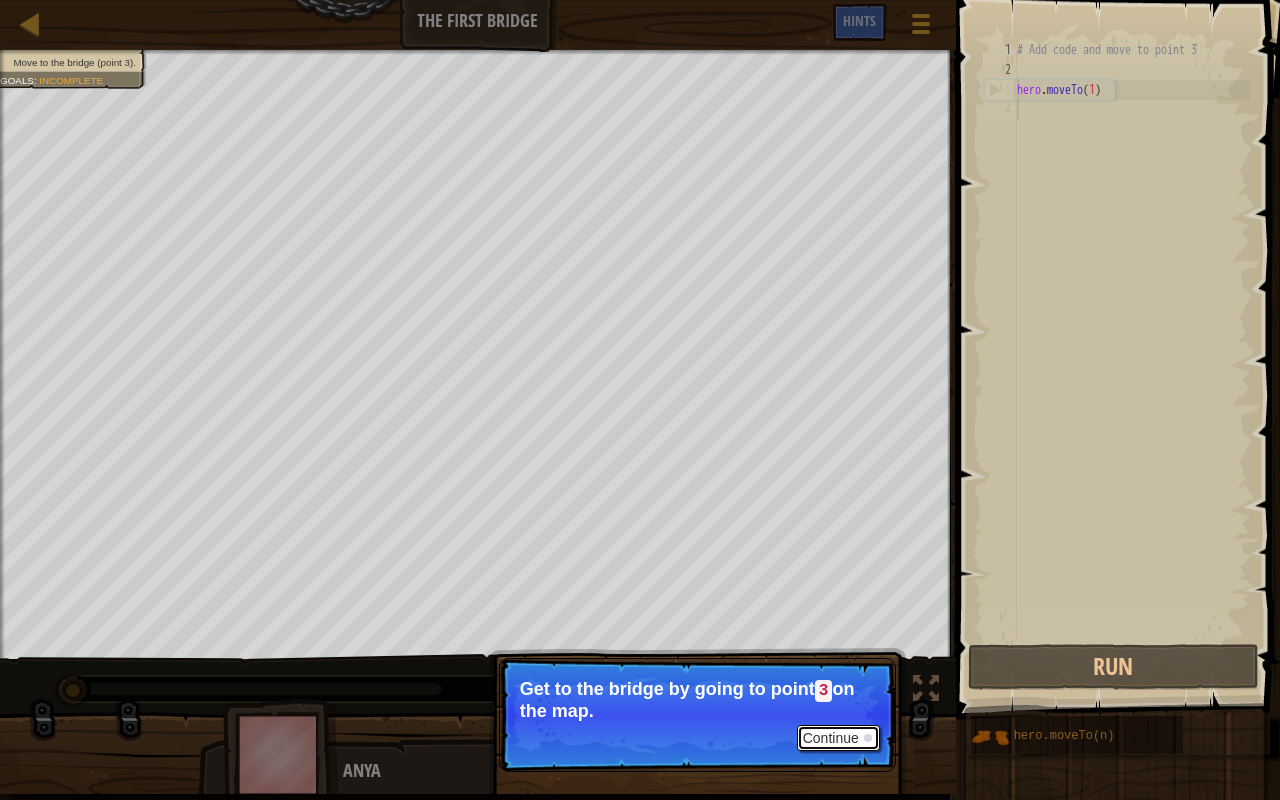 click on "Continue" at bounding box center [838, 738] 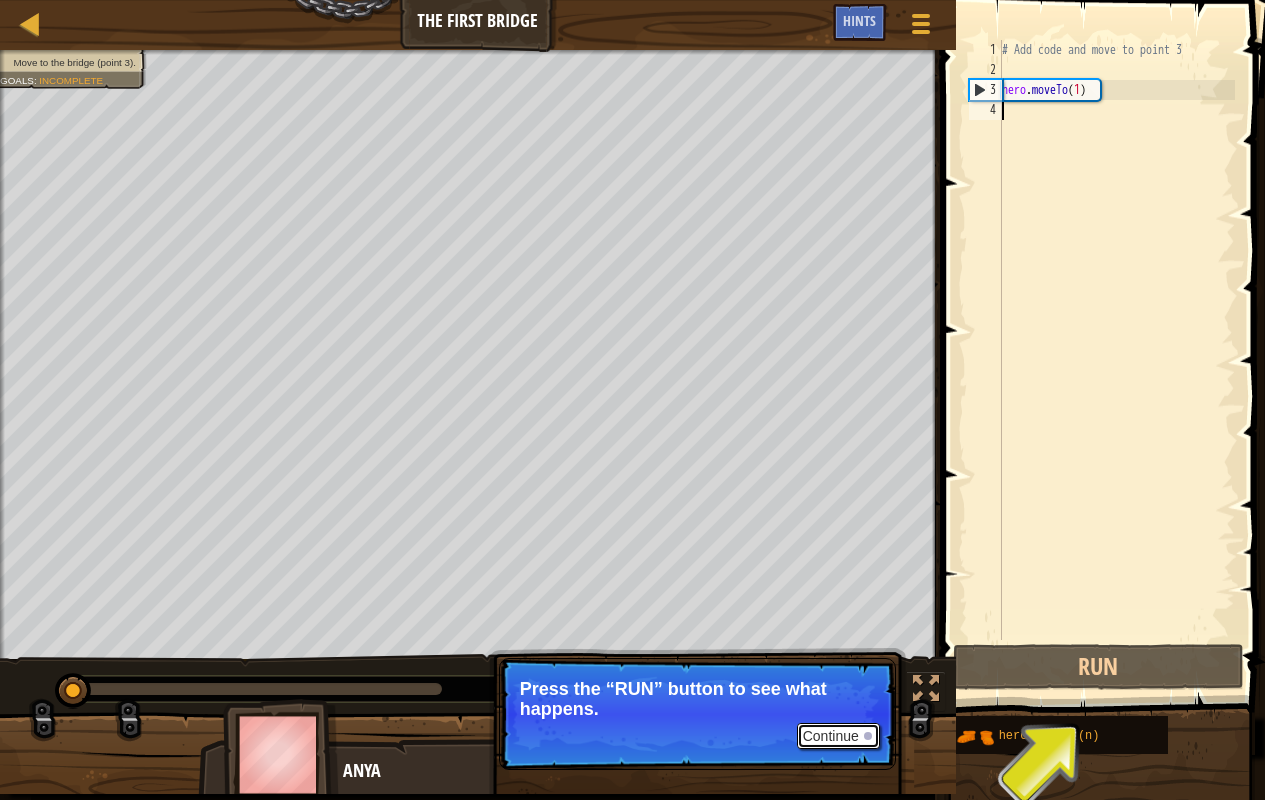 click on "Continue" at bounding box center (838, 736) 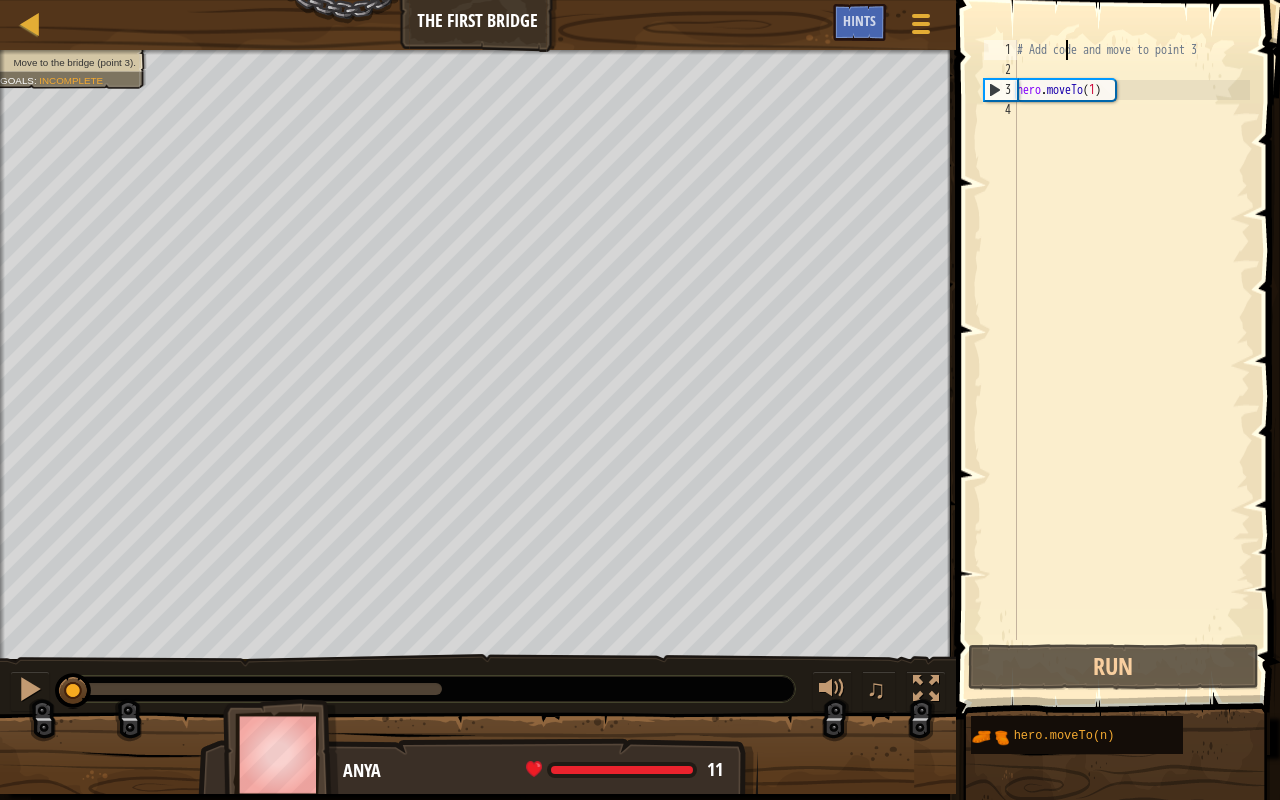 click on "# Add code and move to point 3 hero . moveTo ( 1 )" at bounding box center (1131, 360) 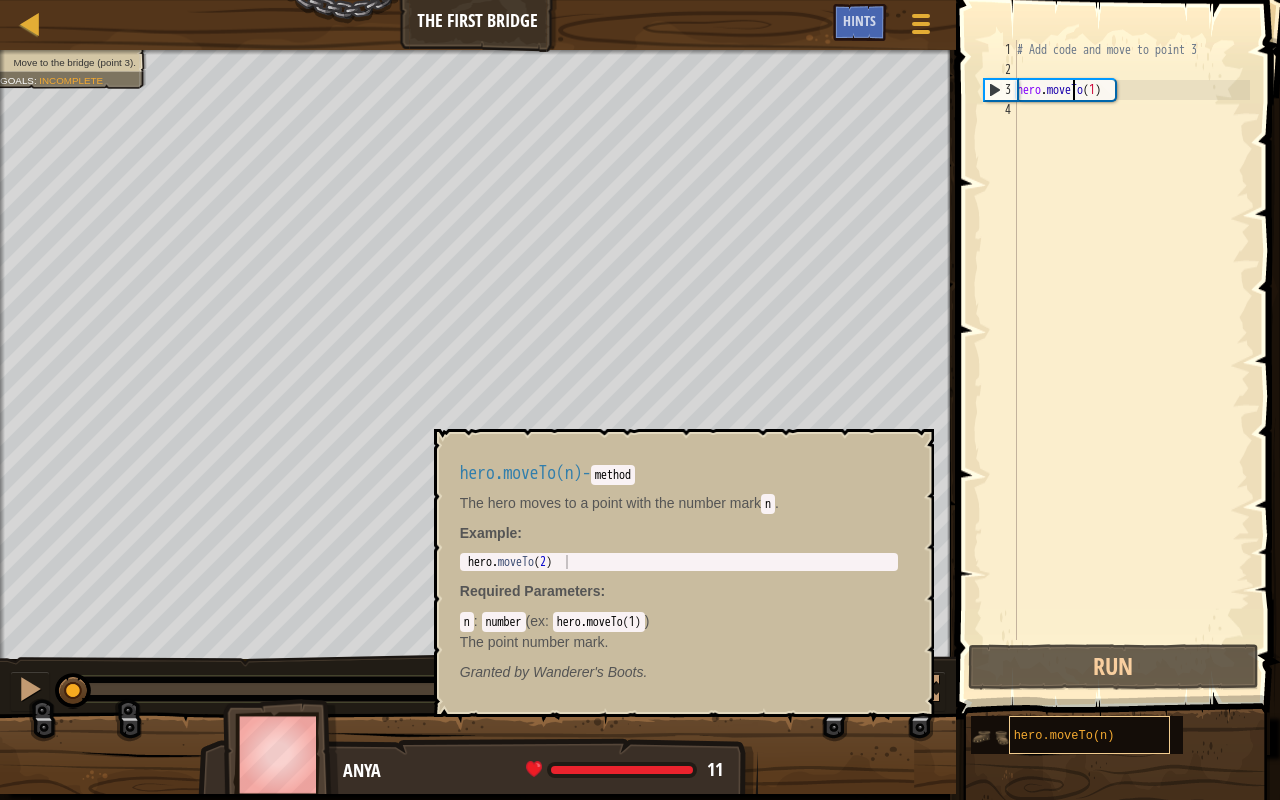 click on "hero.moveTo(n)" at bounding box center (1064, 736) 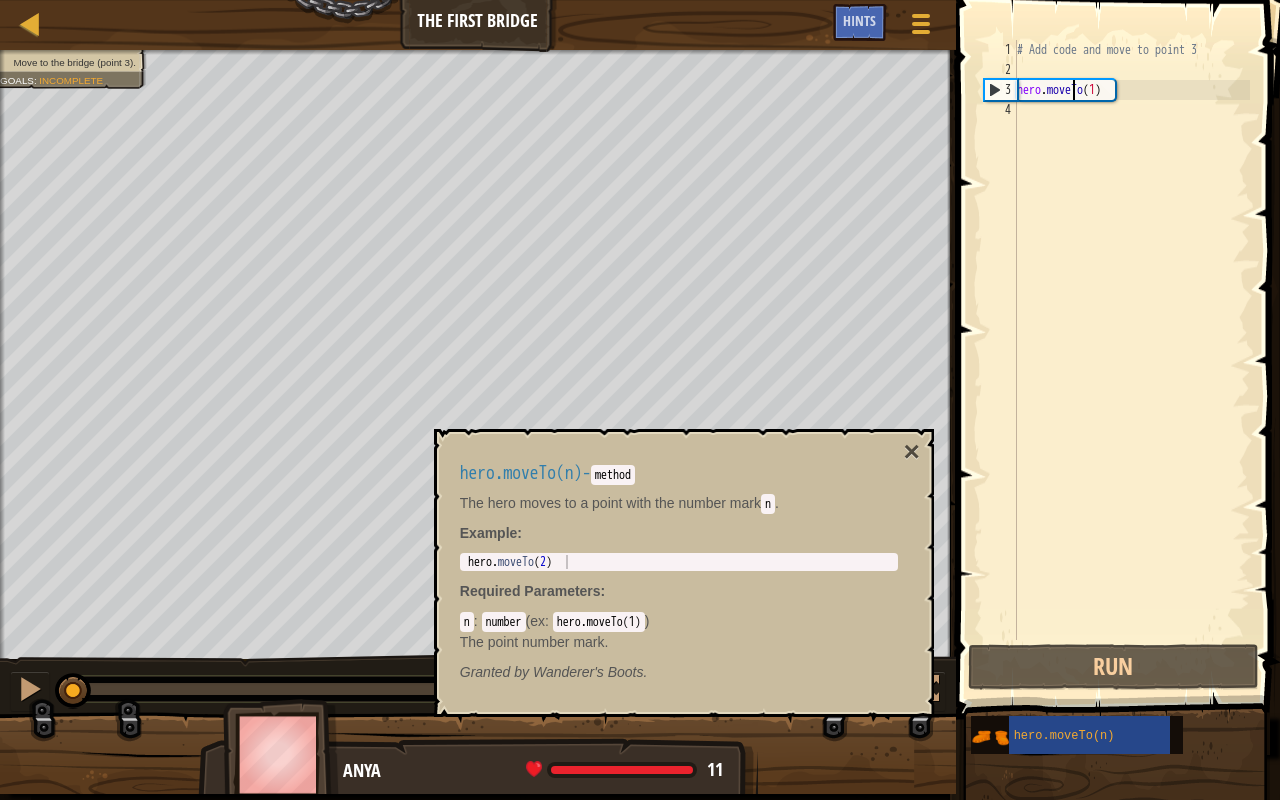 type on "hero.moveTo(2)" 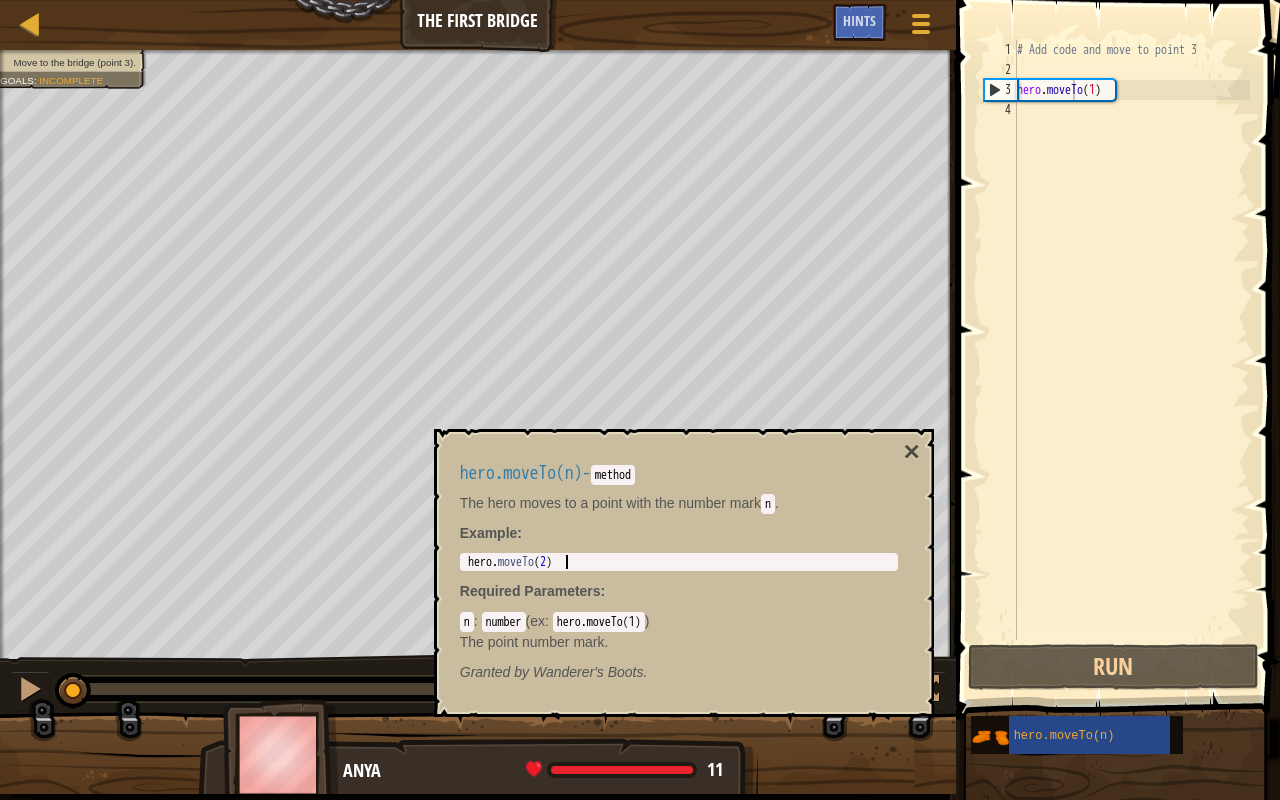 click on "hero . moveTo ( 2 )" at bounding box center (679, 576) 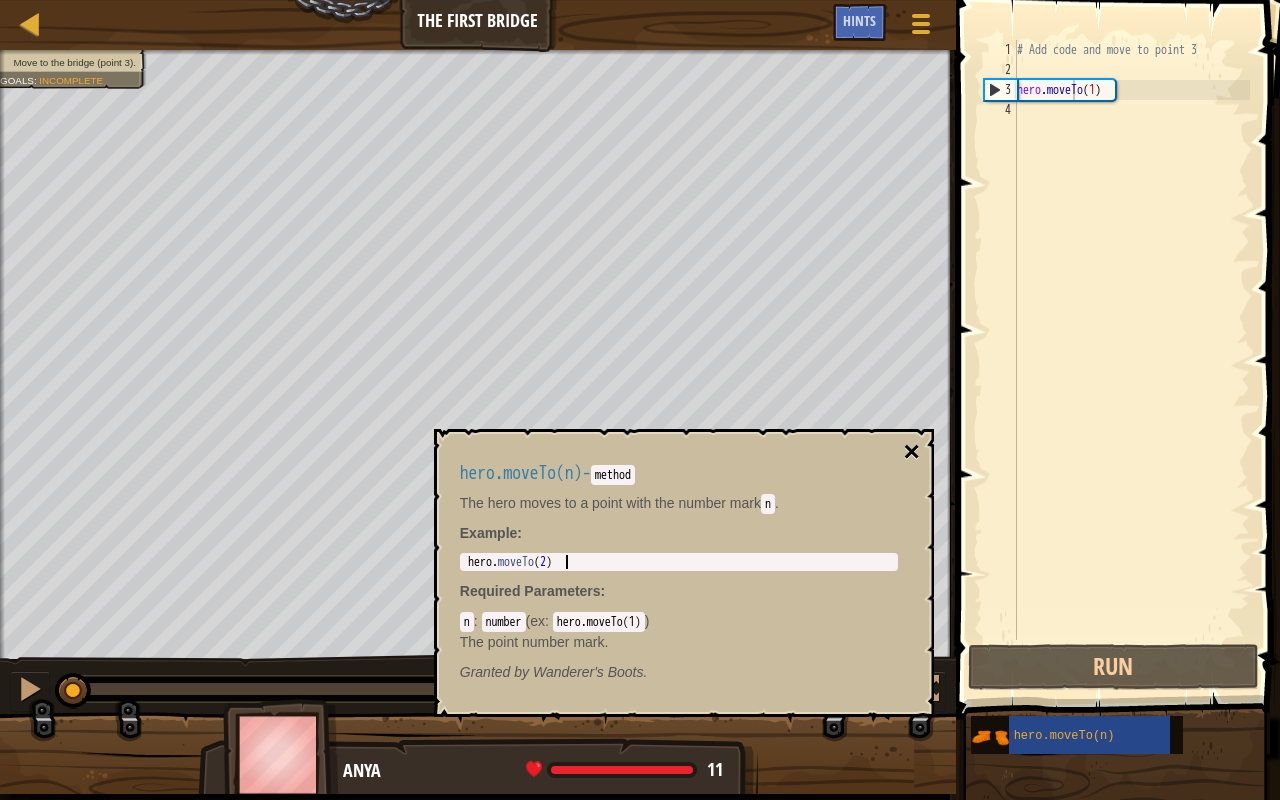 click on "×" at bounding box center (911, 452) 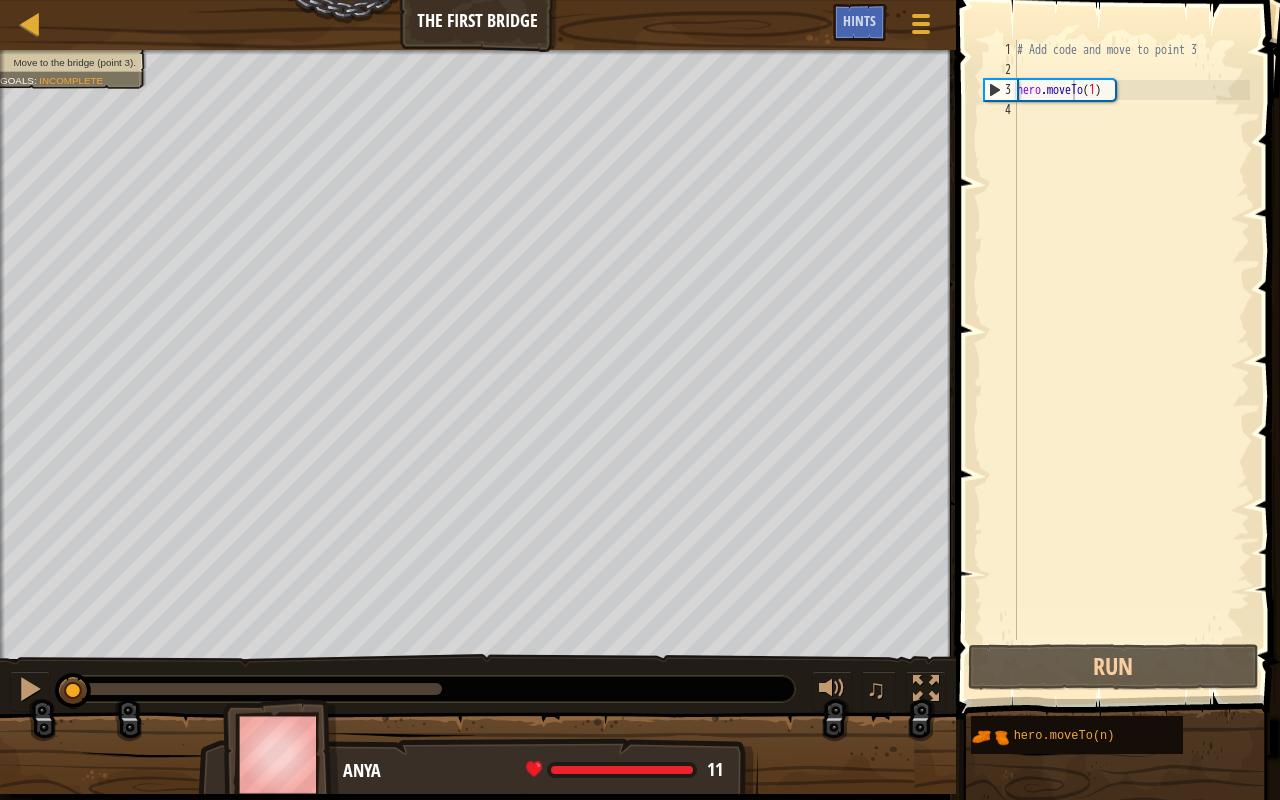 click on "# Add code and move to point 3 hero . moveTo ( 1 )" at bounding box center [1131, 360] 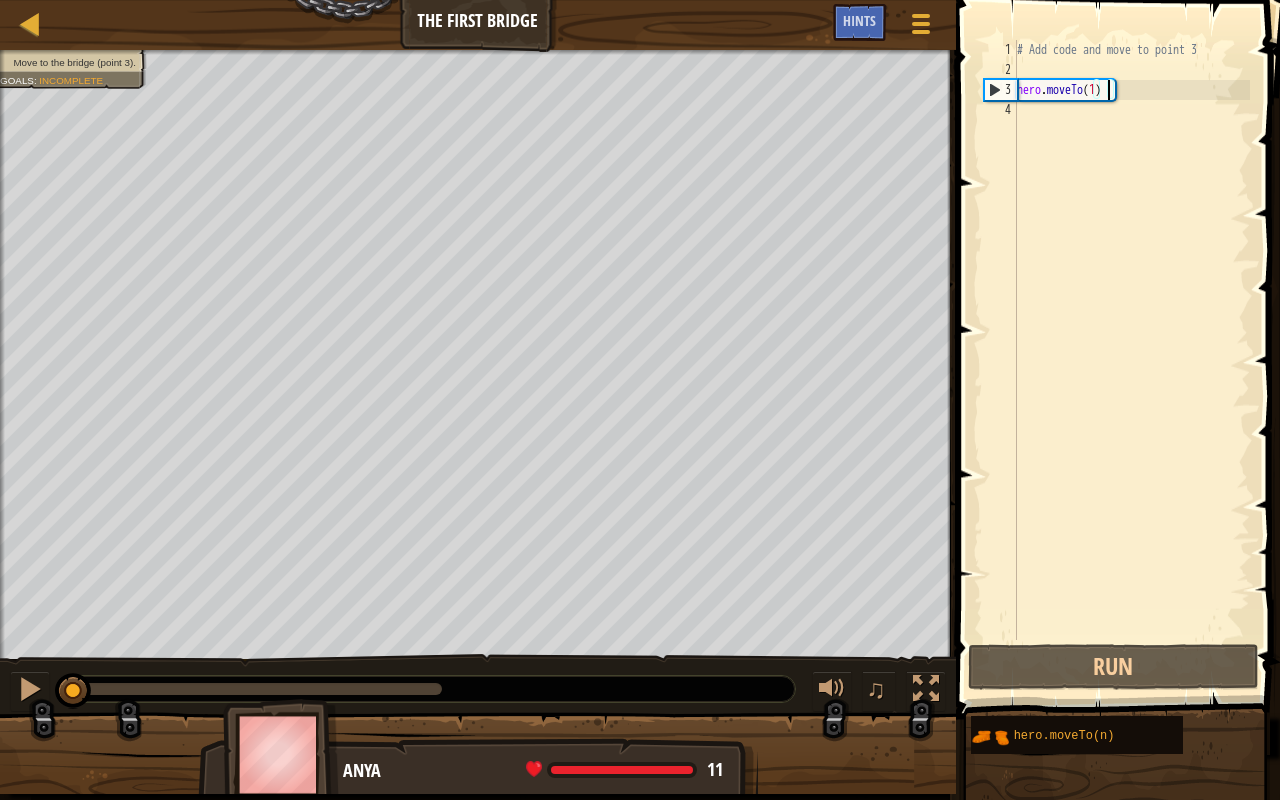 click on "# Add code and move to point 3 hero . moveTo ( 1 )" at bounding box center [1131, 360] 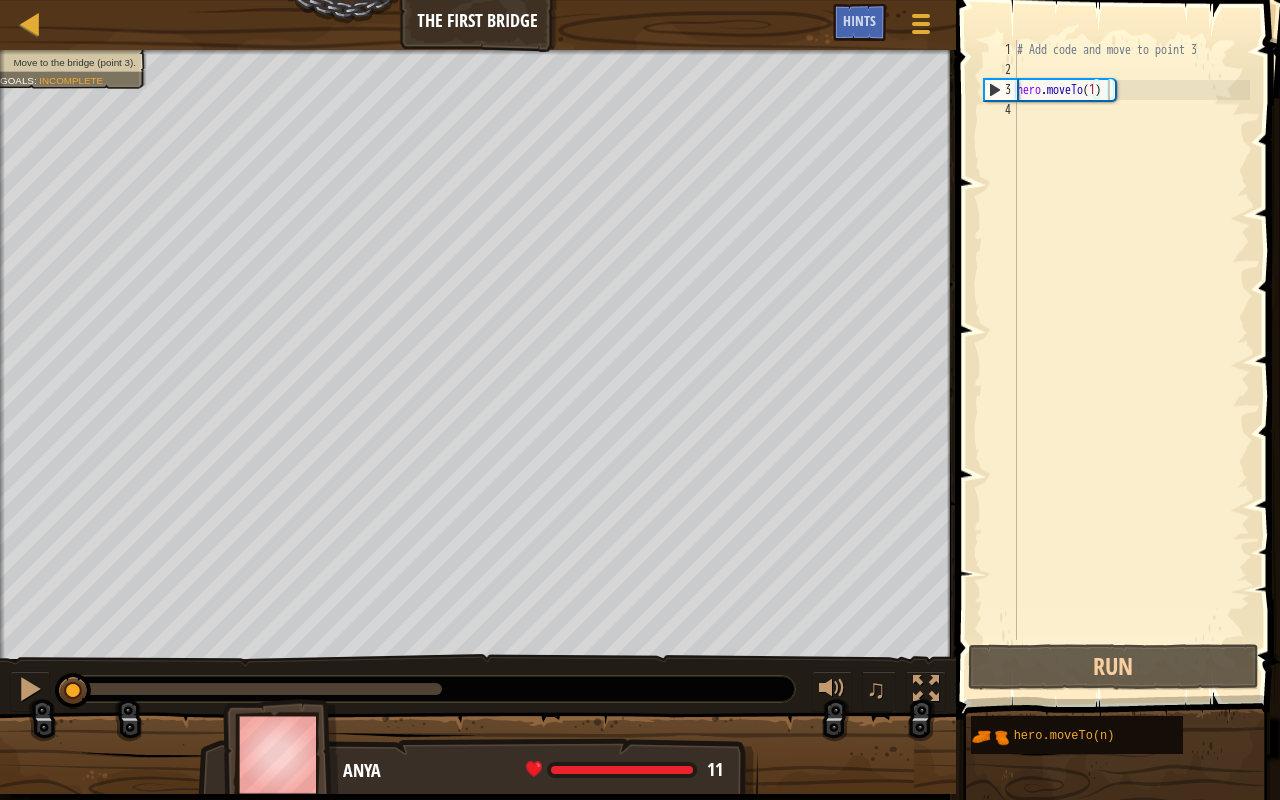 click on "# Add code and move to point 3 hero . moveTo ( 1 )" at bounding box center [1131, 360] 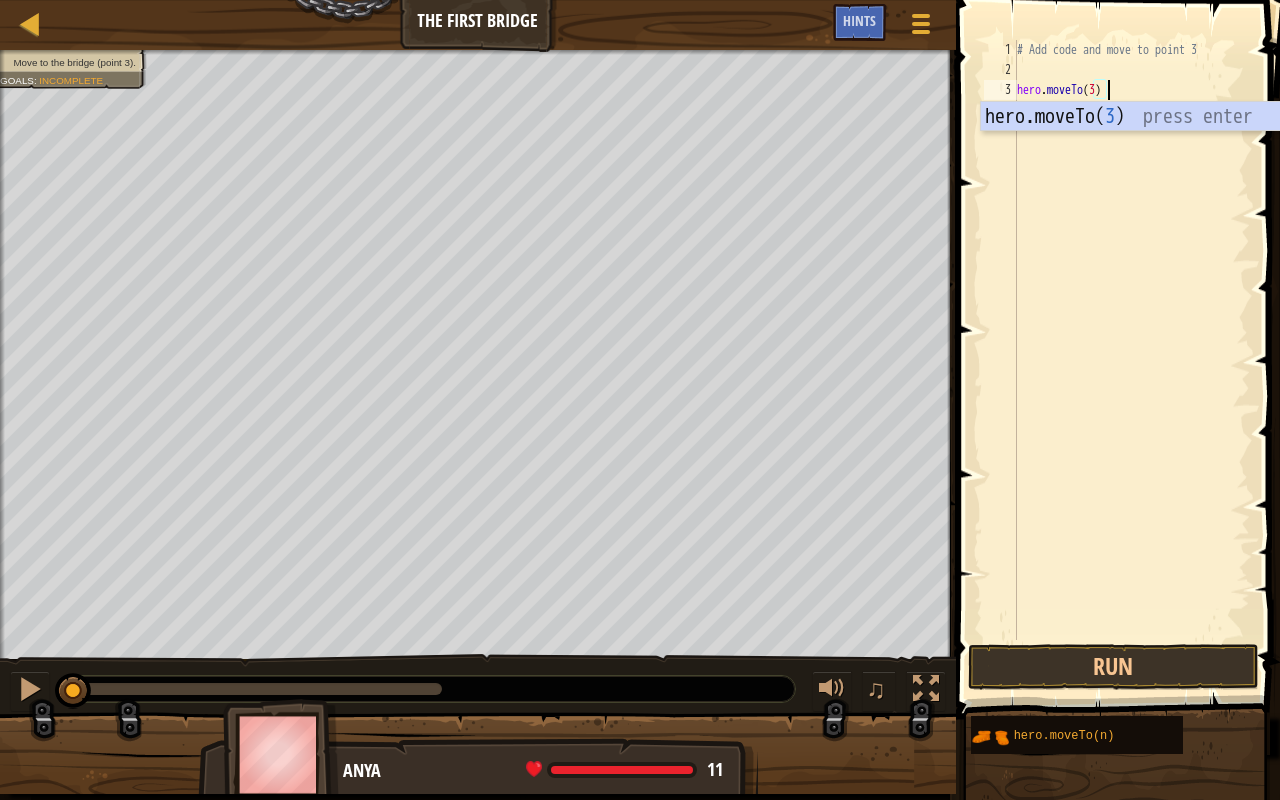 scroll, scrollTop: 9, scrollLeft: 13, axis: both 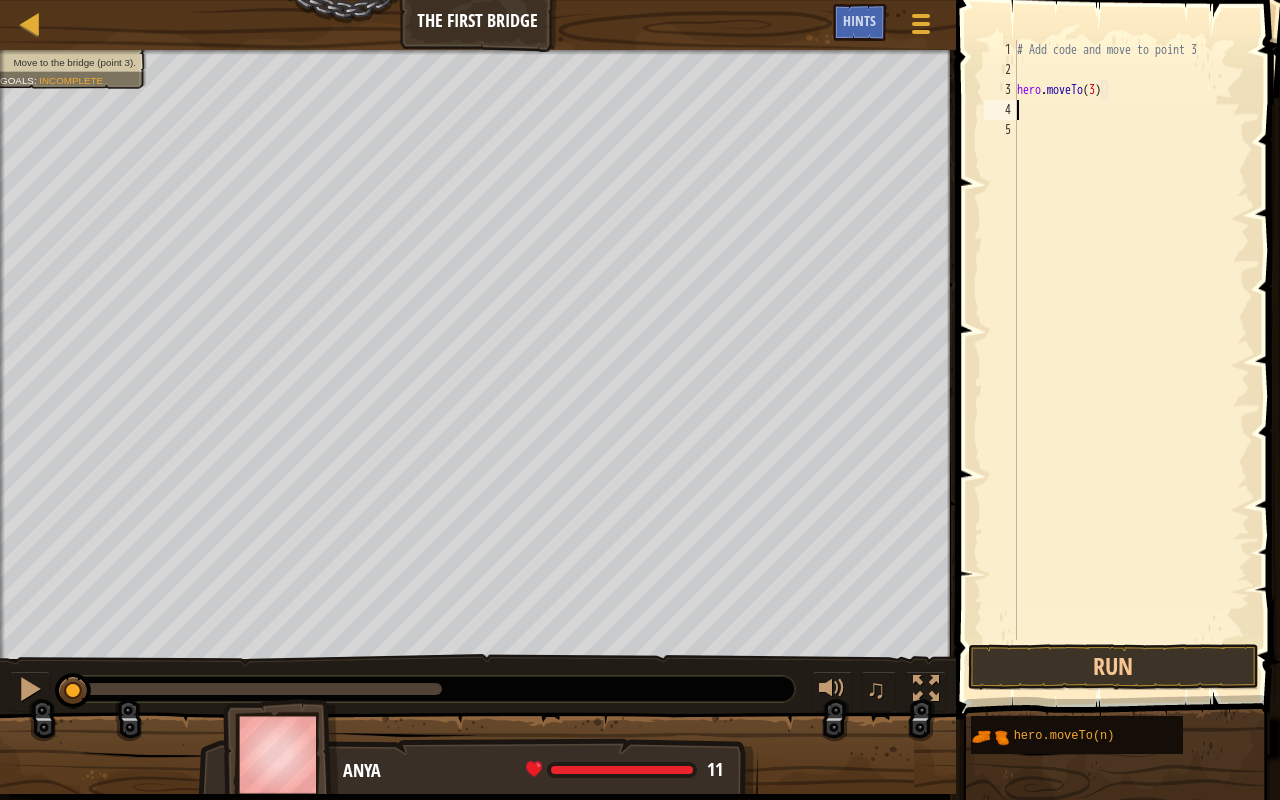 click on "# Add code and move to point 3 hero . moveTo ( 3 )" at bounding box center (1131, 360) 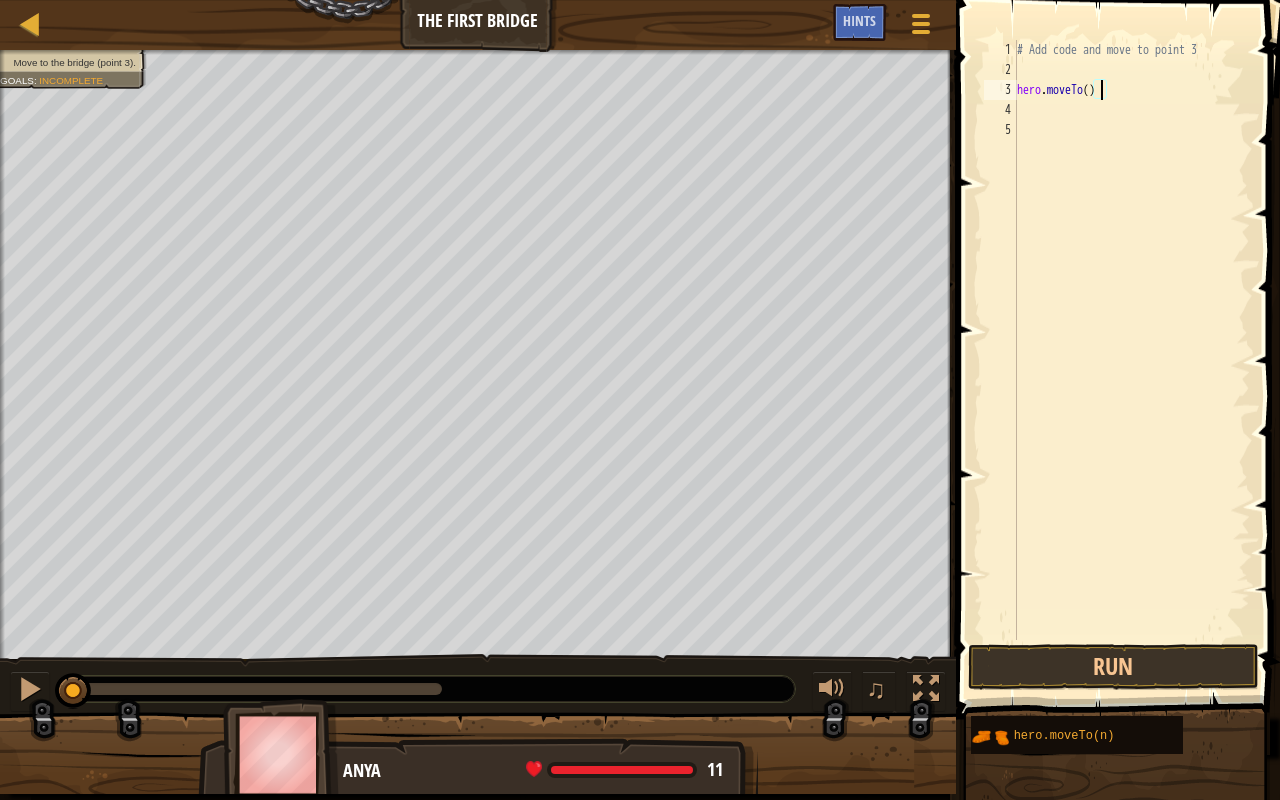 type on "hero.moveTo(1)" 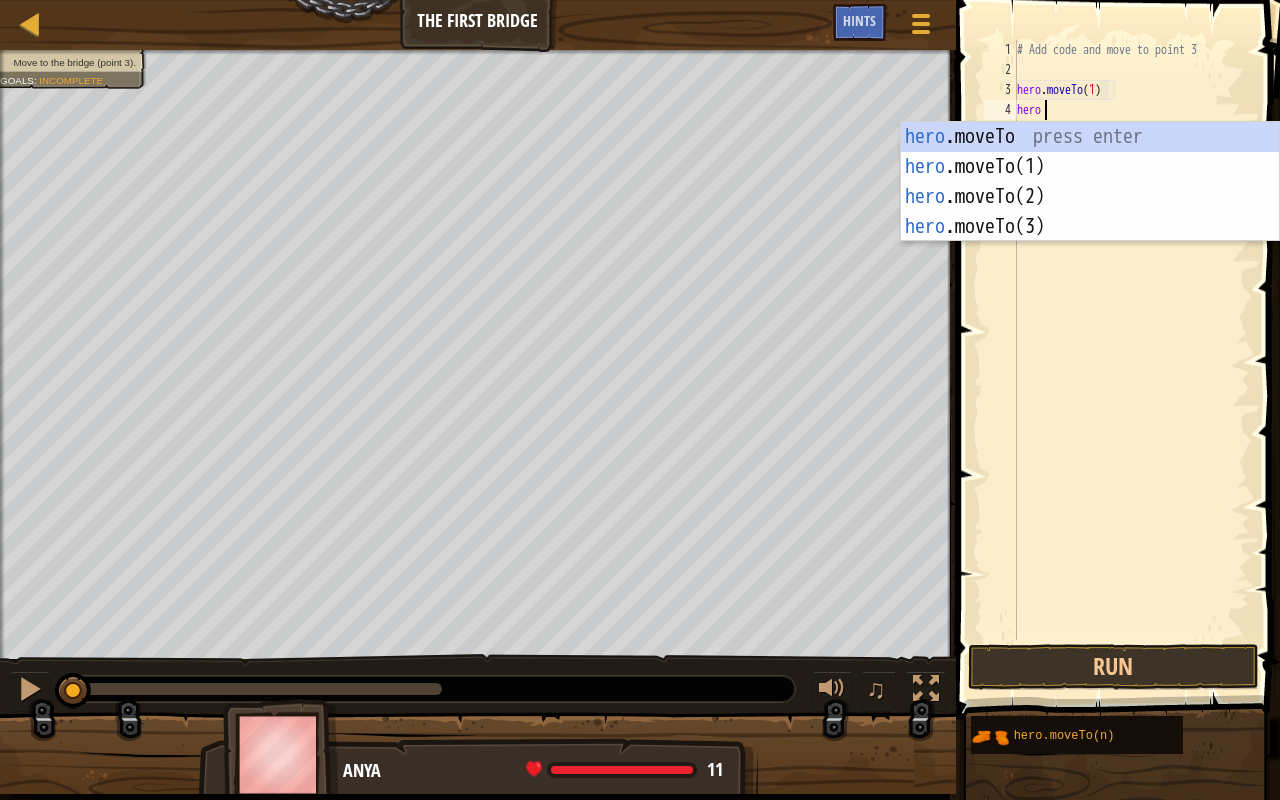 scroll, scrollTop: 9, scrollLeft: 3, axis: both 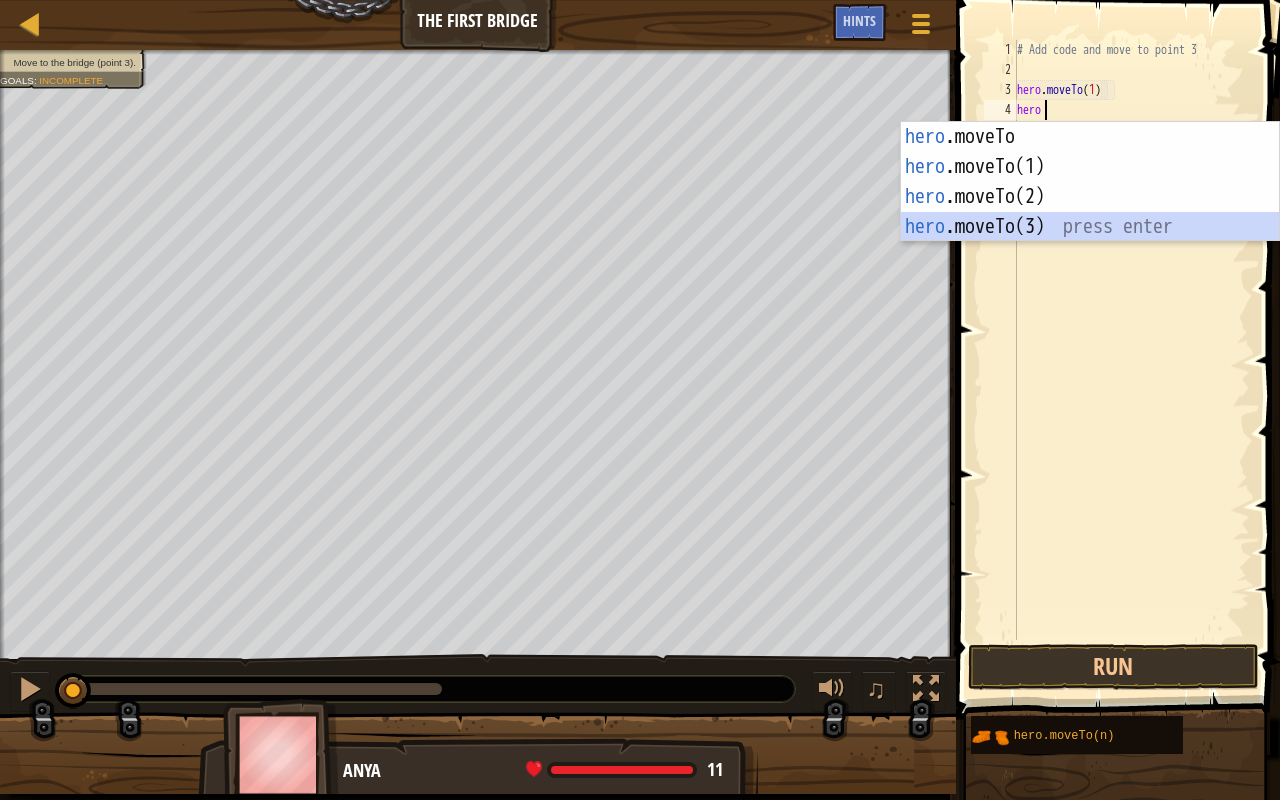 click on "hero .moveTo press enter hero .moveTo(1) press enter hero .moveTo(2) press enter hero .moveTo(3) press enter" at bounding box center (1090, 212) 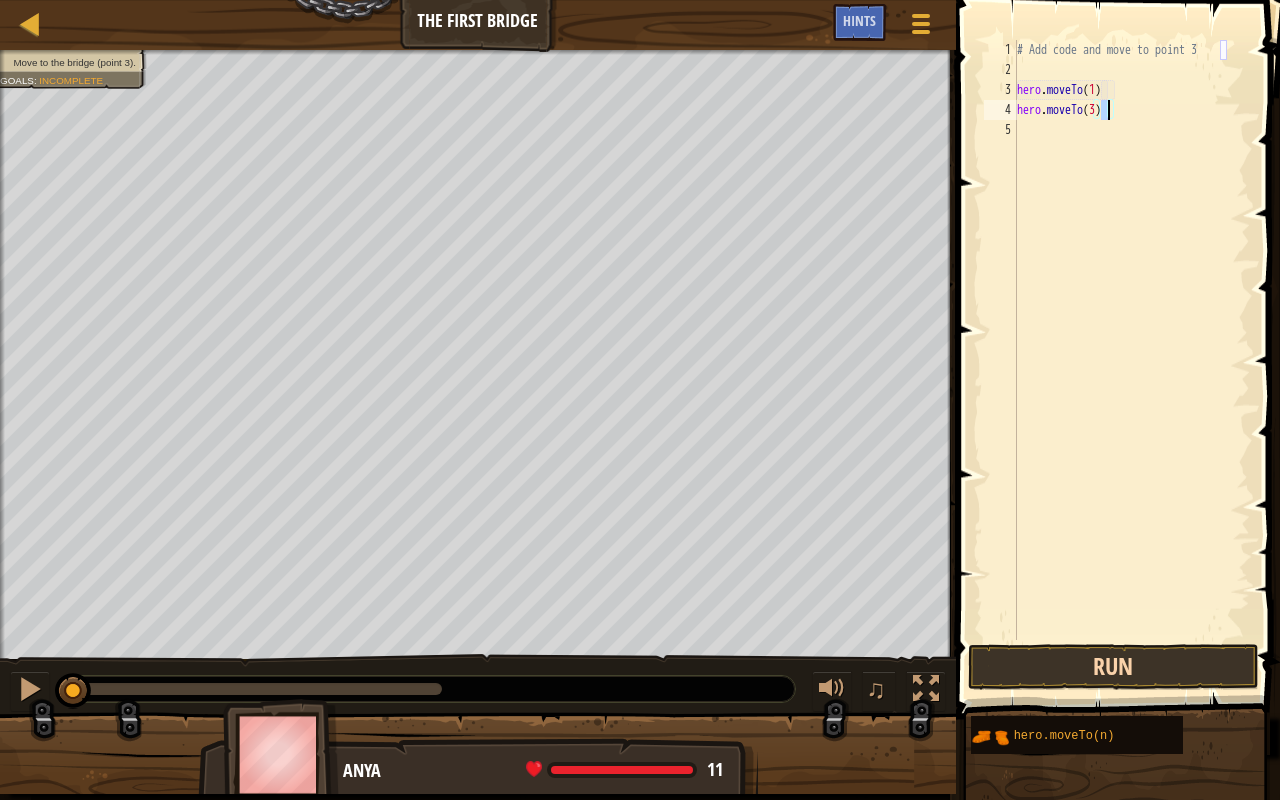 type on "hero.moveTo(3)" 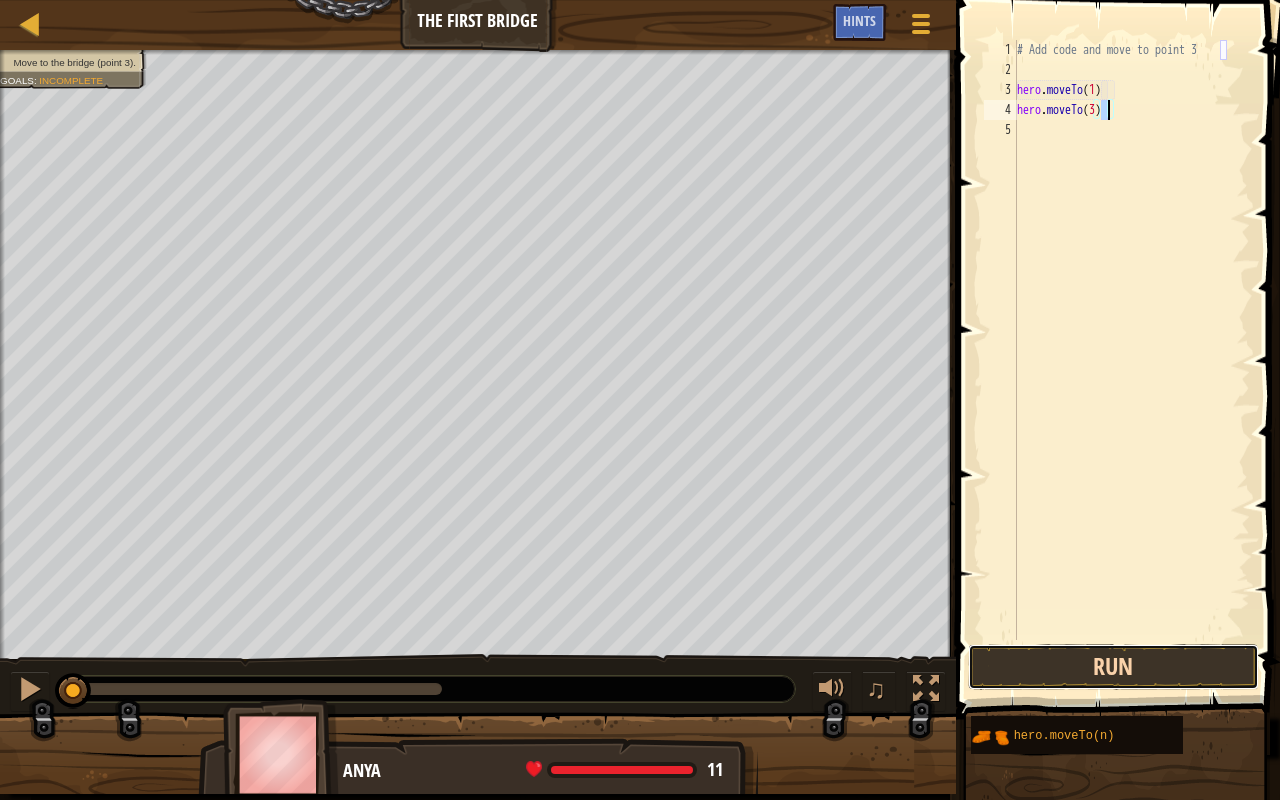 click on "Run" at bounding box center (1113, 667) 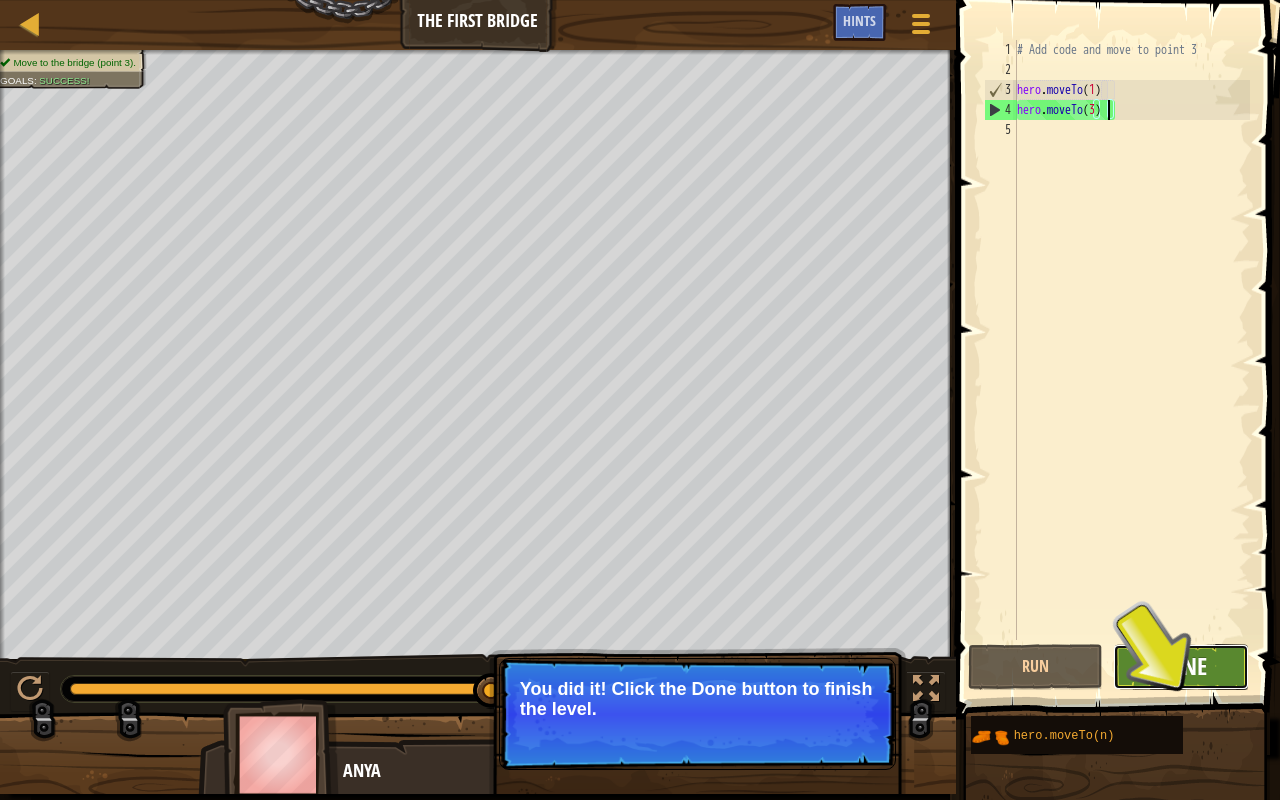click on "Done" at bounding box center [1181, 666] 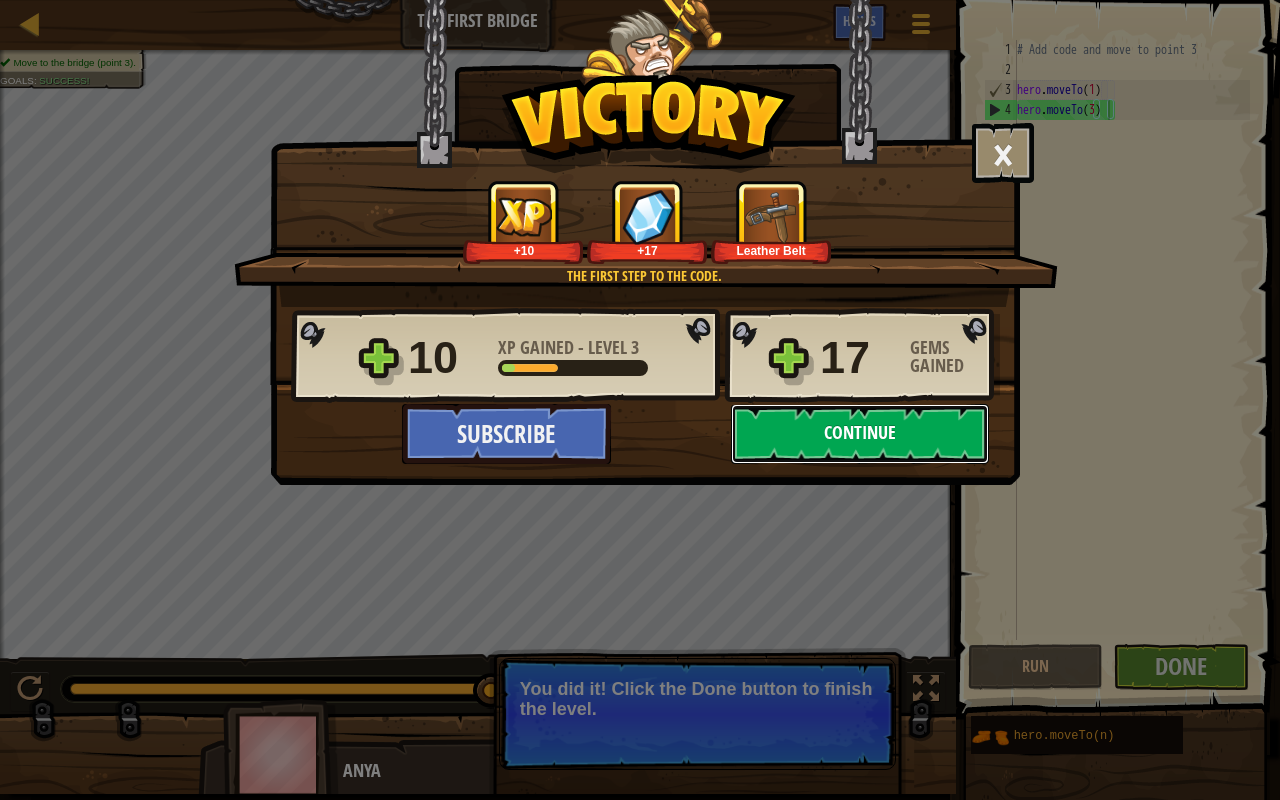click on "Continue" at bounding box center [860, 434] 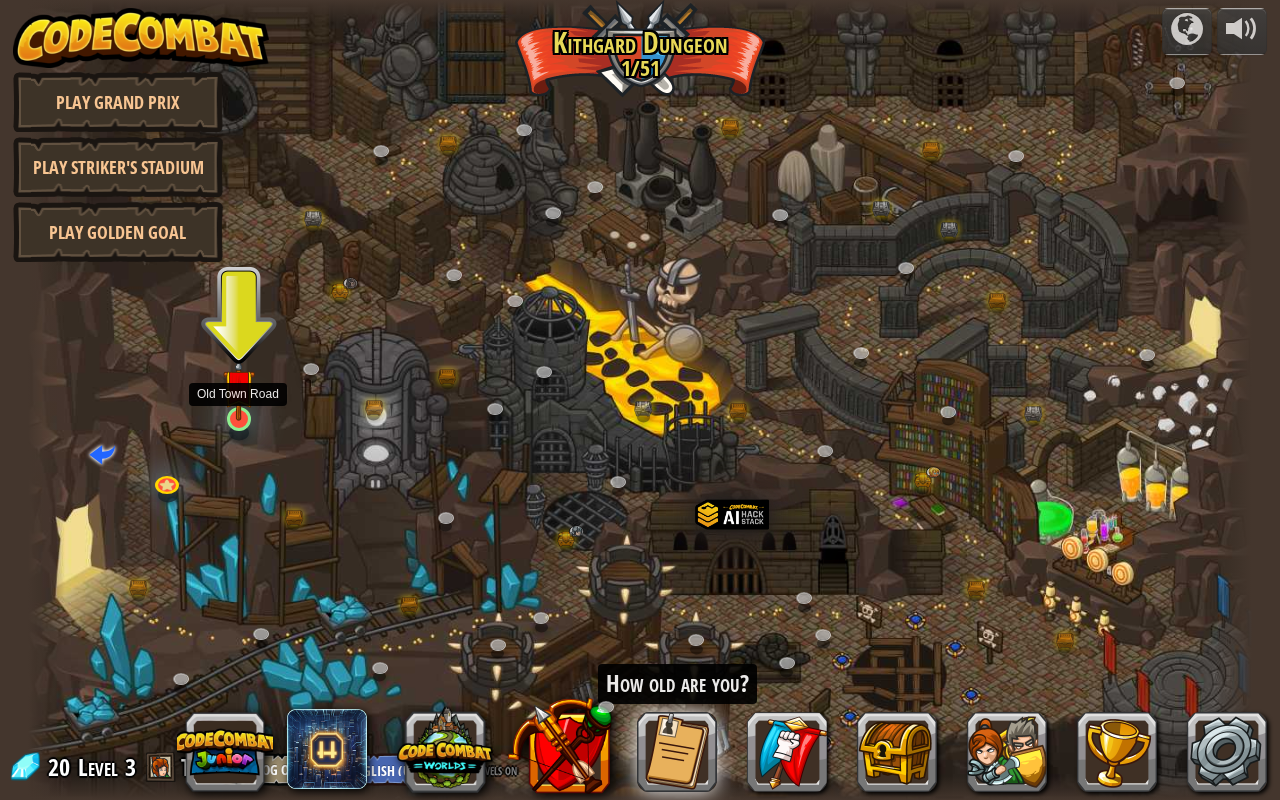 click at bounding box center (238, 385) 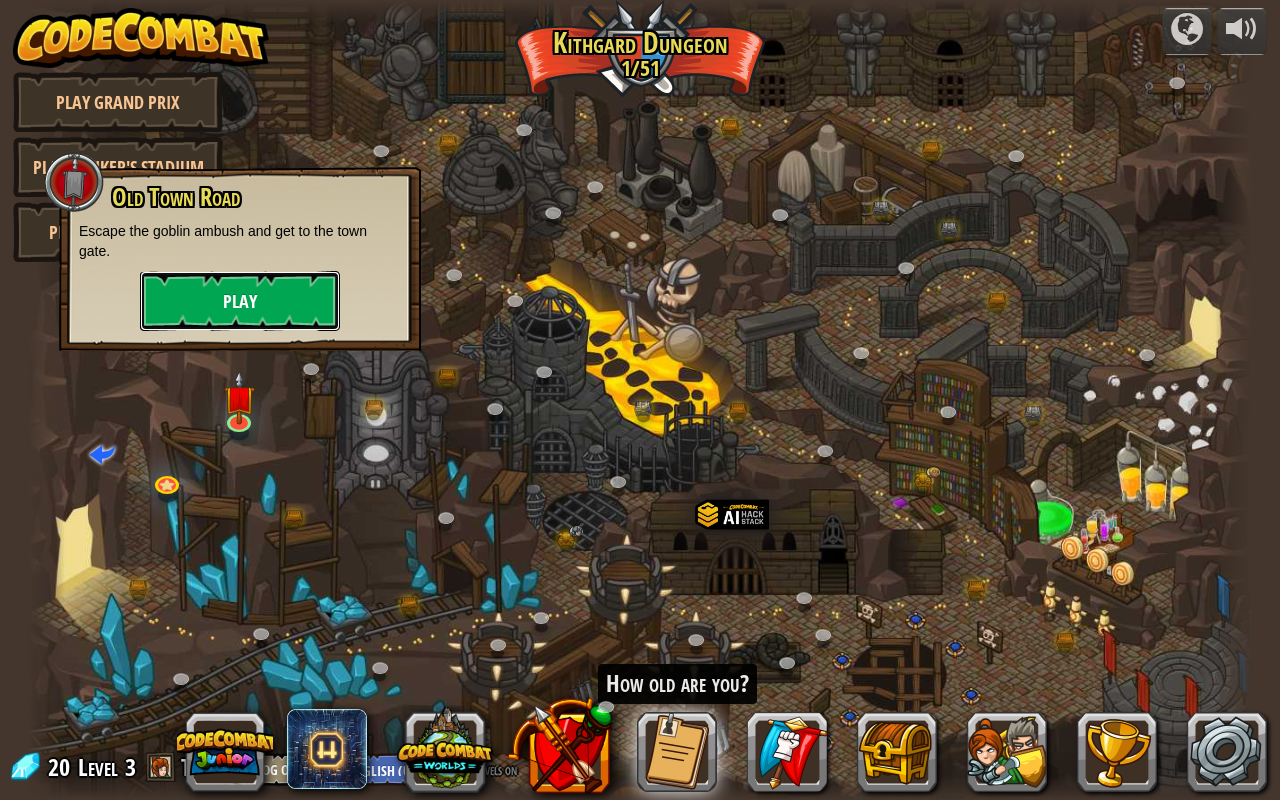 click on "Play" at bounding box center (240, 301) 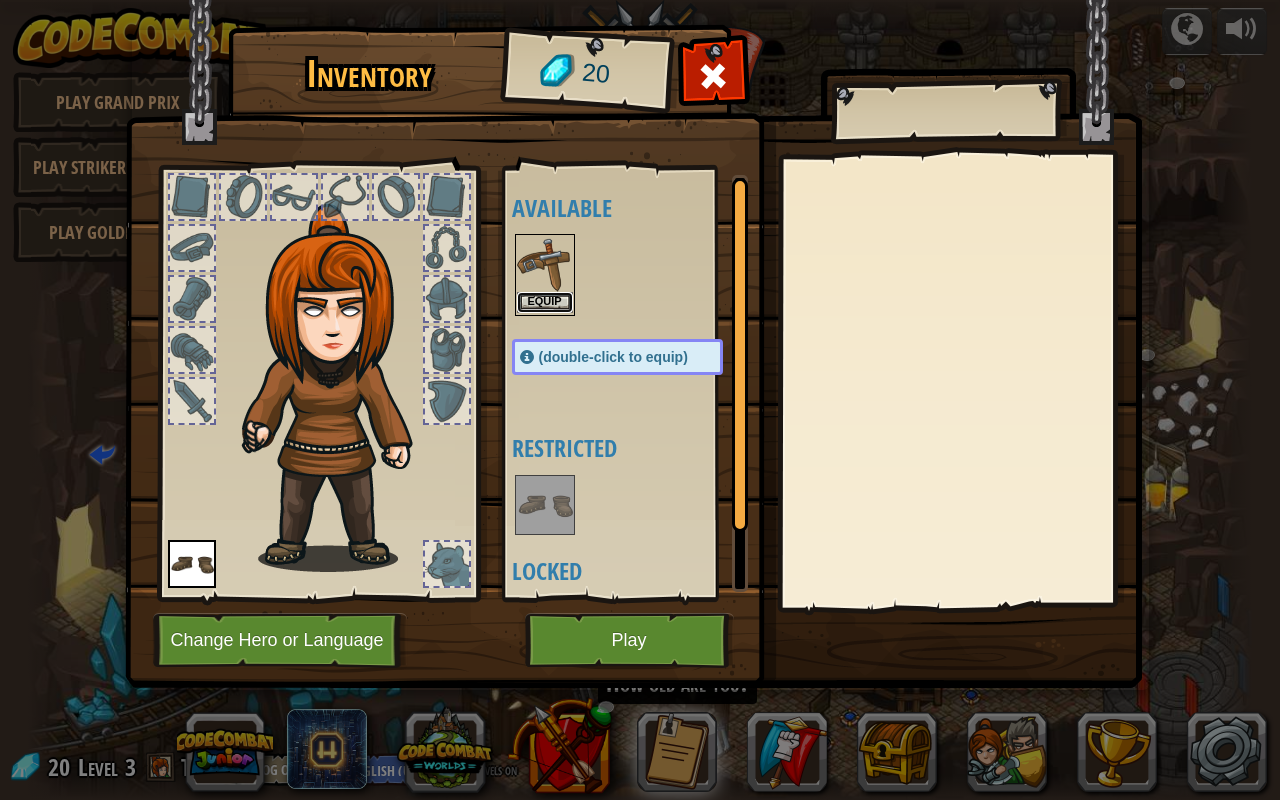 click on "Equip" at bounding box center [545, 302] 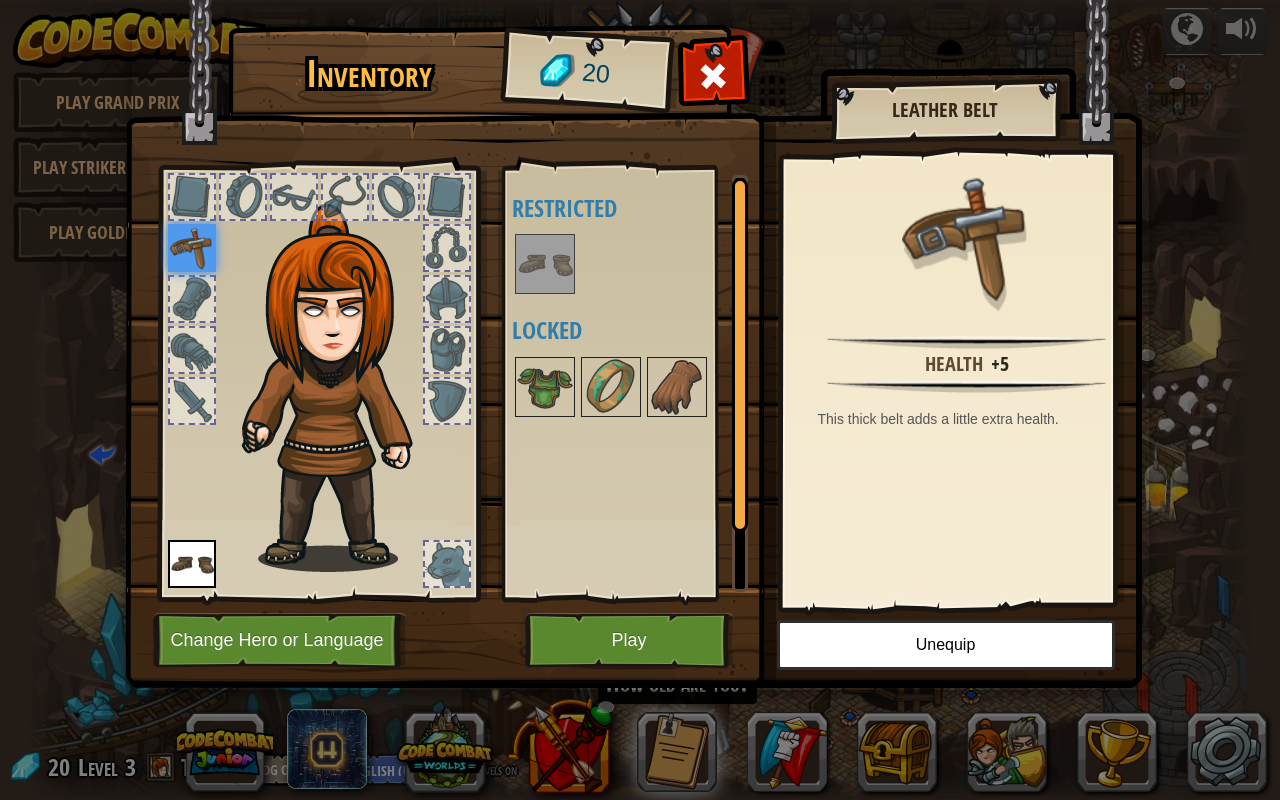 click at bounding box center [192, 248] 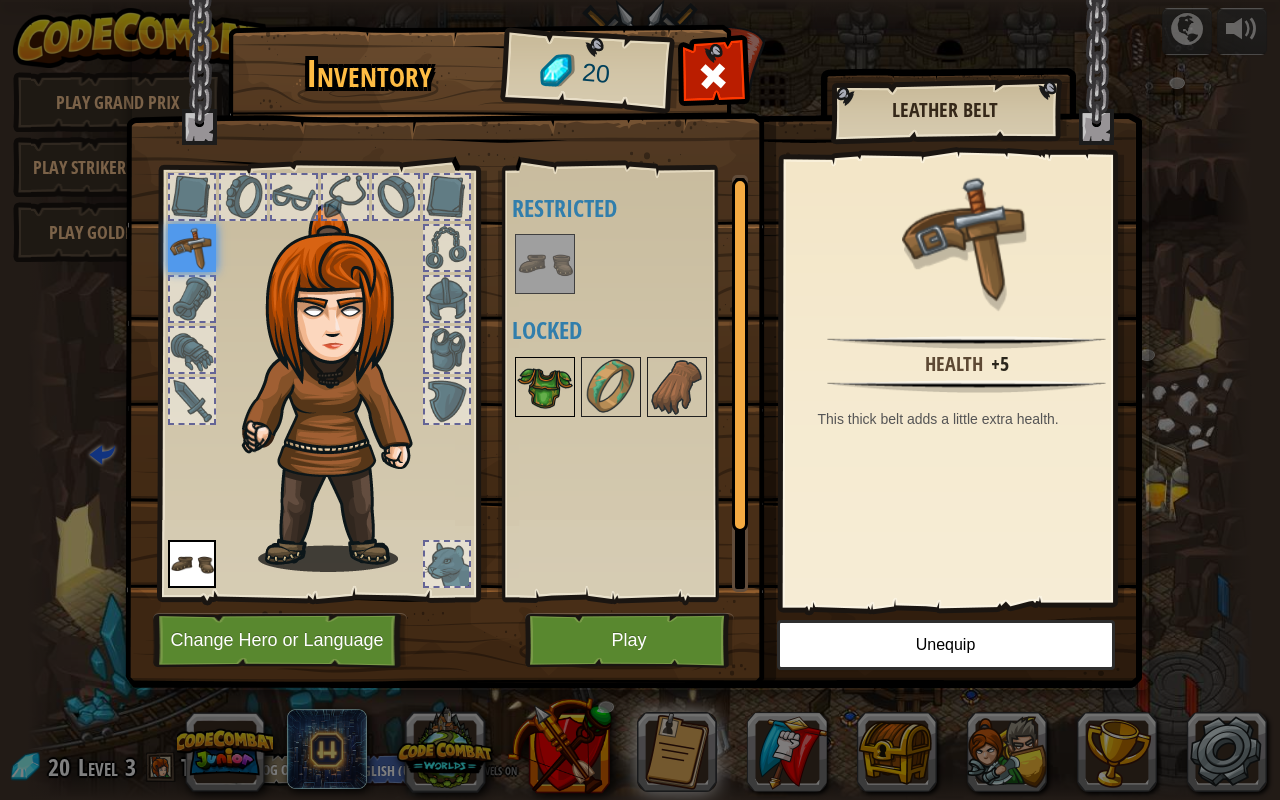 click at bounding box center [545, 387] 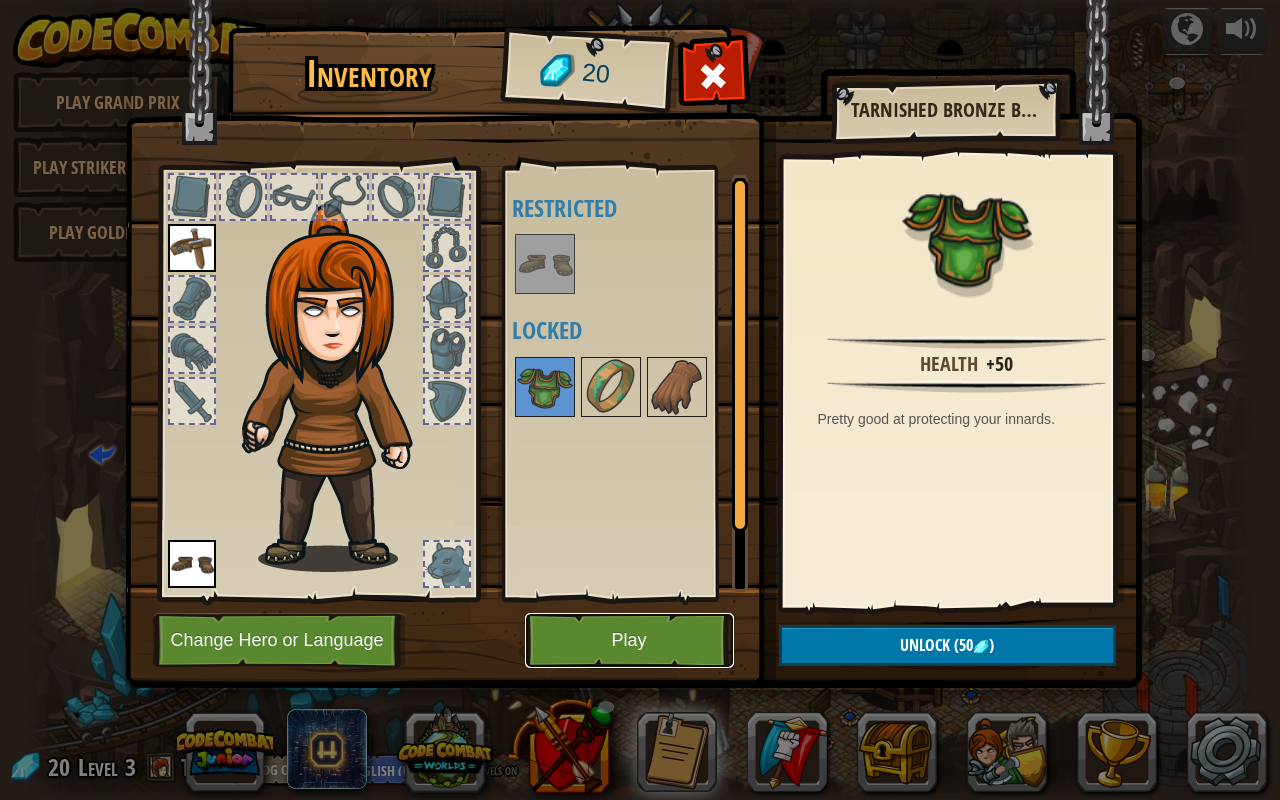 click on "Play" at bounding box center [629, 640] 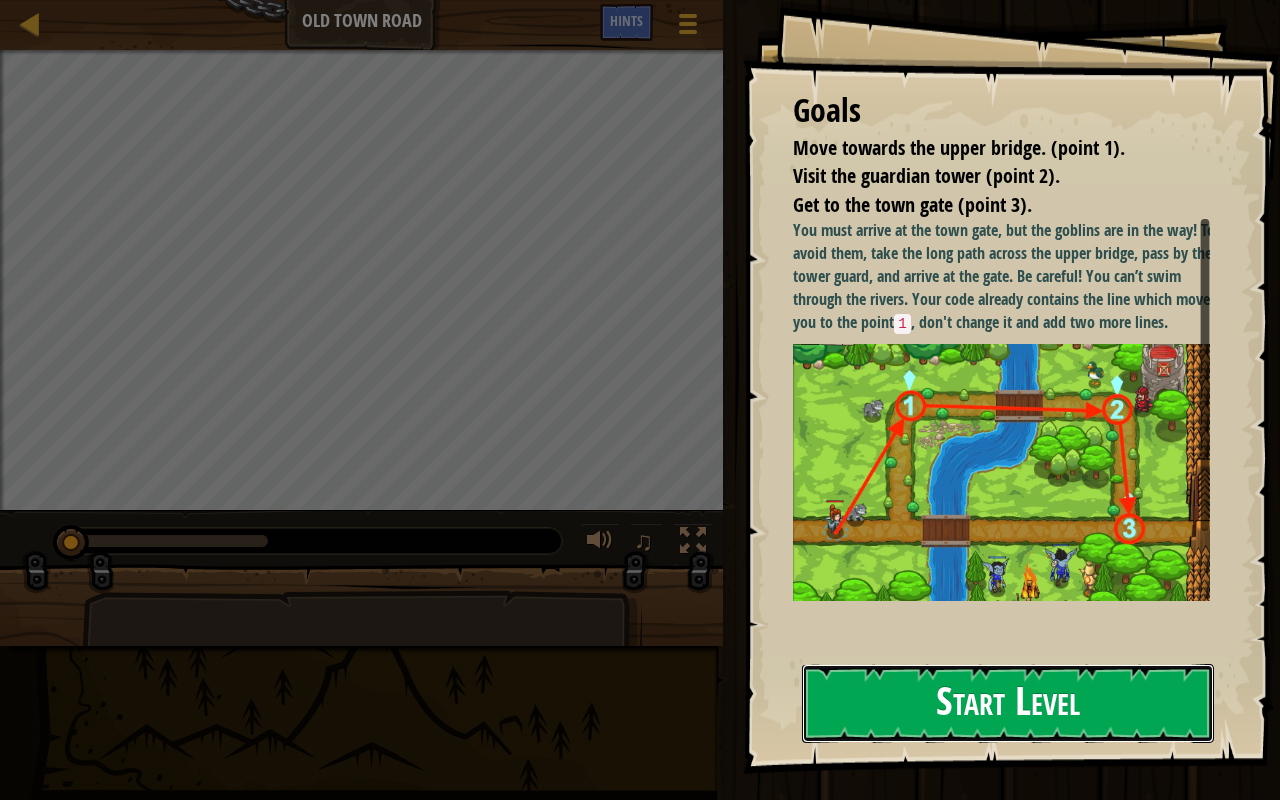 click on "Start Level" at bounding box center [1008, 703] 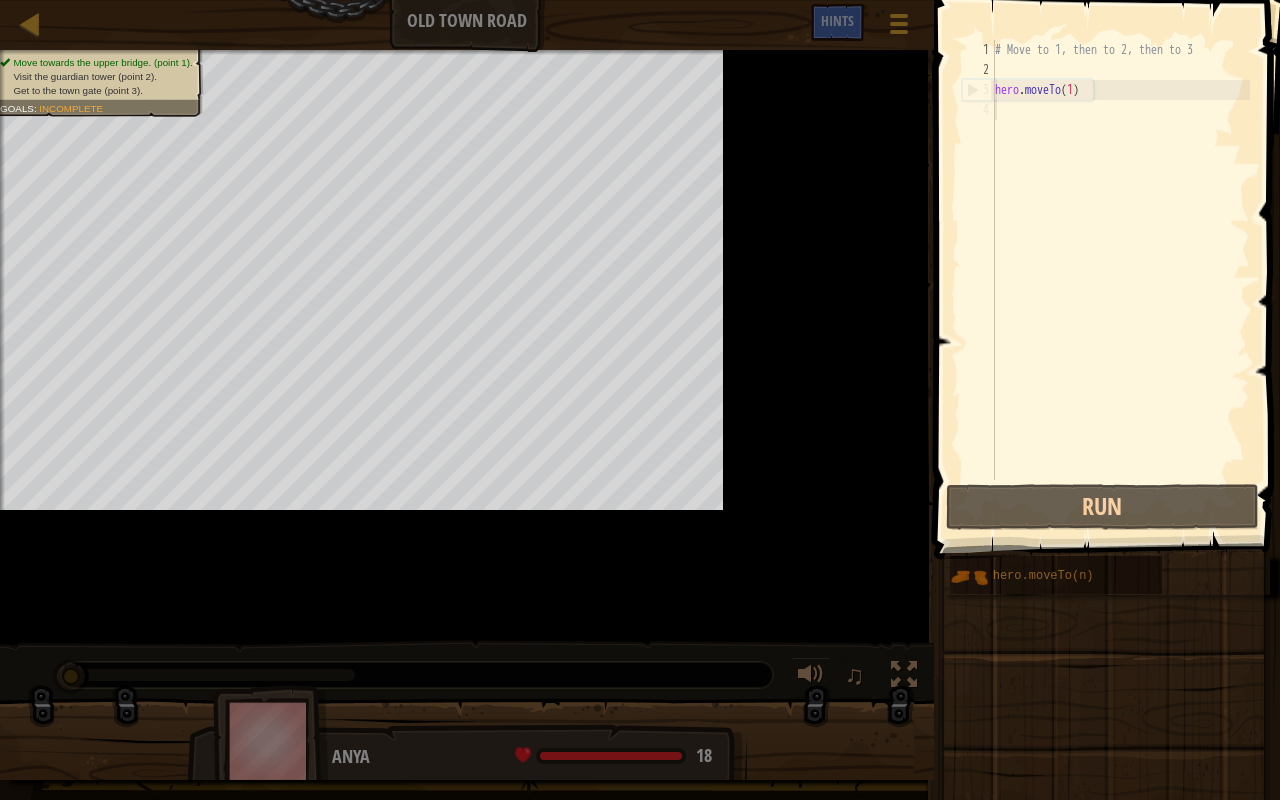 click on "# Move to 1, then to 2, then to 3 hero . moveTo ( 1 )" at bounding box center (1226, 280) 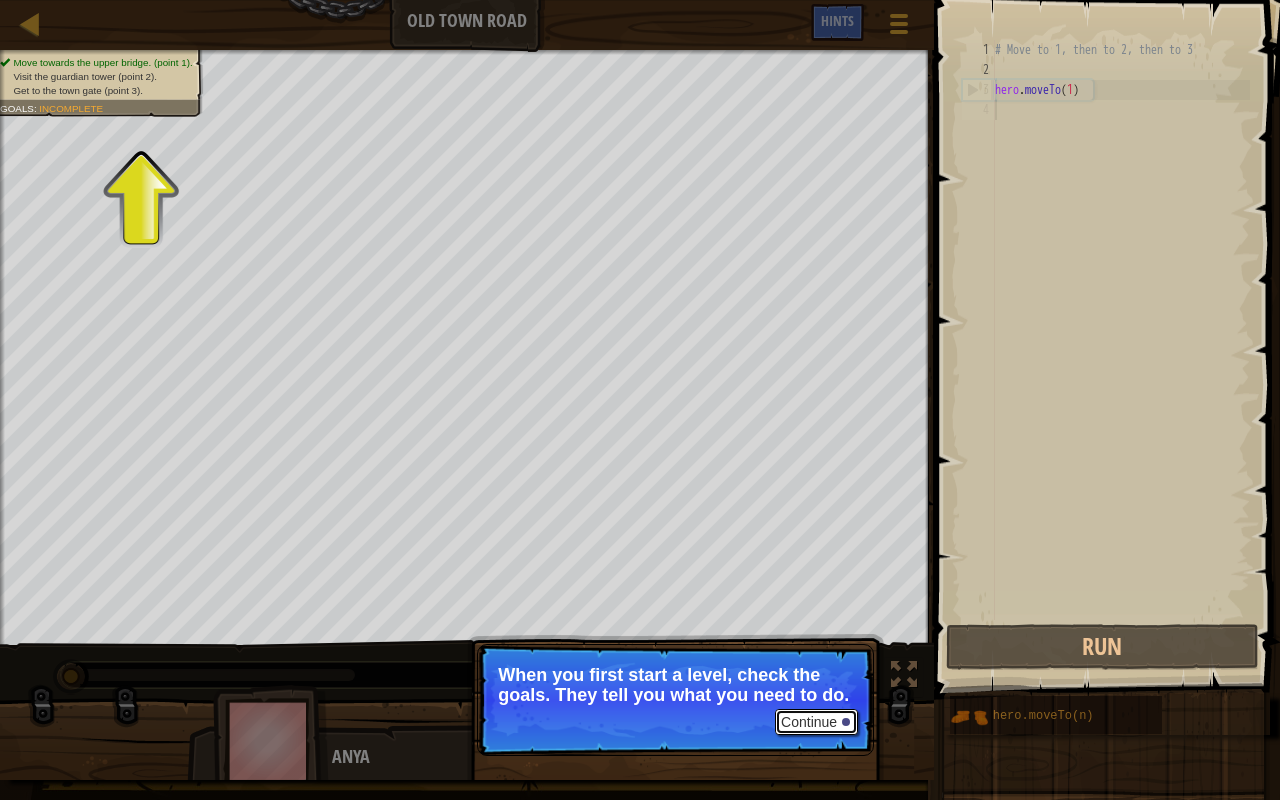 click on "Continue" at bounding box center (816, 722) 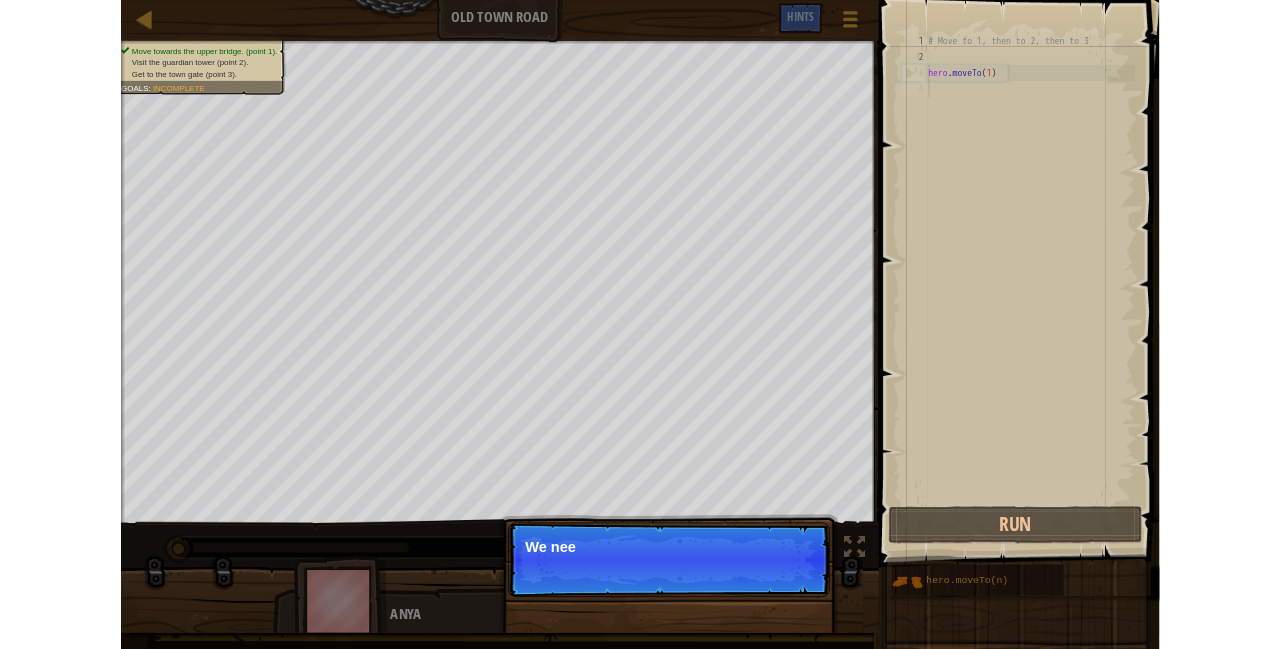 scroll, scrollTop: 9, scrollLeft: 0, axis: vertical 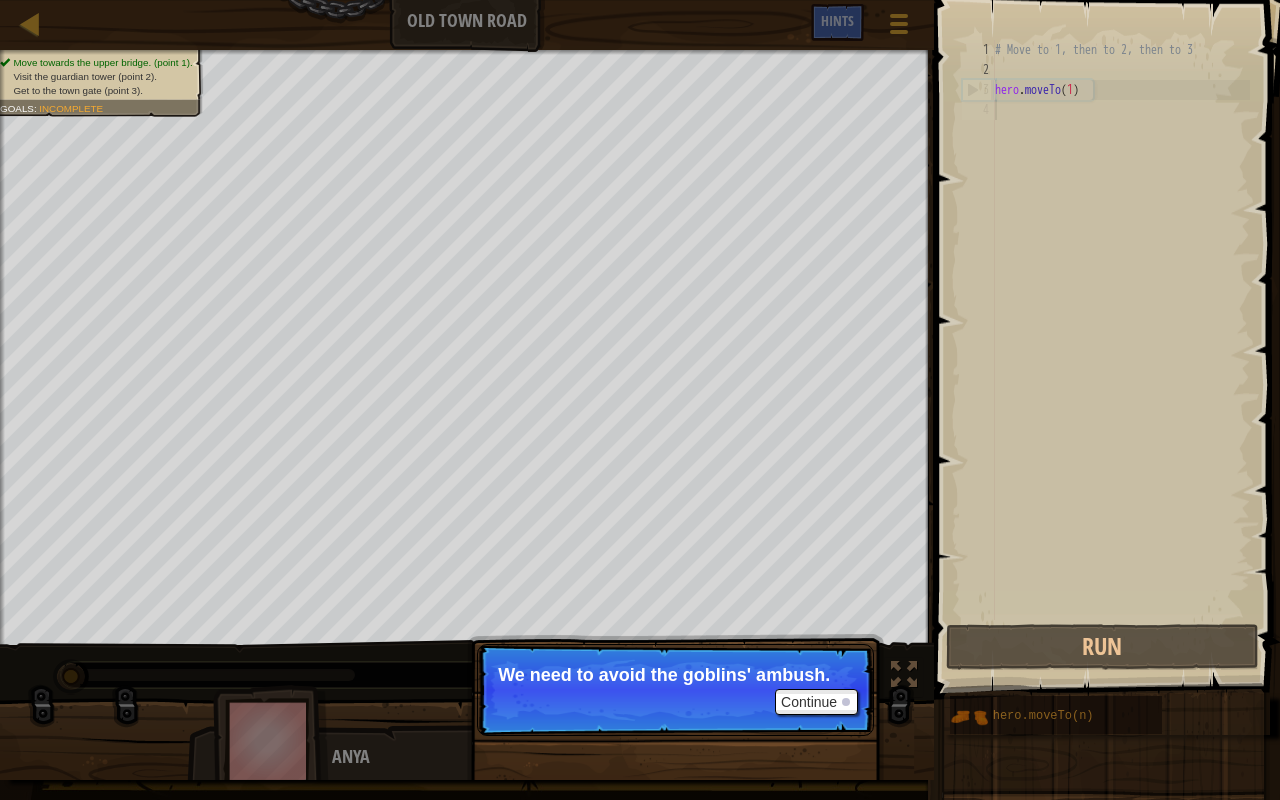 click on "Continue  We need to avoid the goblins' ambush." at bounding box center [675, 690] 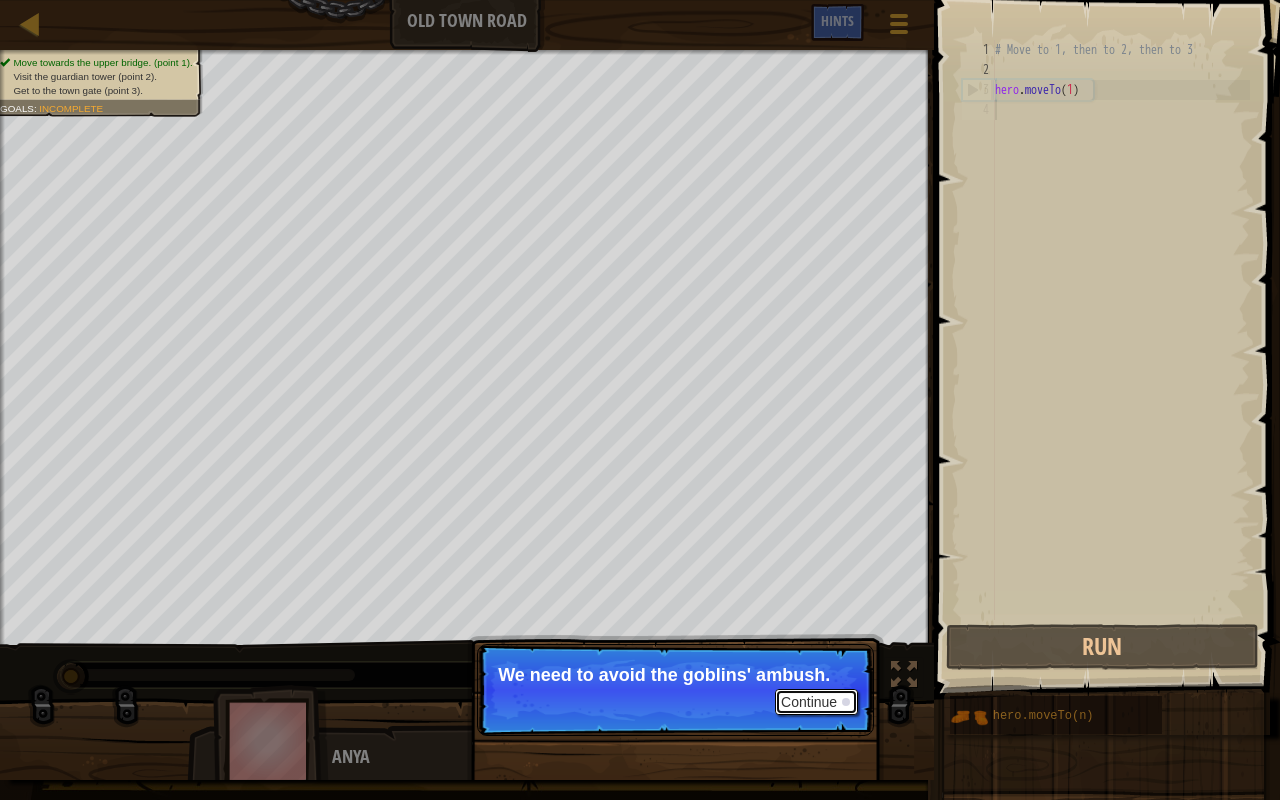 click on "Continue" at bounding box center [816, 702] 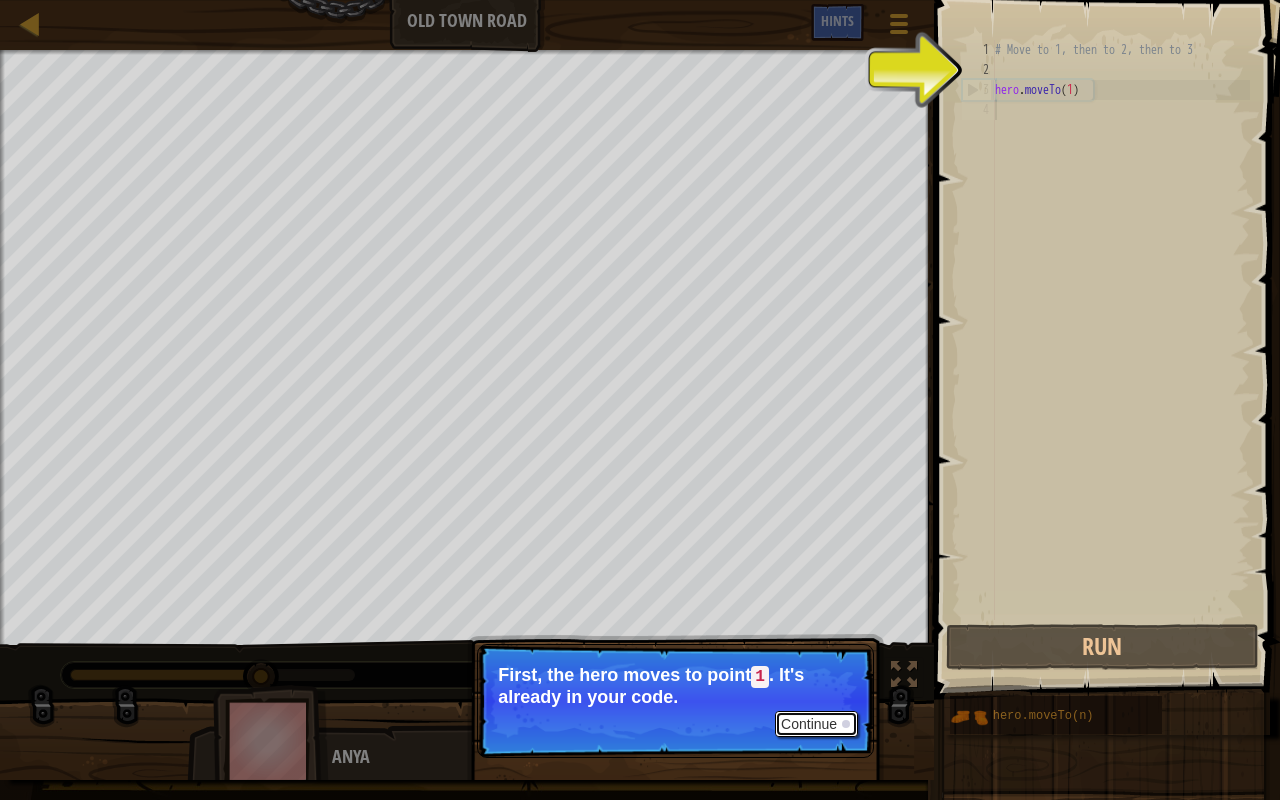 click on "Continue" at bounding box center (816, 724) 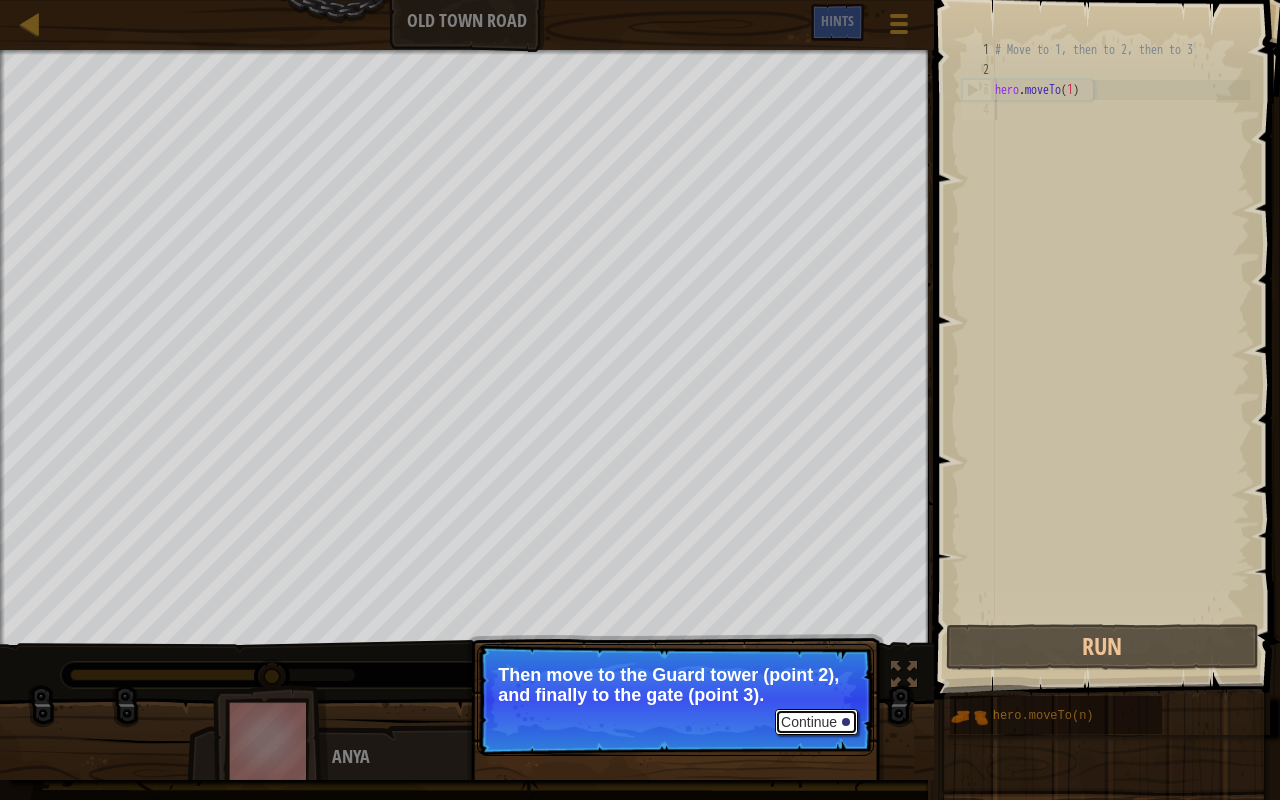 click on "Continue" at bounding box center [816, 722] 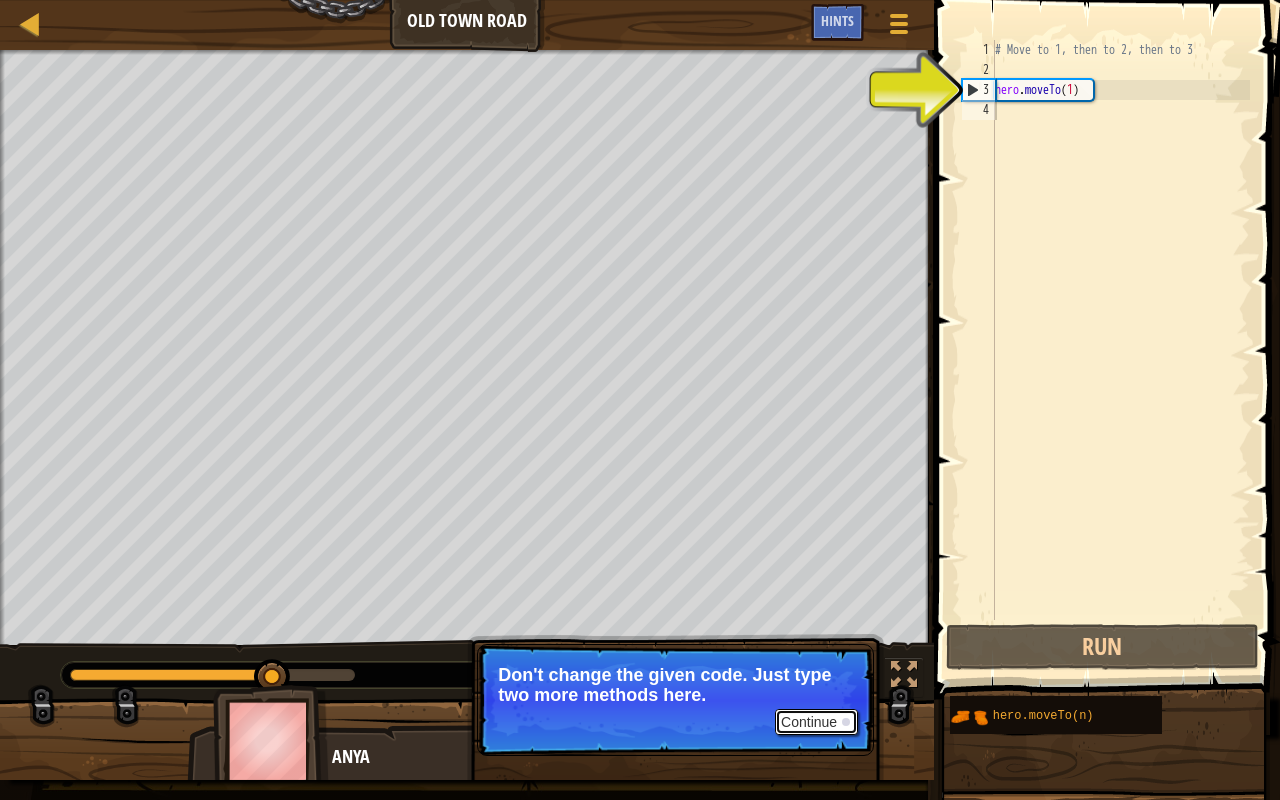 click on "Continue" at bounding box center (816, 722) 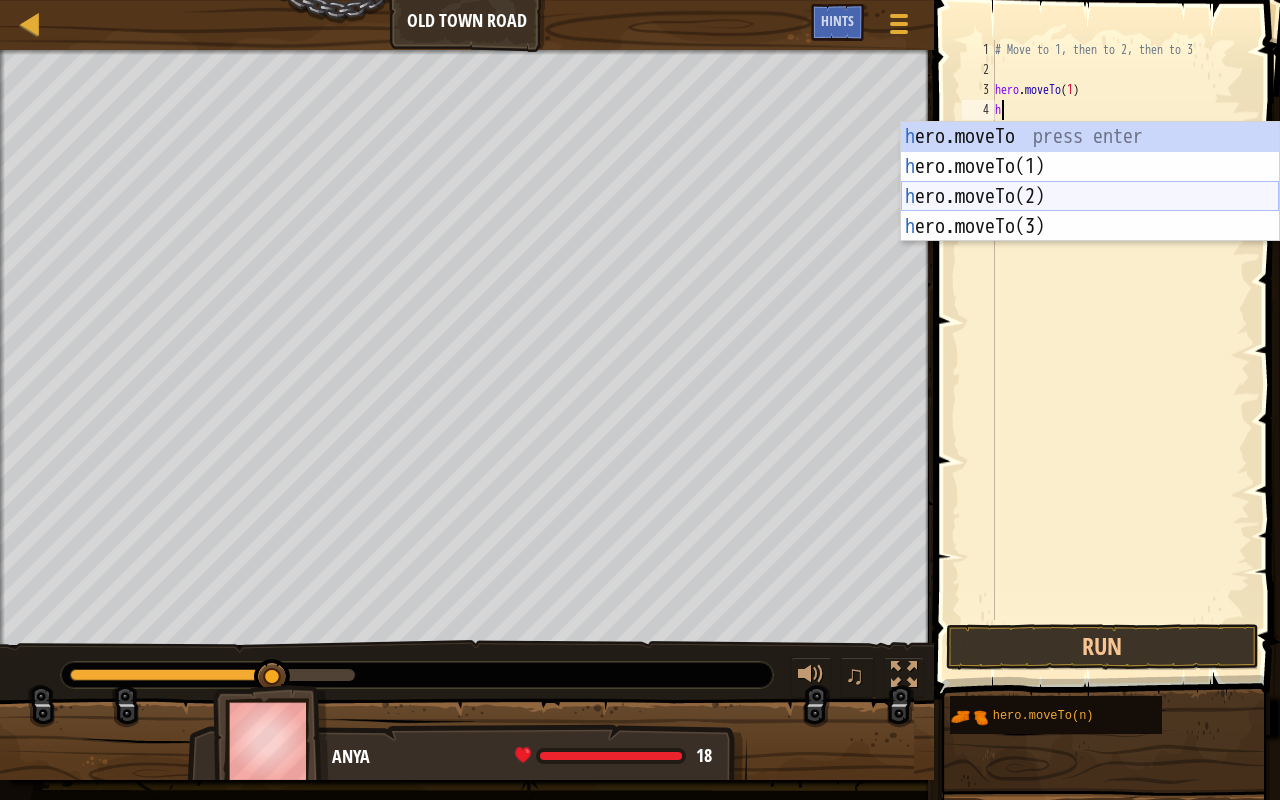 click on "h ero.moveTo press enter h ero.moveTo(1) press enter h ero.moveTo(2) press enter h ero.moveTo(3) press enter" at bounding box center (1090, 212) 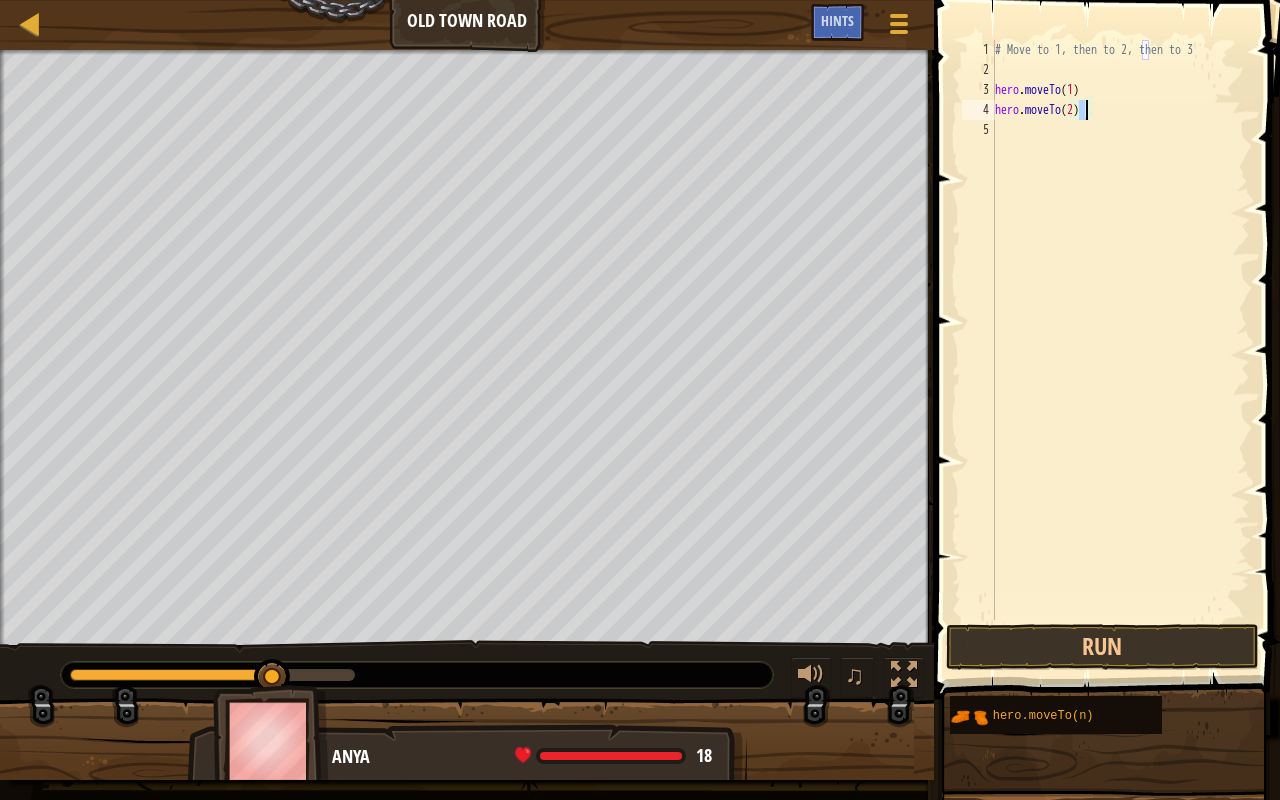 click on "# Move to 1, then to 2, then to 3 hero . moveTo ( 1 ) hero . moveTo ( 2 )" at bounding box center [1120, 350] 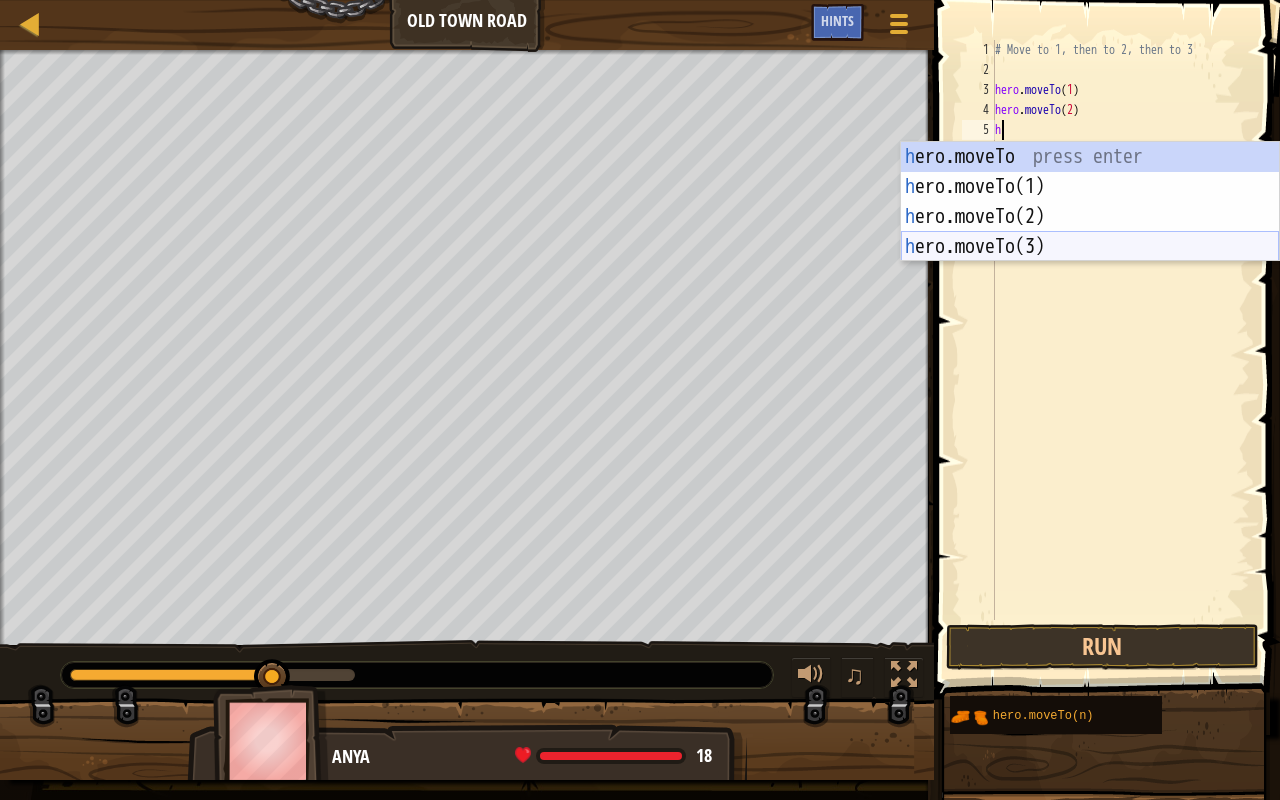 click on "h ero.moveTo press enter h ero.moveTo(1) press enter h ero.moveTo(2) press enter h ero.moveTo(3) press enter" at bounding box center (1090, 232) 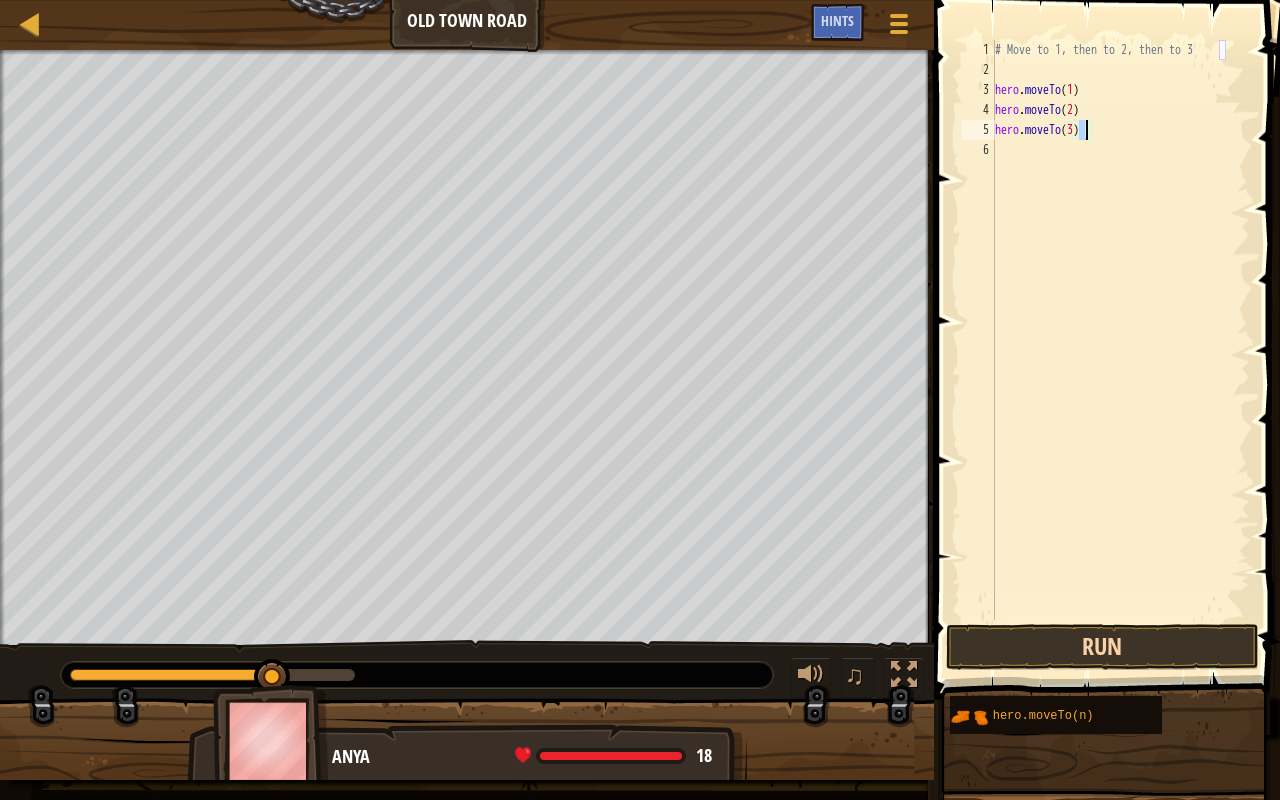 type on "hero.moveTo(3)" 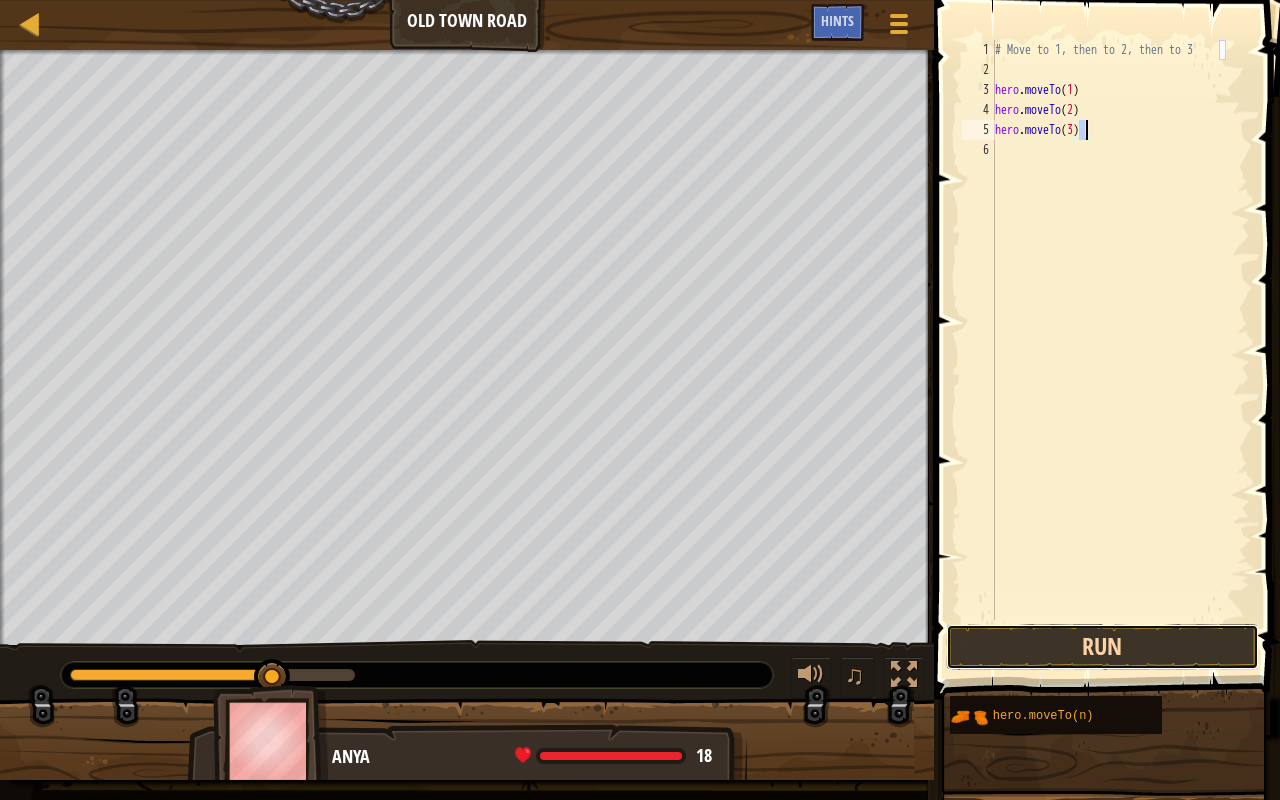 click on "Run" at bounding box center (1102, 647) 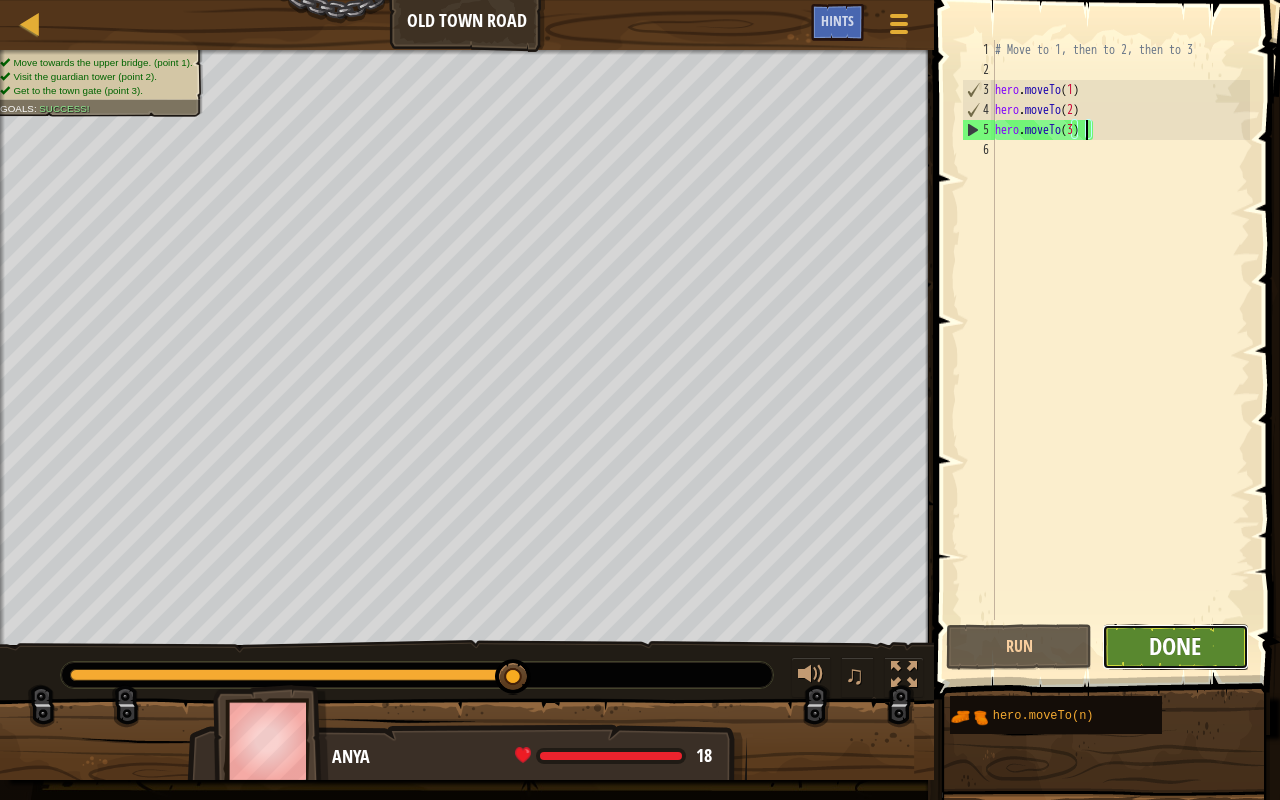 click on "Done" at bounding box center [1175, 646] 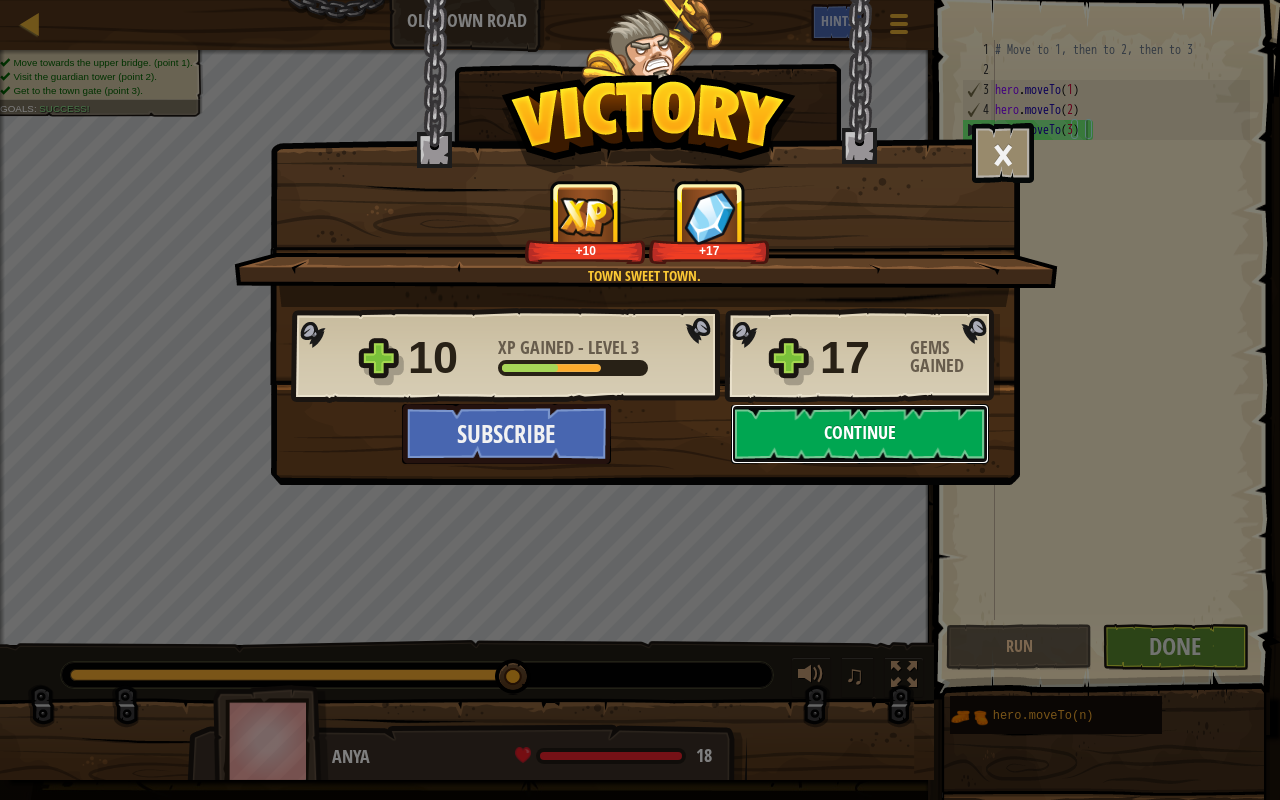 click on "Continue" at bounding box center (860, 434) 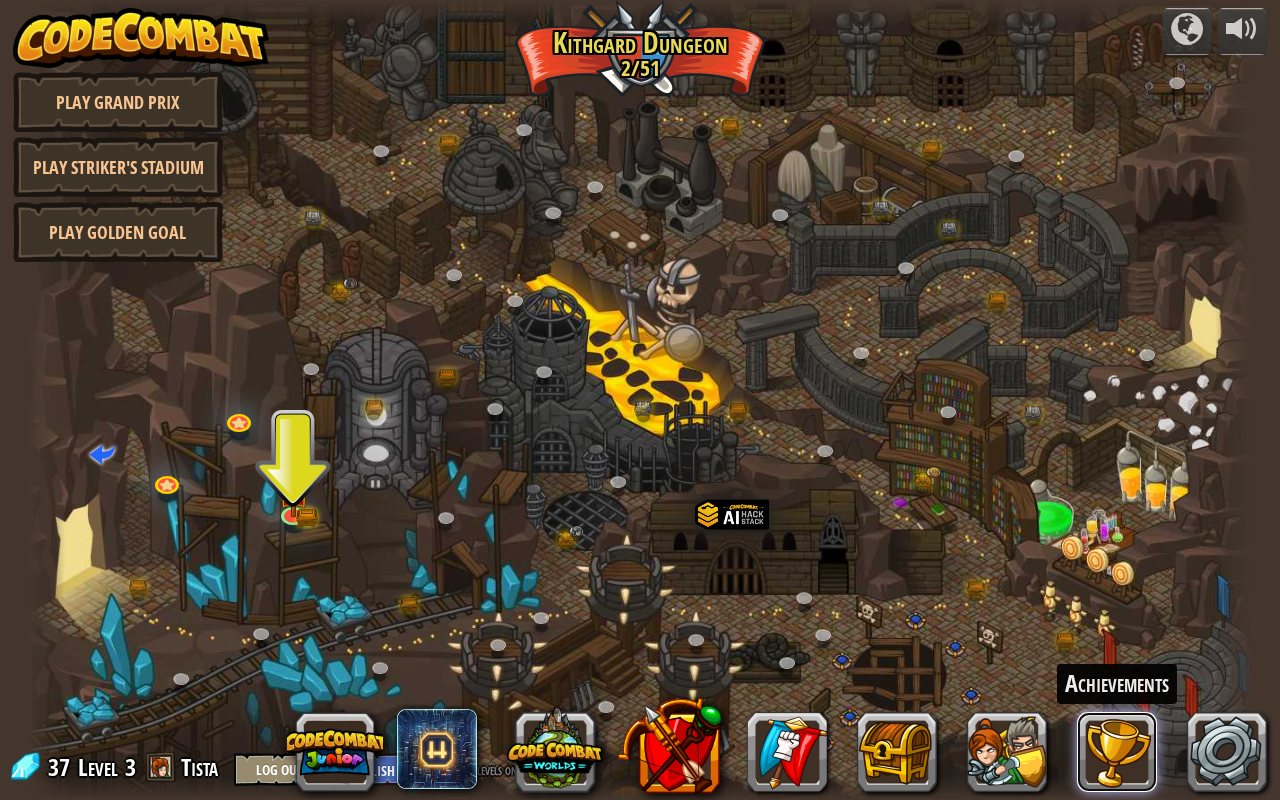 click at bounding box center (1117, 752) 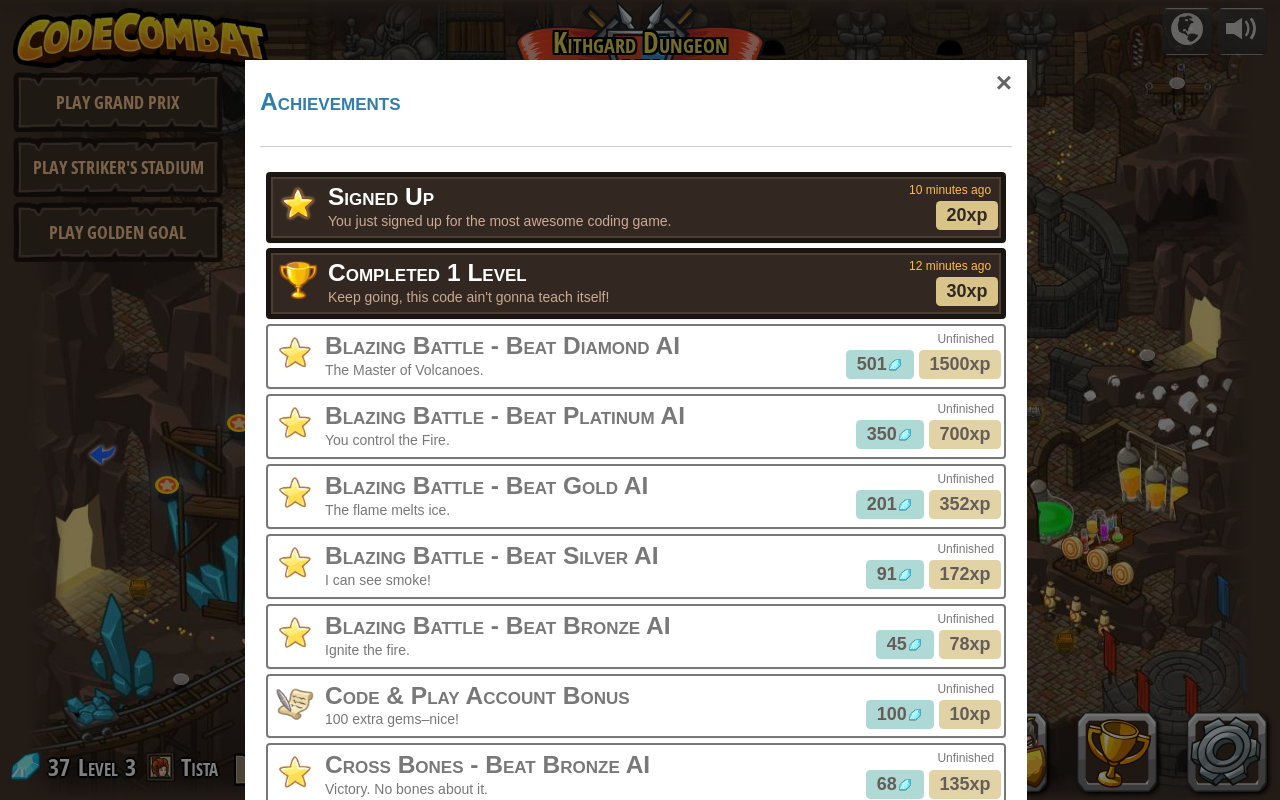 click on "30xp" at bounding box center (966, 291) 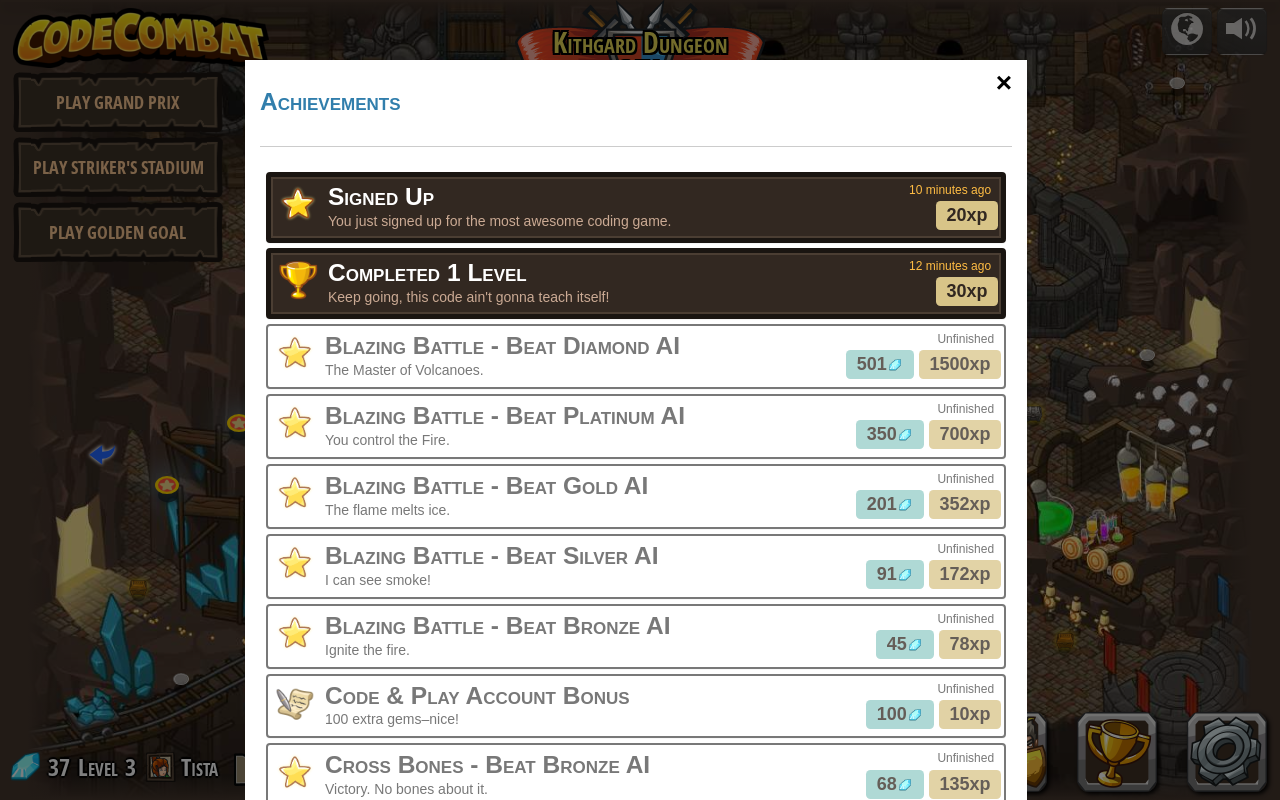 click on "×" at bounding box center (1004, 83) 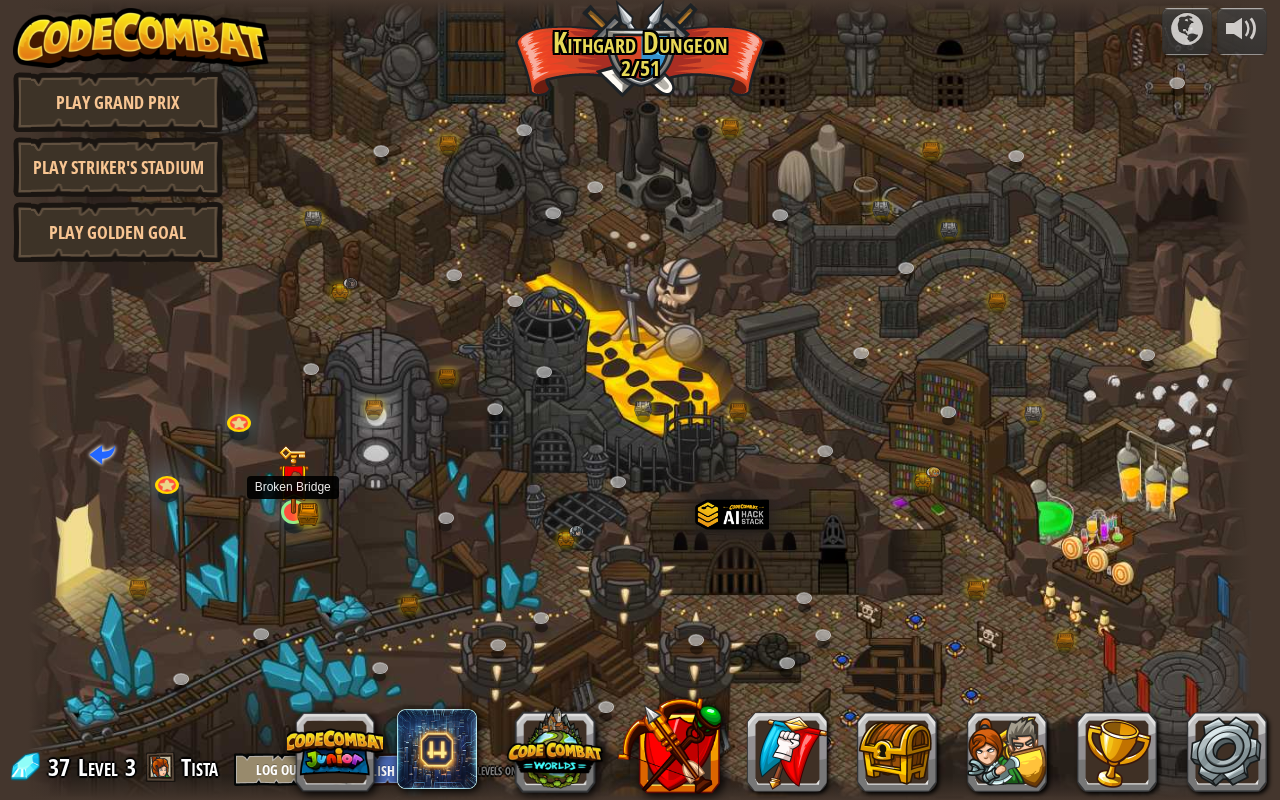 click at bounding box center [293, 479] 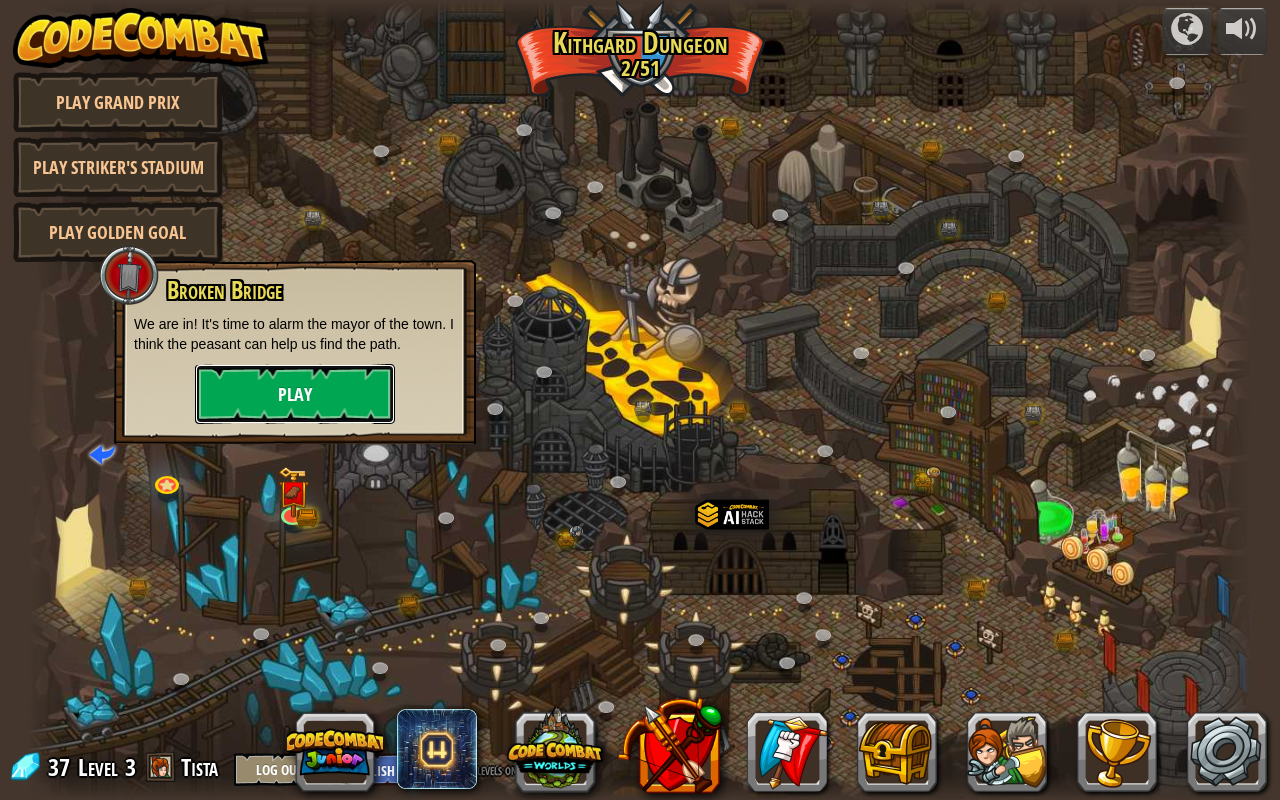 click on "Play" at bounding box center [295, 394] 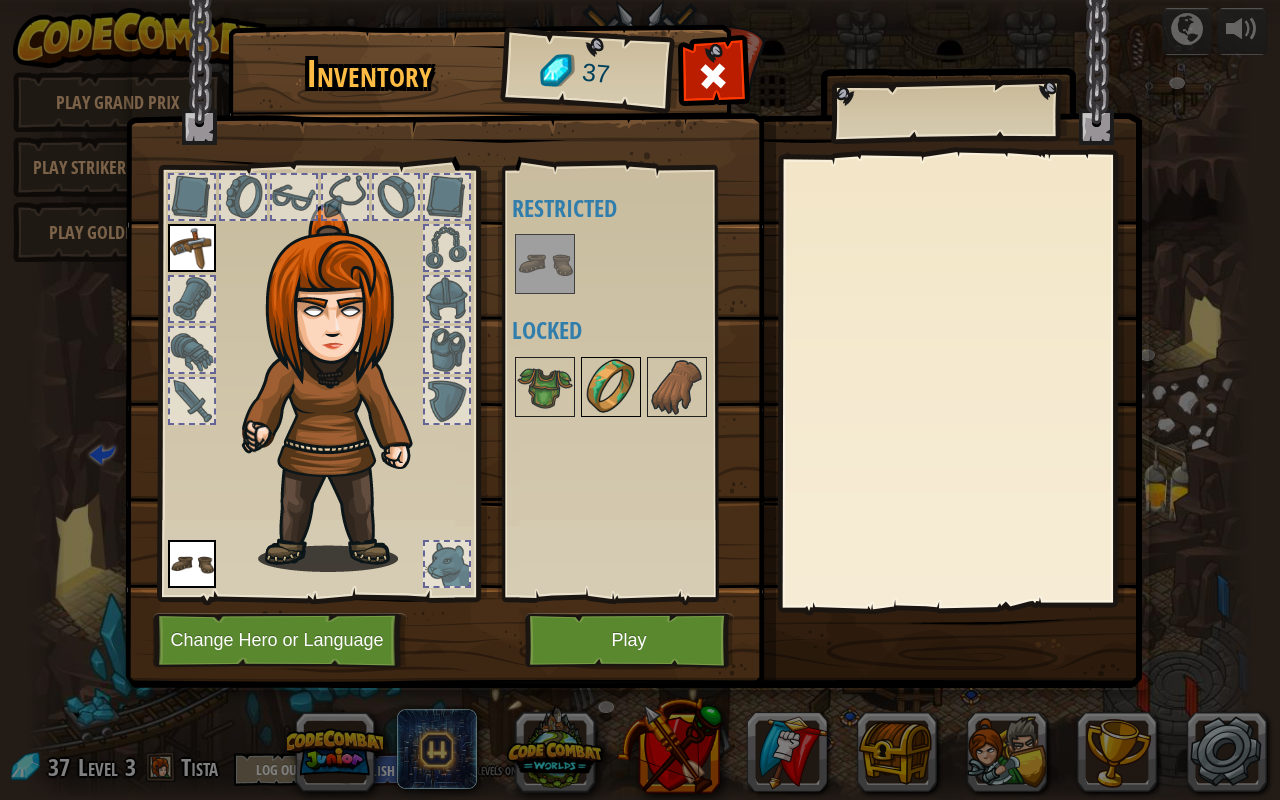 click at bounding box center (611, 387) 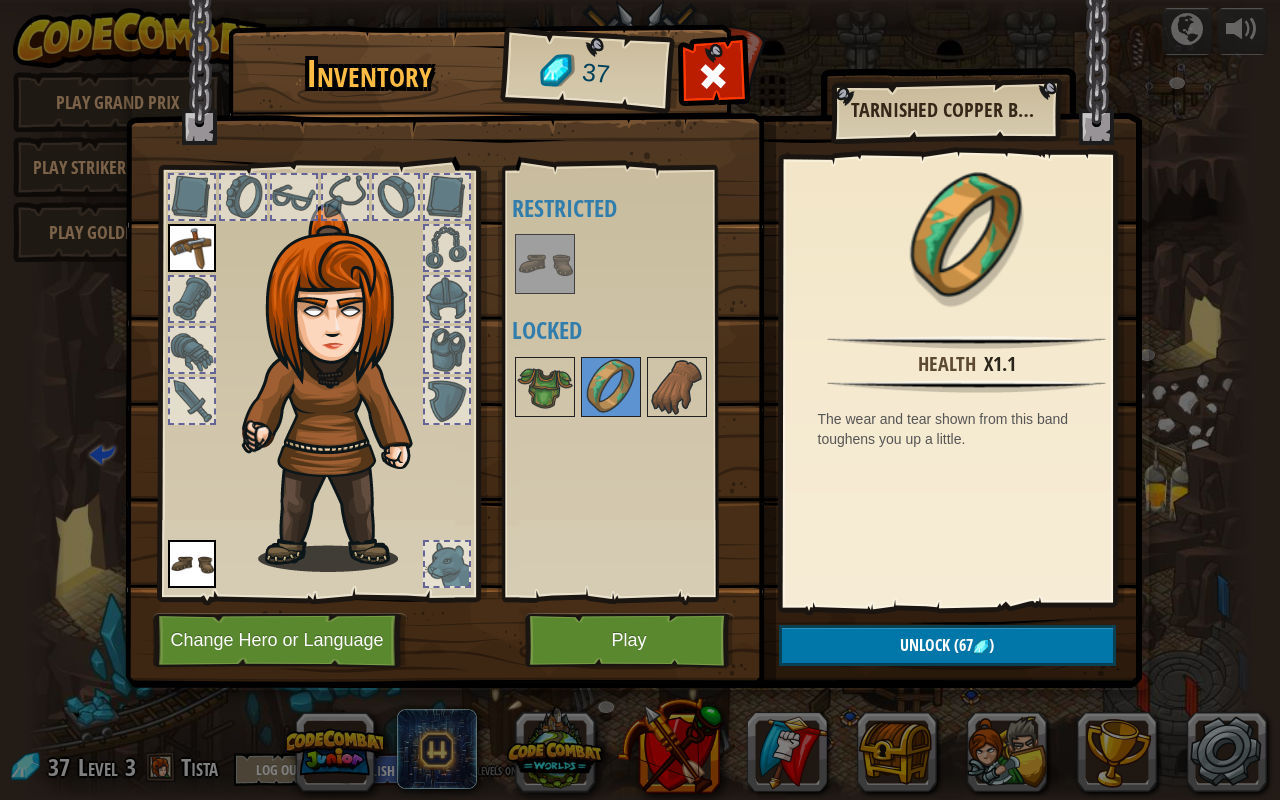 click on "Inventory 37 Available Equip (double-click to equip) Restricted Locked Tarnished Copper Band Health x1.1 The wear and tear shown from this band toughens you up a little. Unlock (67 ) Equip Unequip Subscribe to Unlock! (restricted in this level) Change Hero or Language Play" at bounding box center [640, 400] 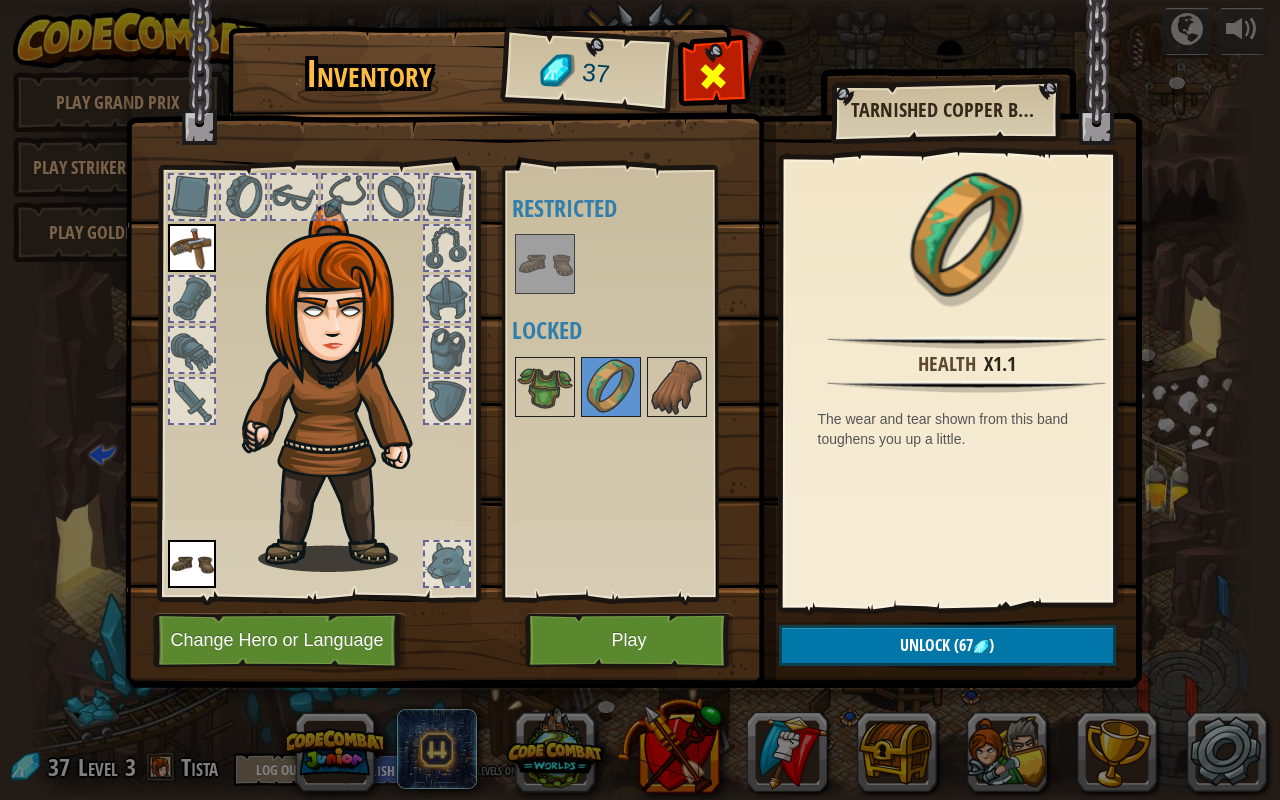 click at bounding box center [713, 81] 